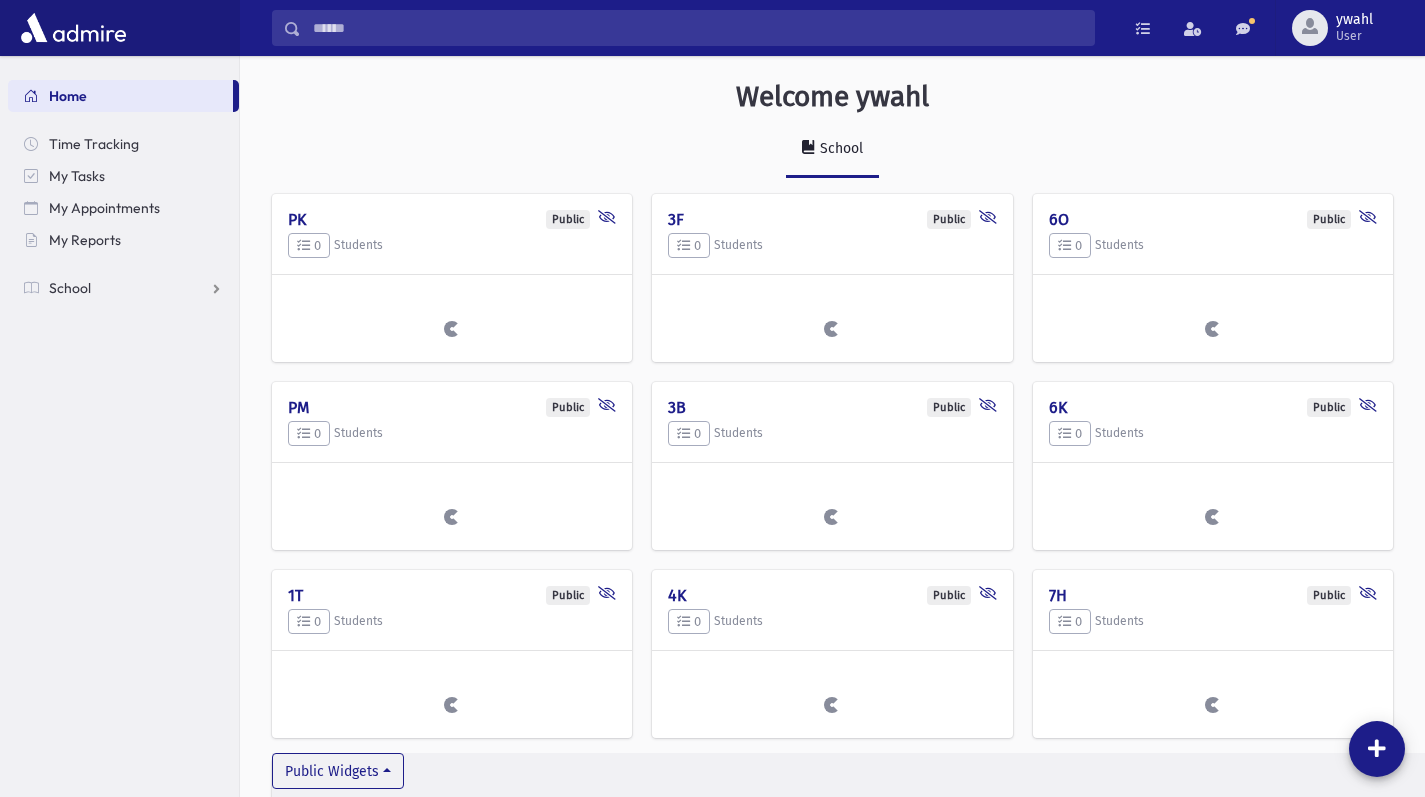 scroll, scrollTop: 0, scrollLeft: 0, axis: both 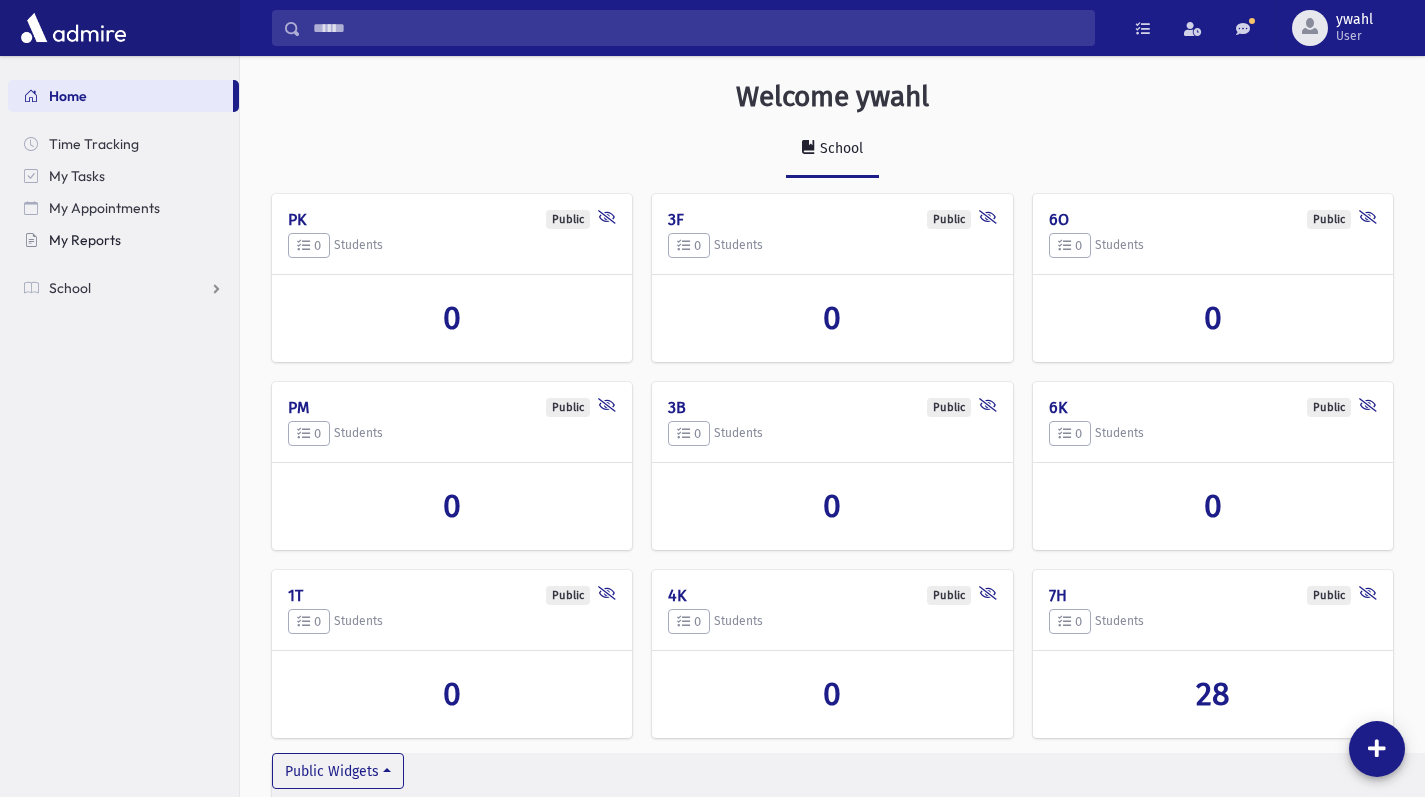 click on "My Reports" at bounding box center (85, 240) 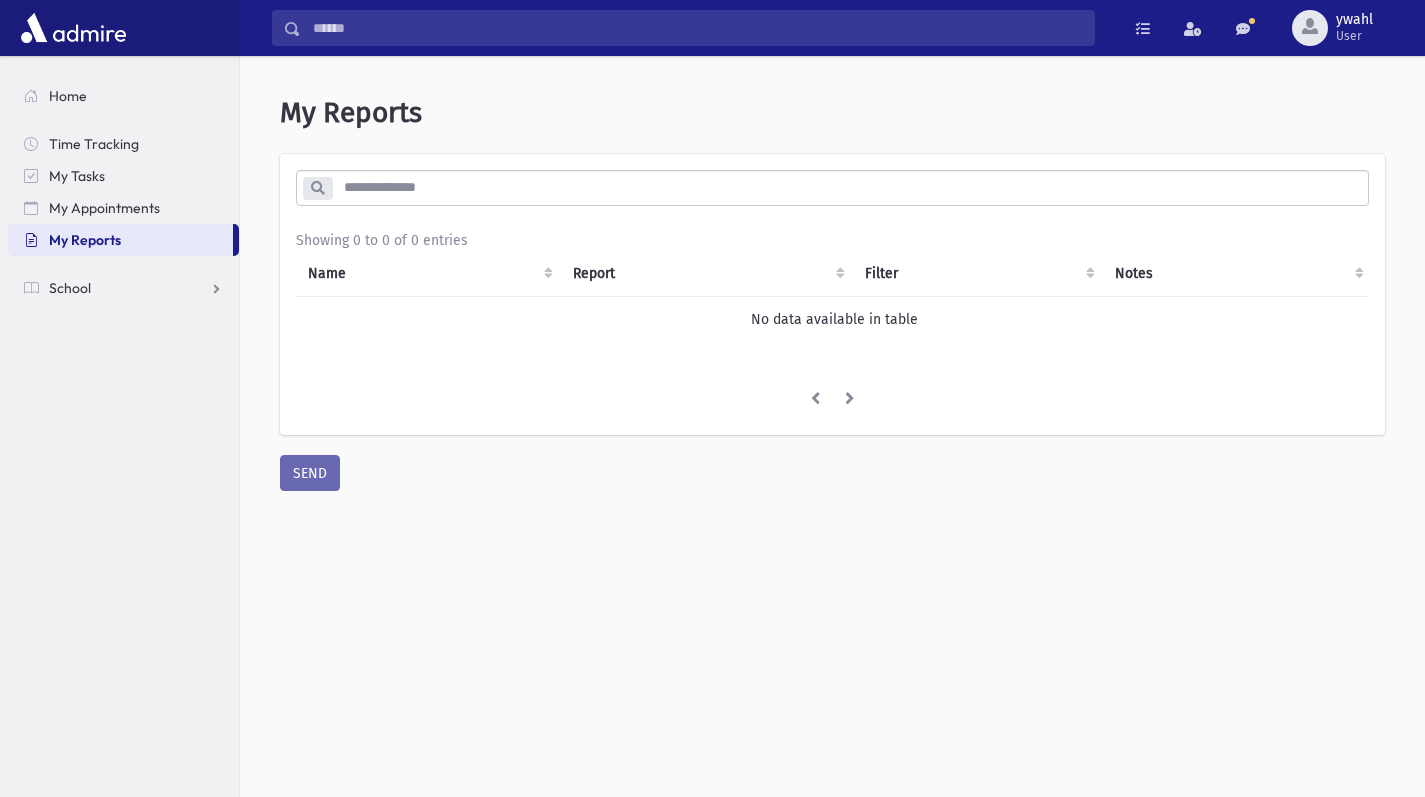scroll, scrollTop: 0, scrollLeft: 0, axis: both 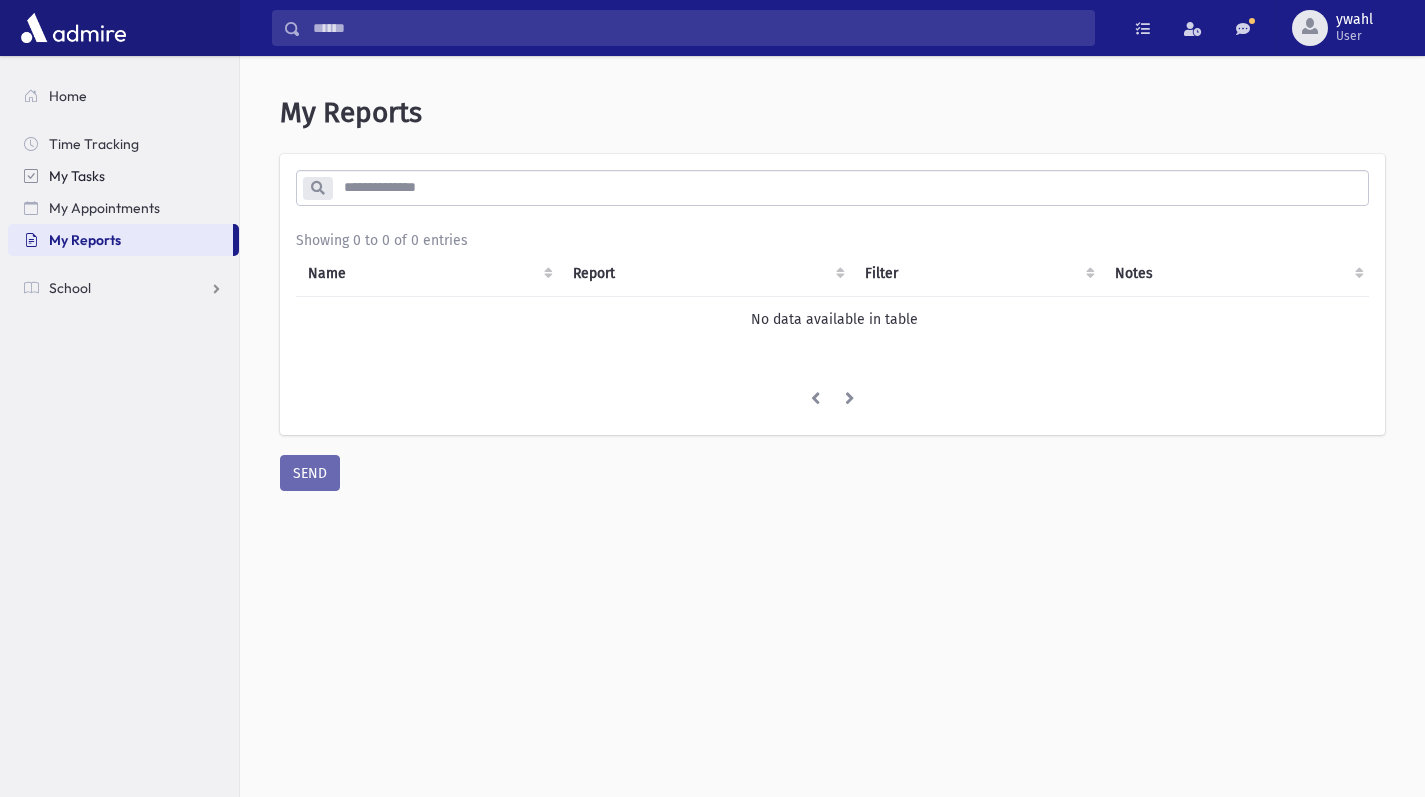 click on "My Tasks" at bounding box center [77, 176] 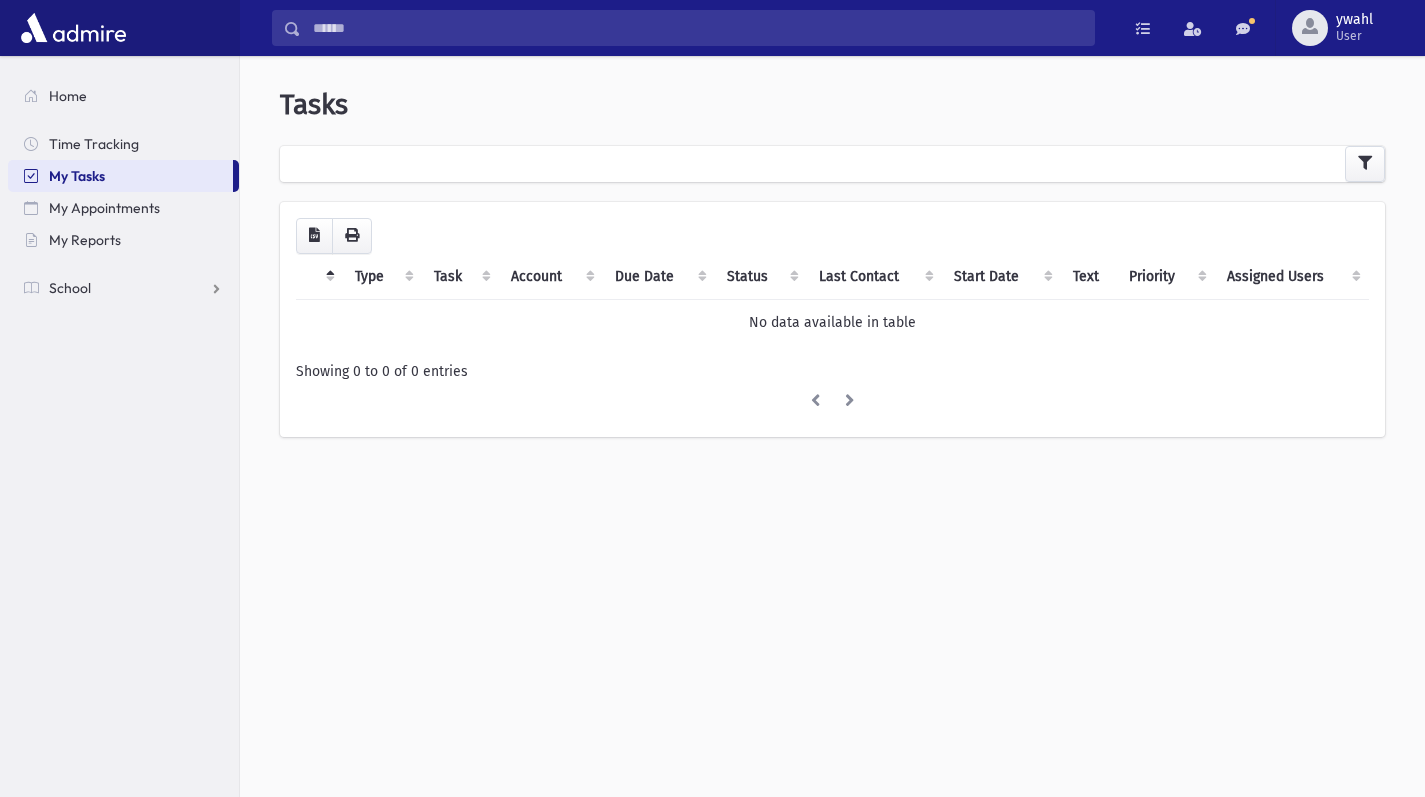 scroll, scrollTop: 0, scrollLeft: 0, axis: both 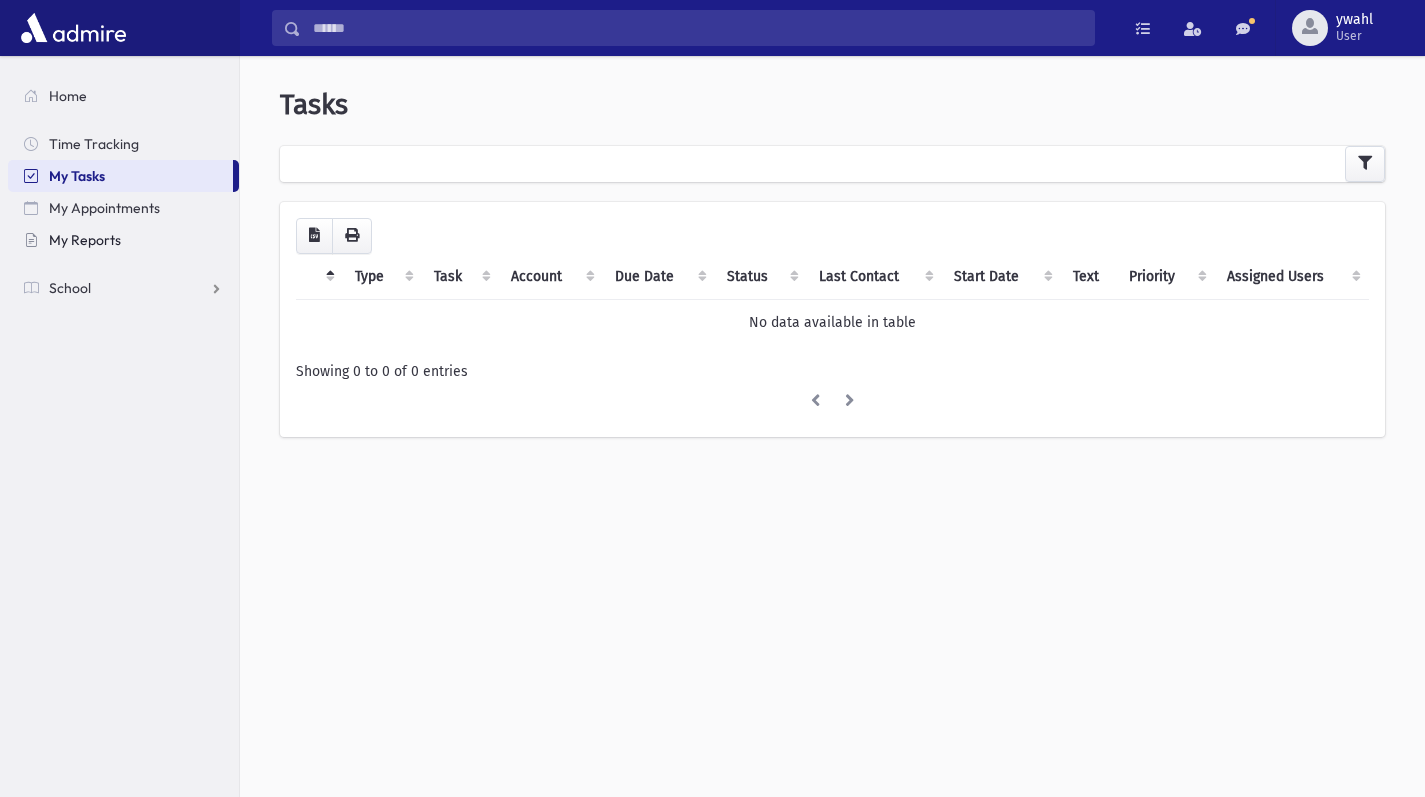 click on "My Reports" at bounding box center [123, 240] 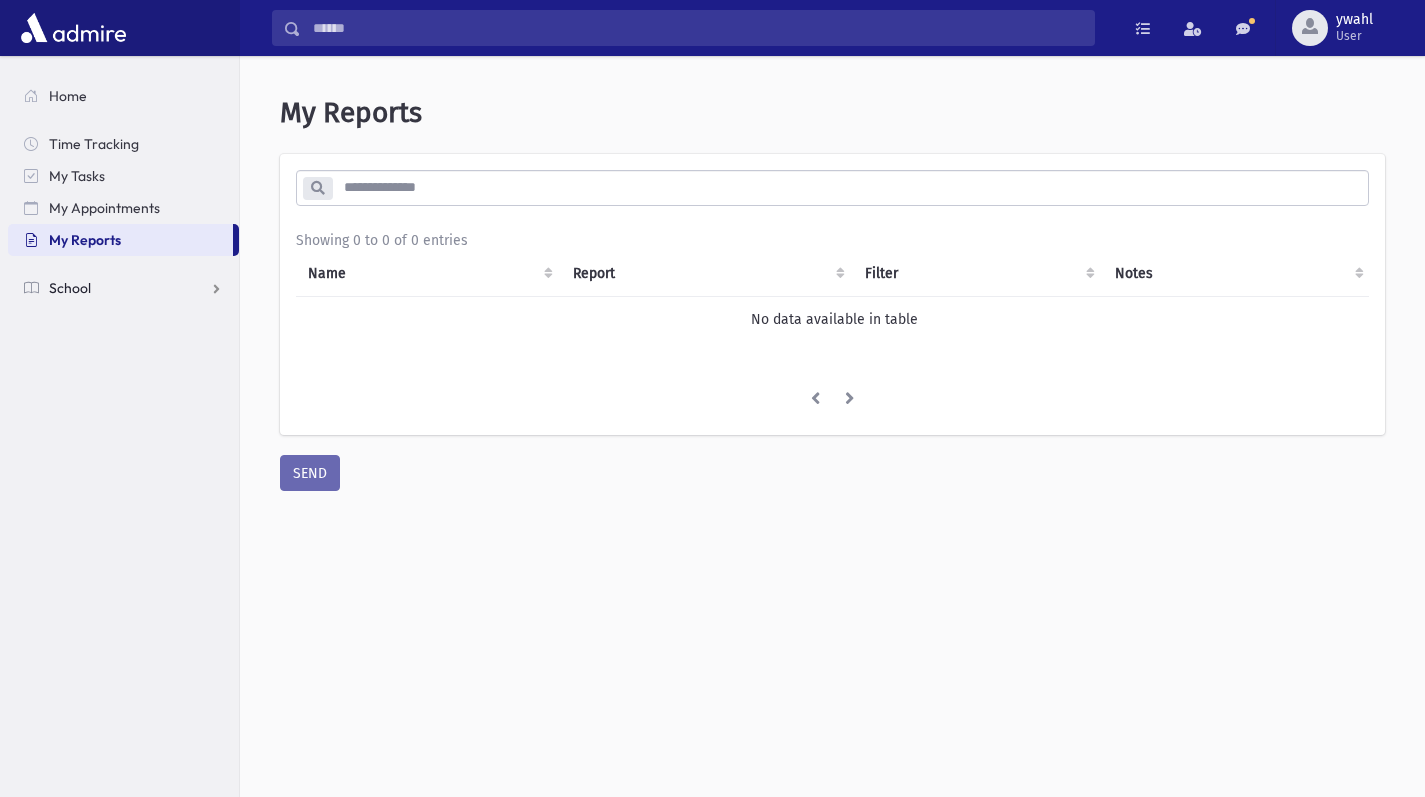 scroll, scrollTop: 0, scrollLeft: 0, axis: both 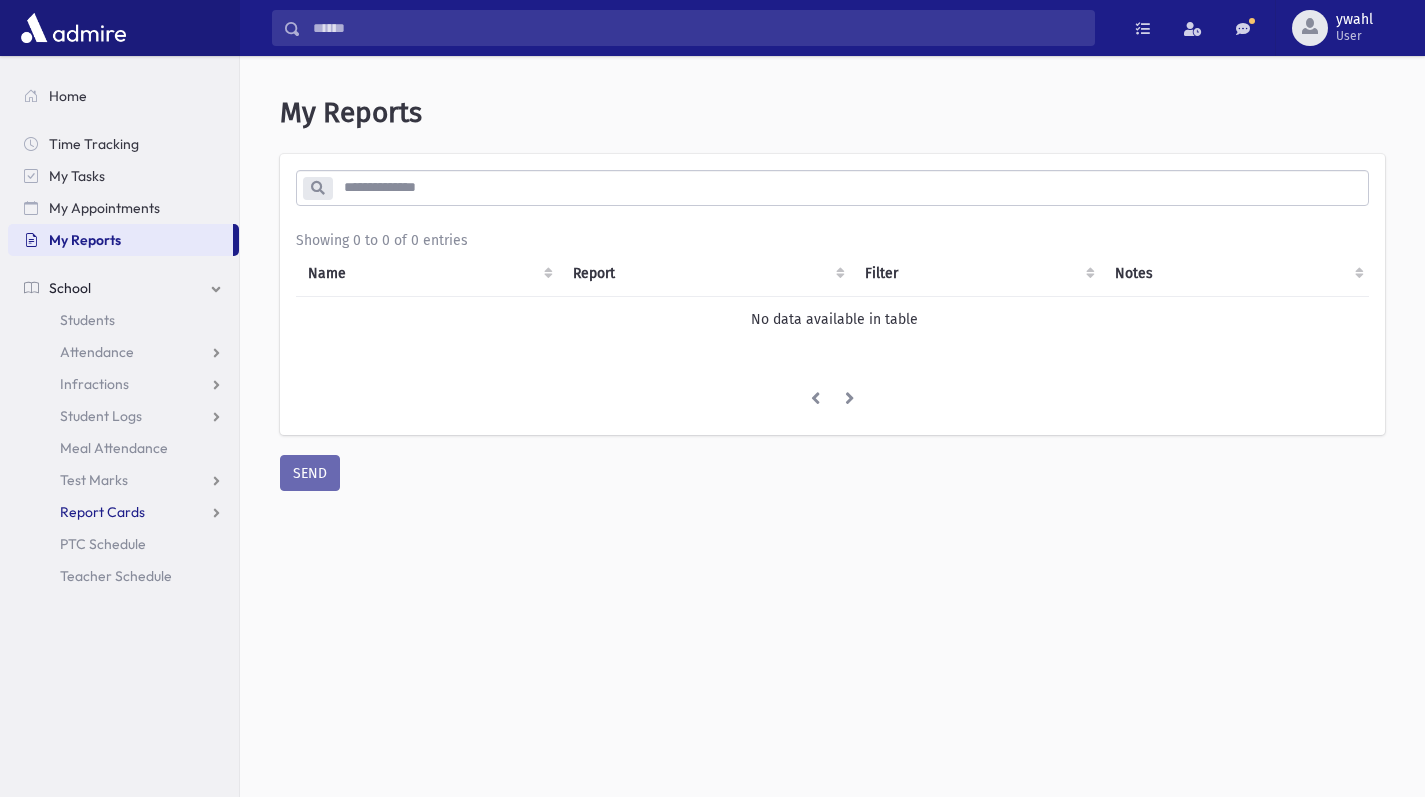 click on "Report Cards" at bounding box center [102, 512] 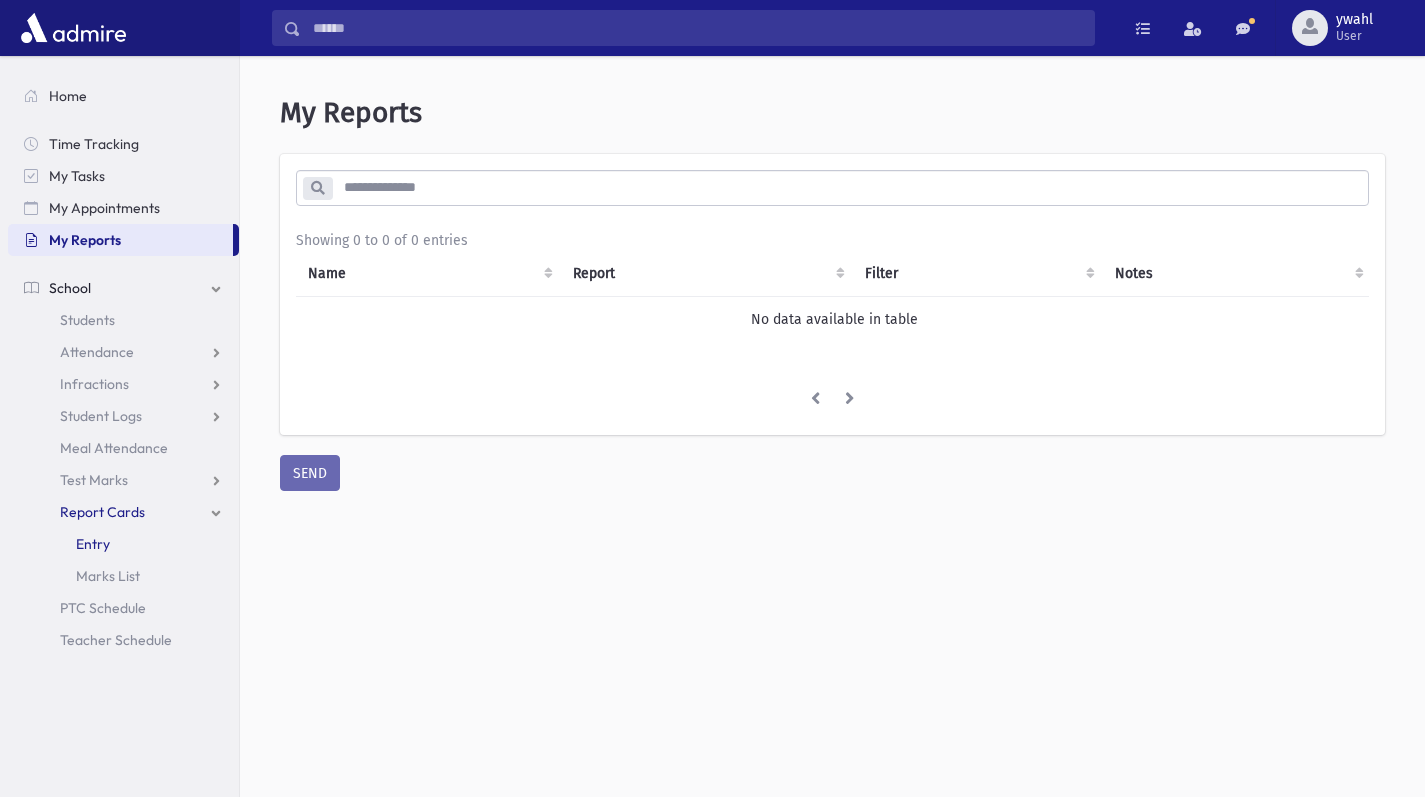 click on "Entry" at bounding box center (123, 544) 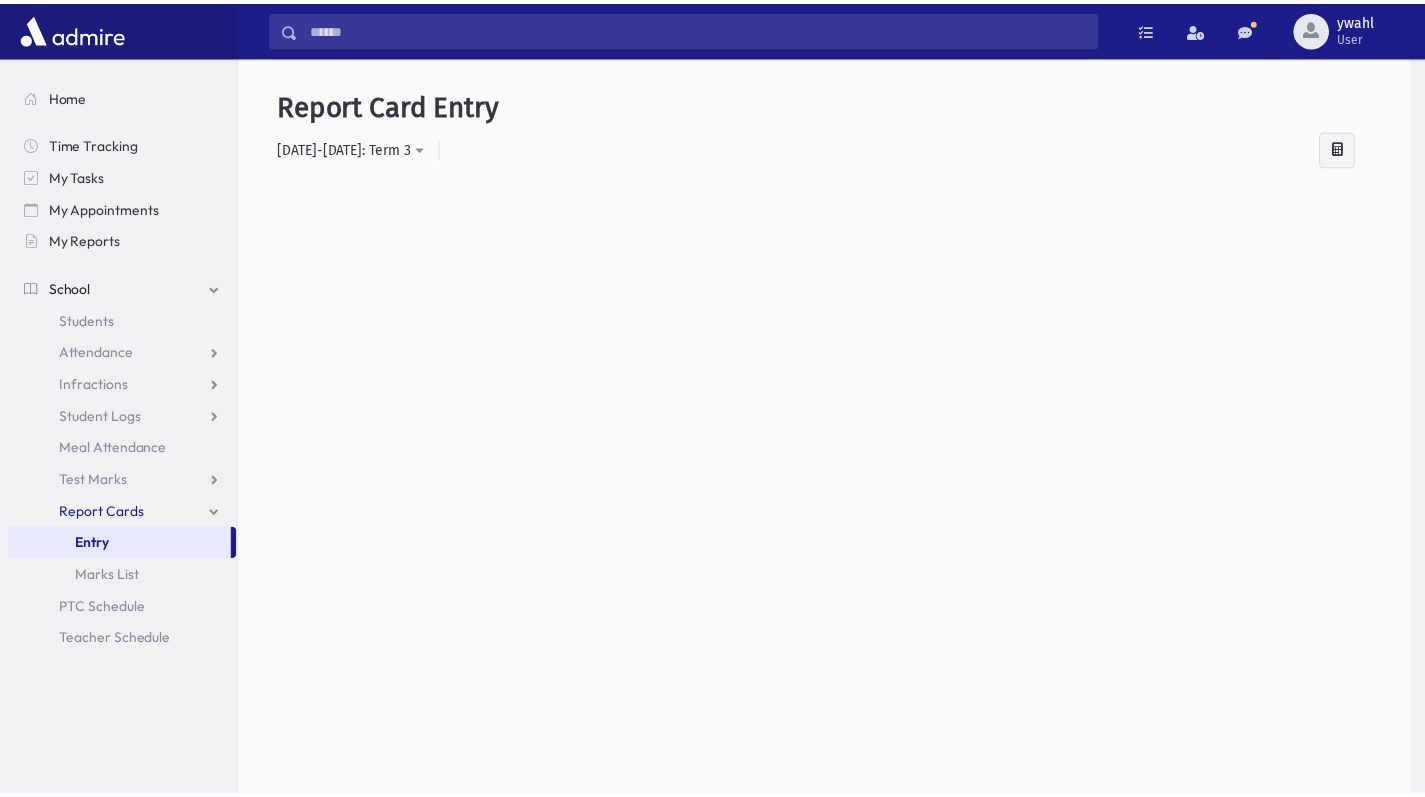 scroll, scrollTop: 0, scrollLeft: 0, axis: both 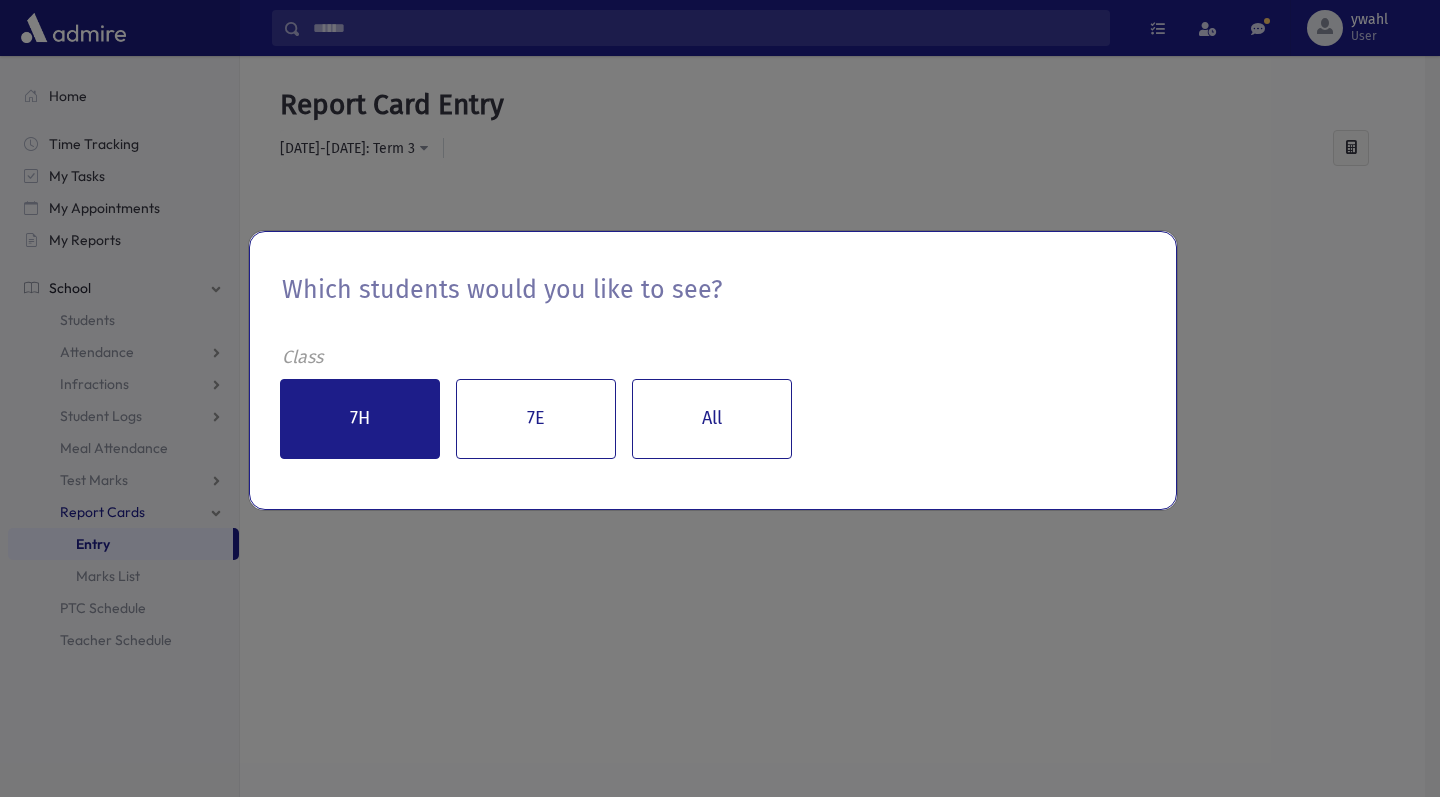 click on "7H" at bounding box center (360, 419) 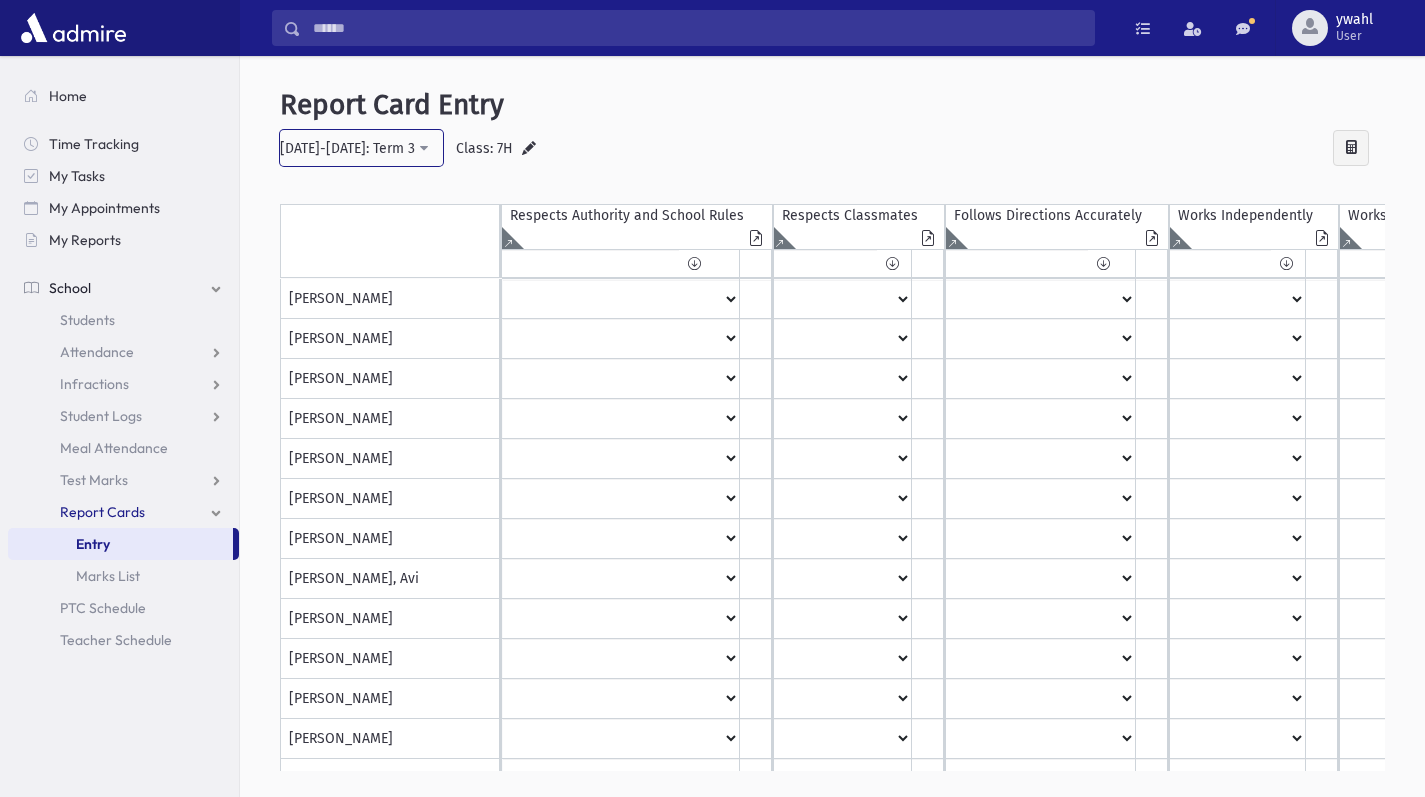 click on "[DATE]-[DATE]: Term 3" at bounding box center [347, 148] 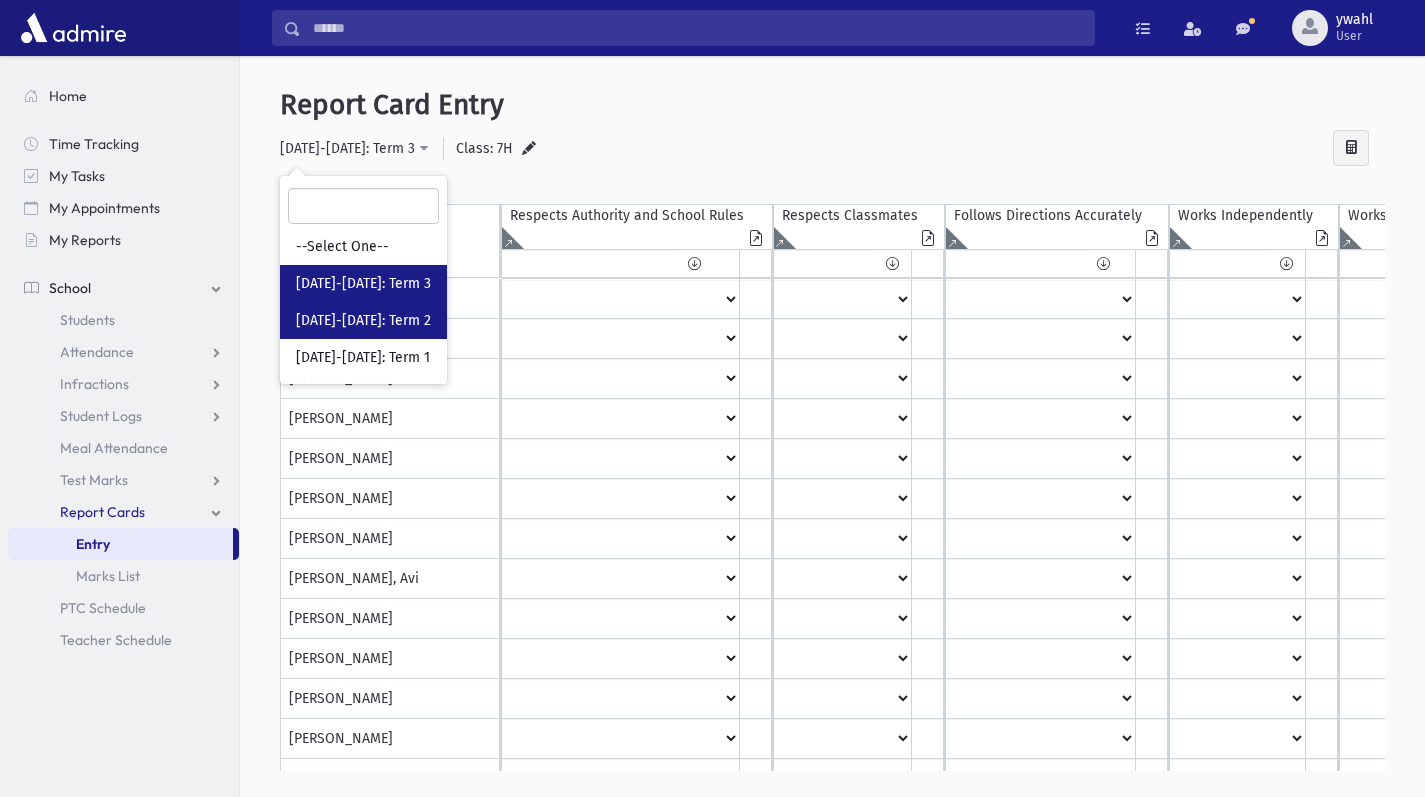 click on "[DATE]-[DATE]: Term 2" at bounding box center [363, 321] 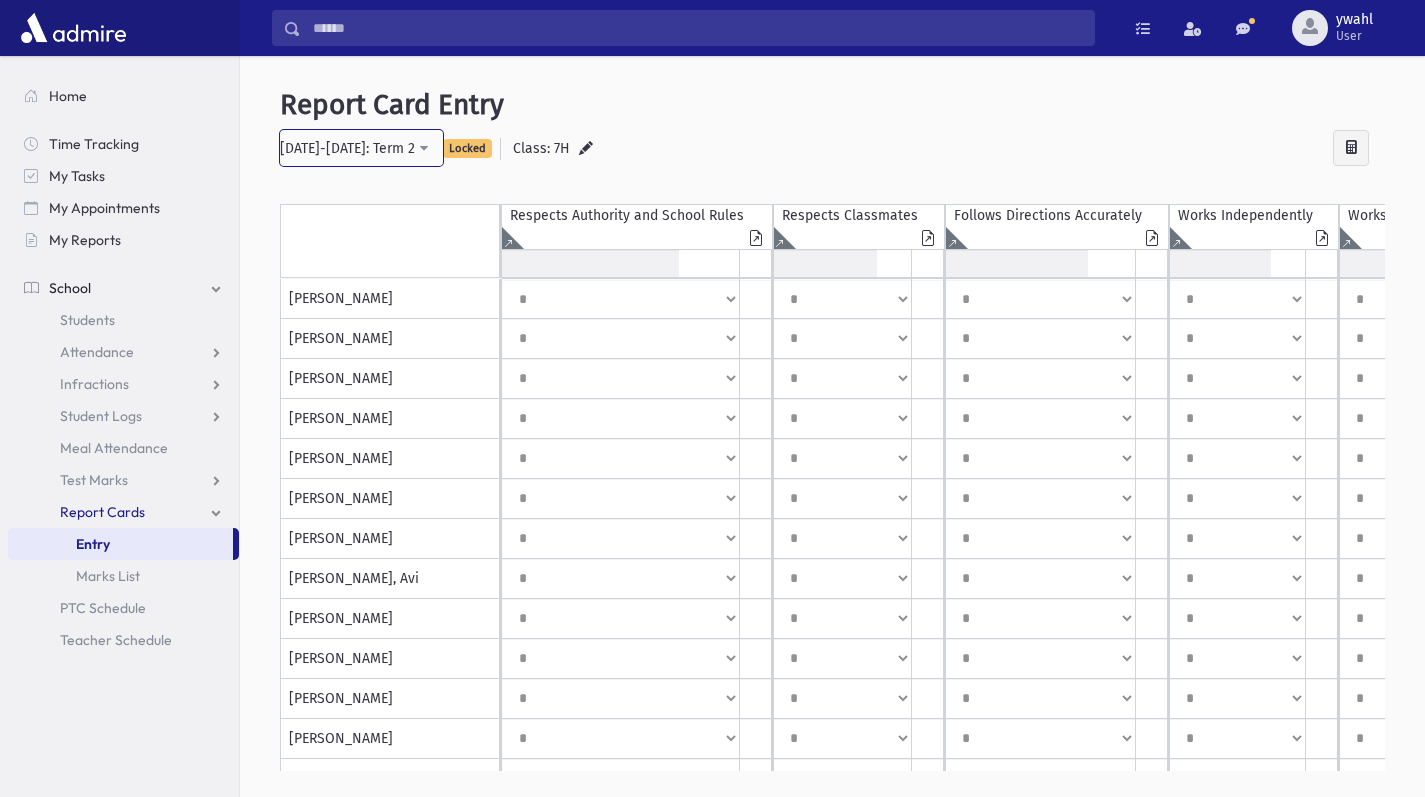 click on "[DATE]-[DATE]: Term 2" at bounding box center (361, 148) 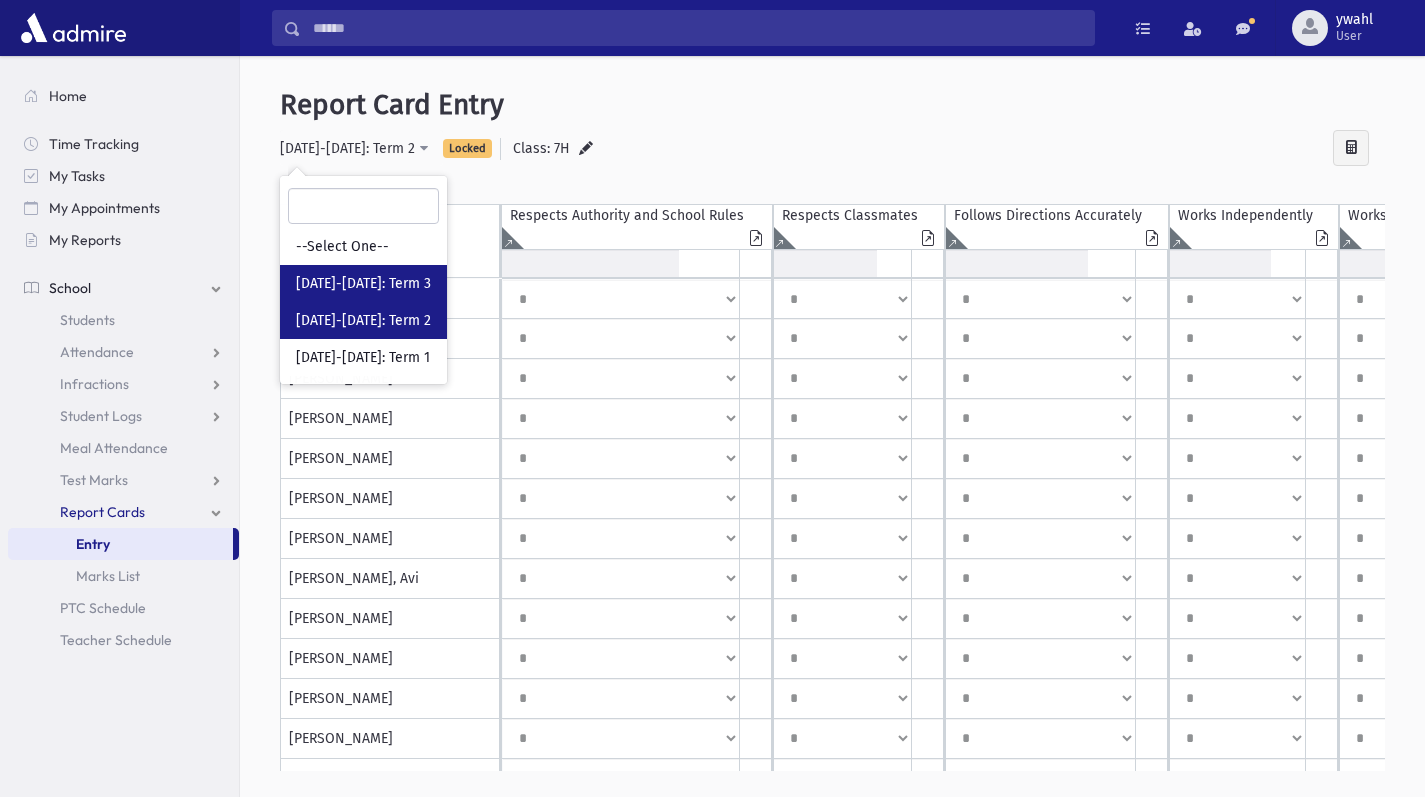 click on "[DATE]-[DATE]: Term 3" at bounding box center (363, 284) 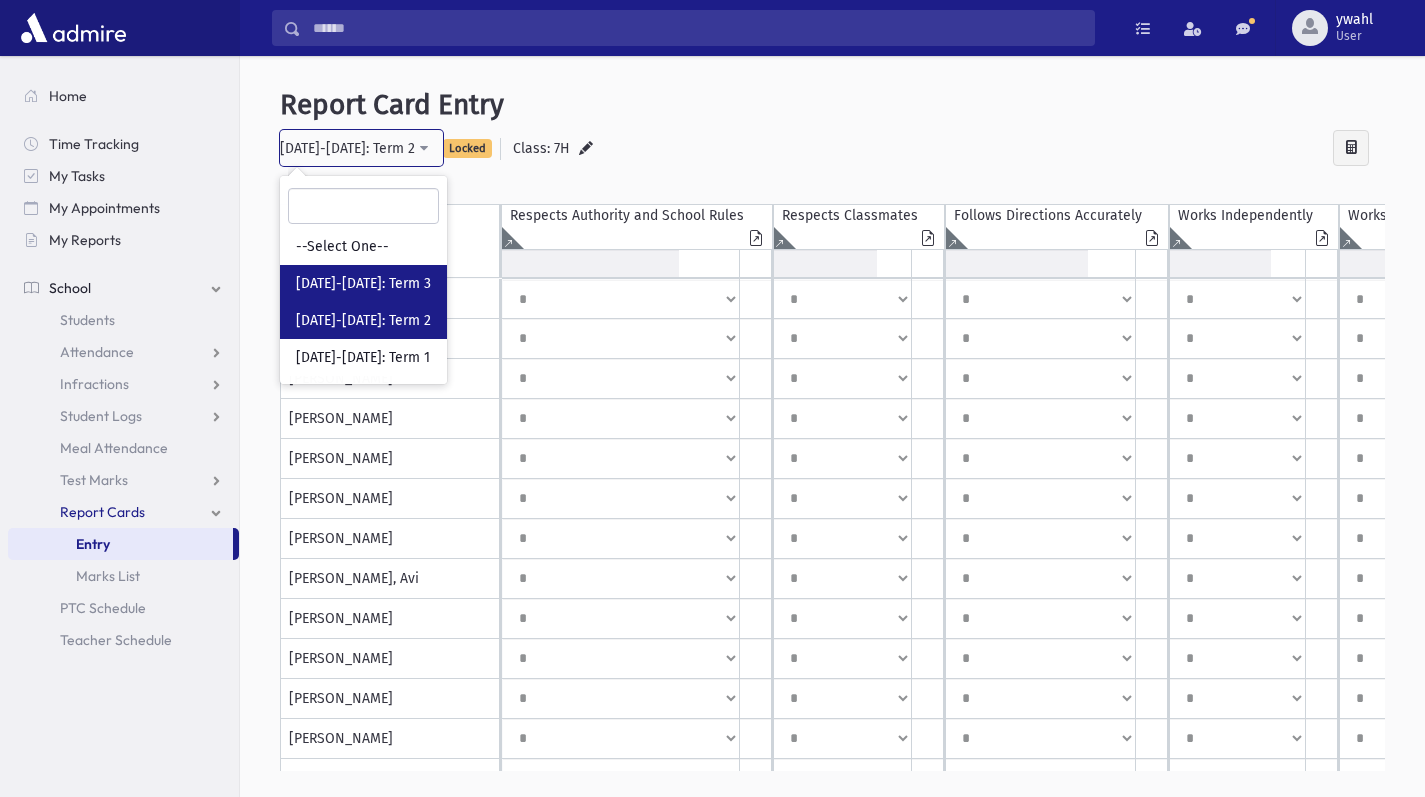 select on "**" 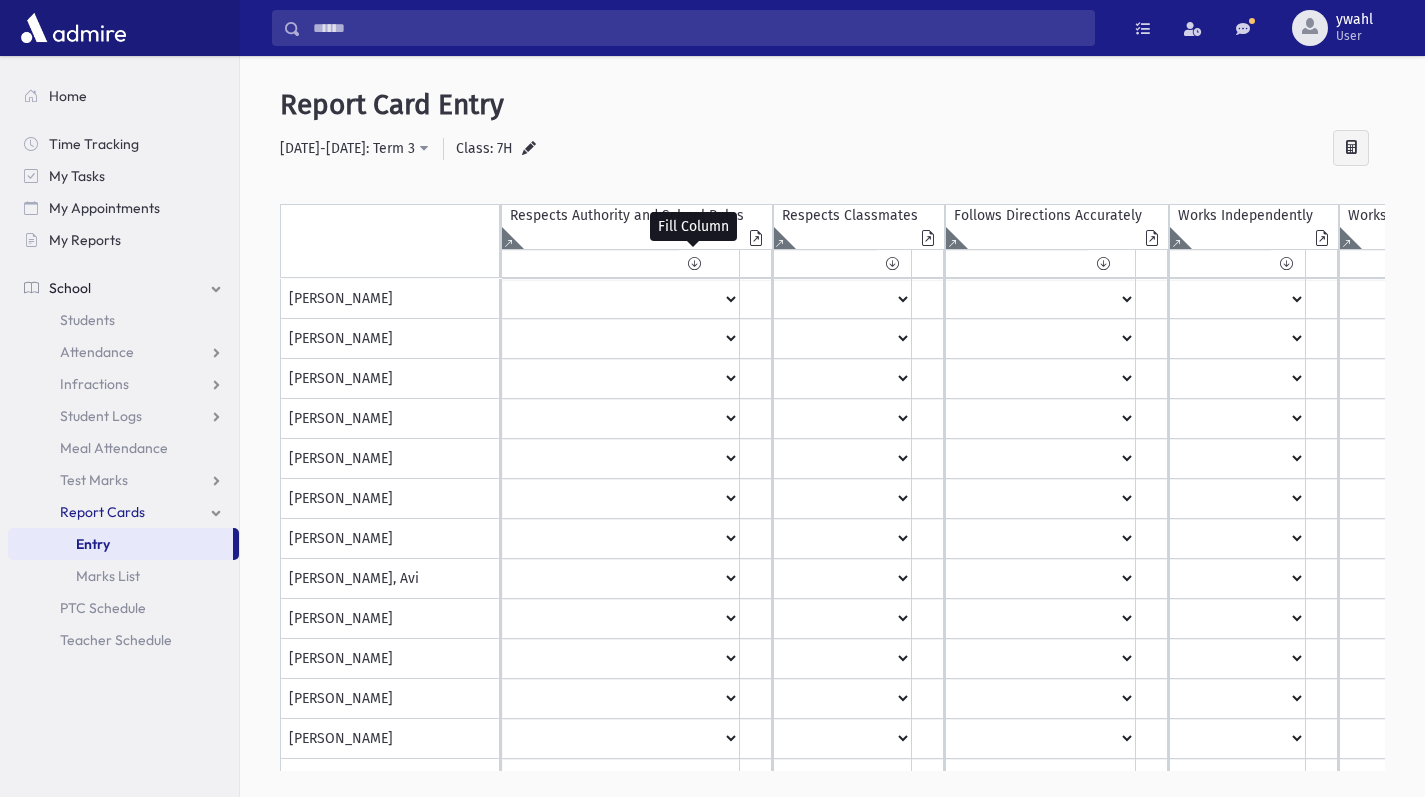 click at bounding box center [694, 263] 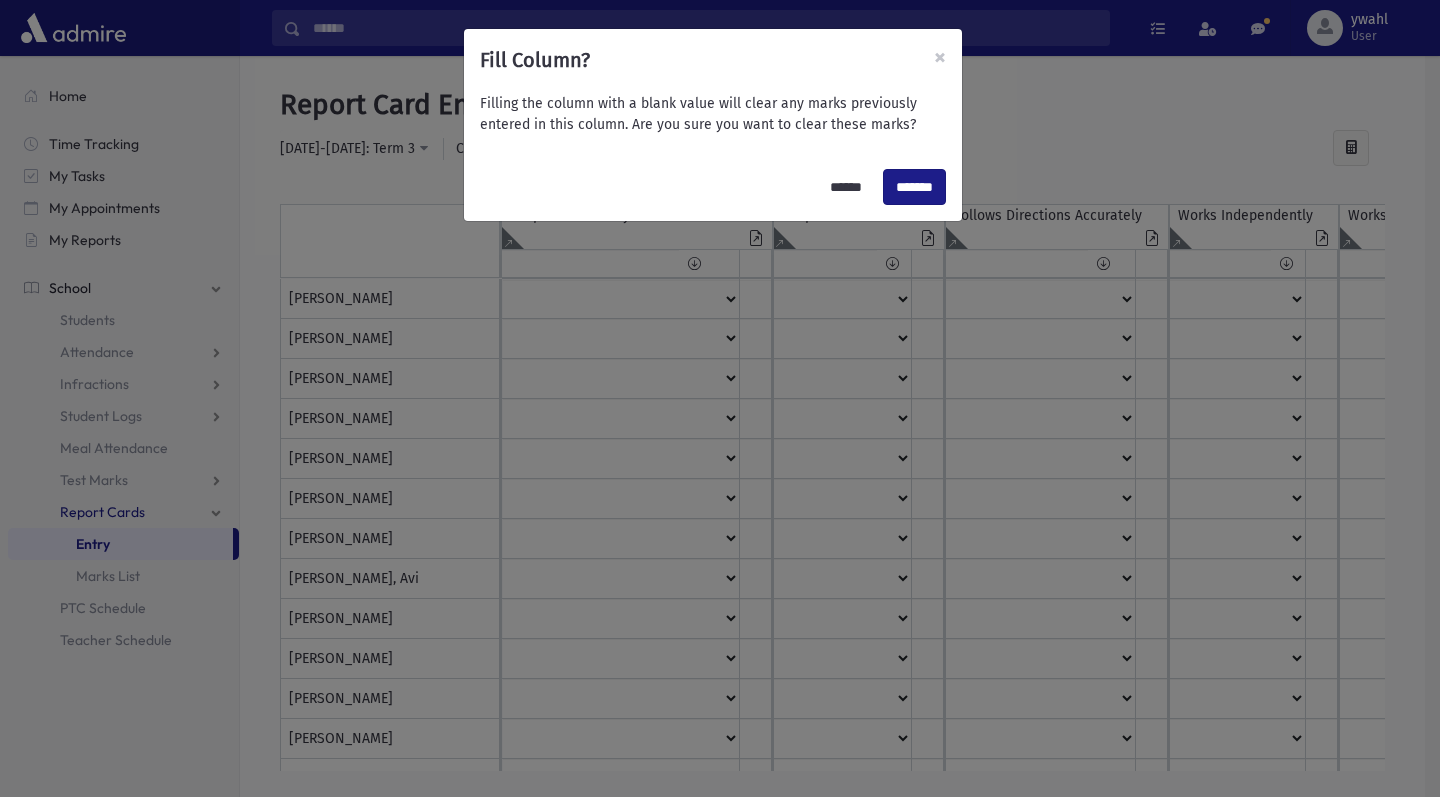 click on "******" at bounding box center (846, 187) 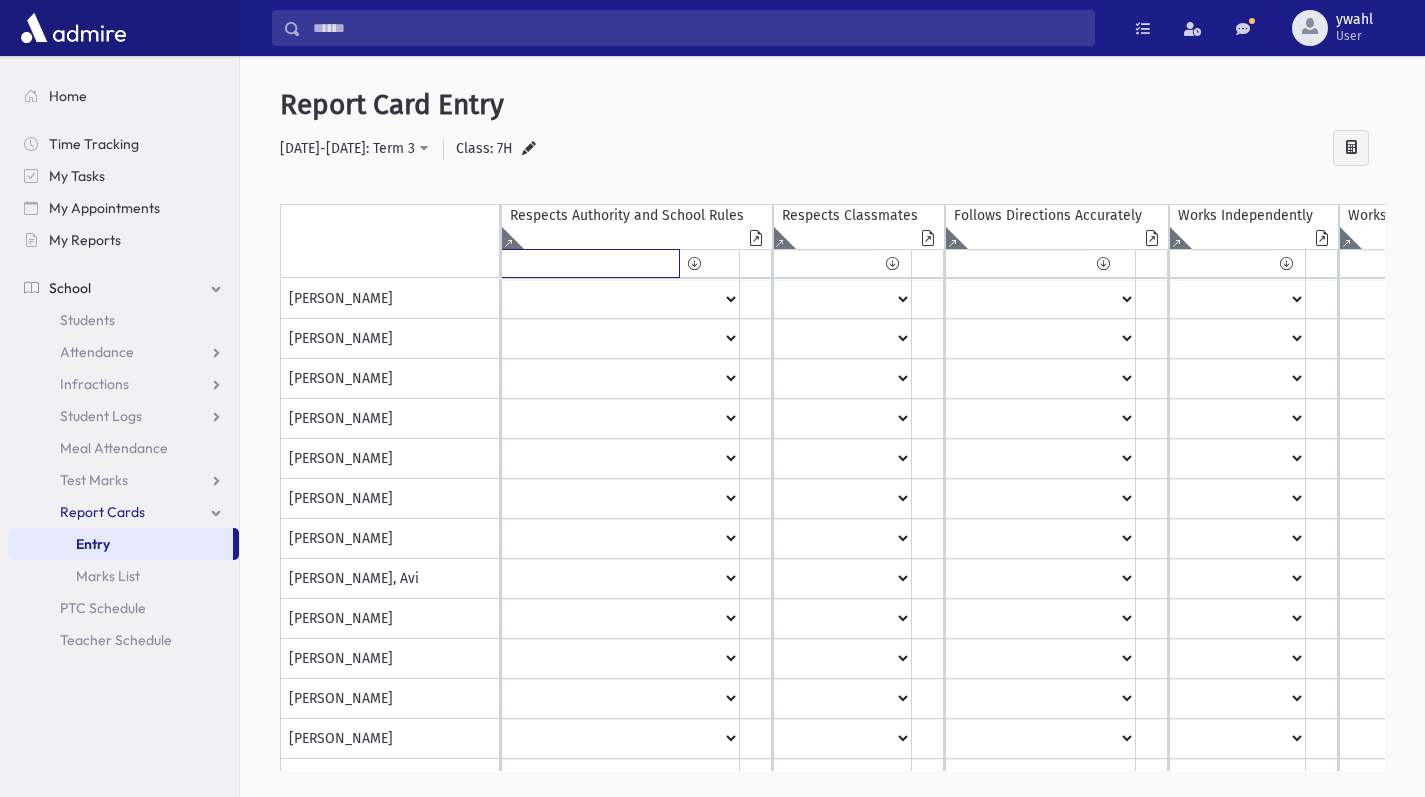 select on "*" 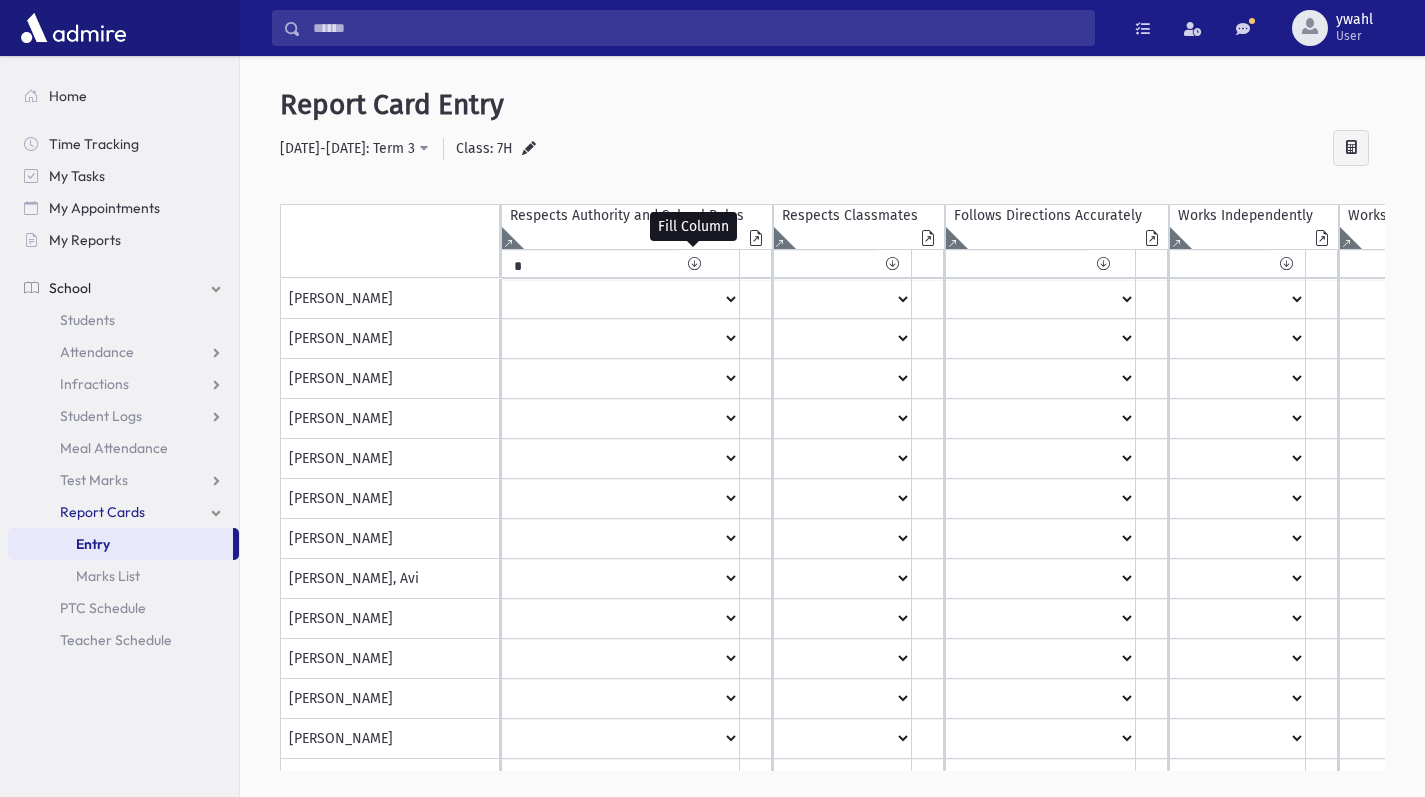 click at bounding box center (694, 263) 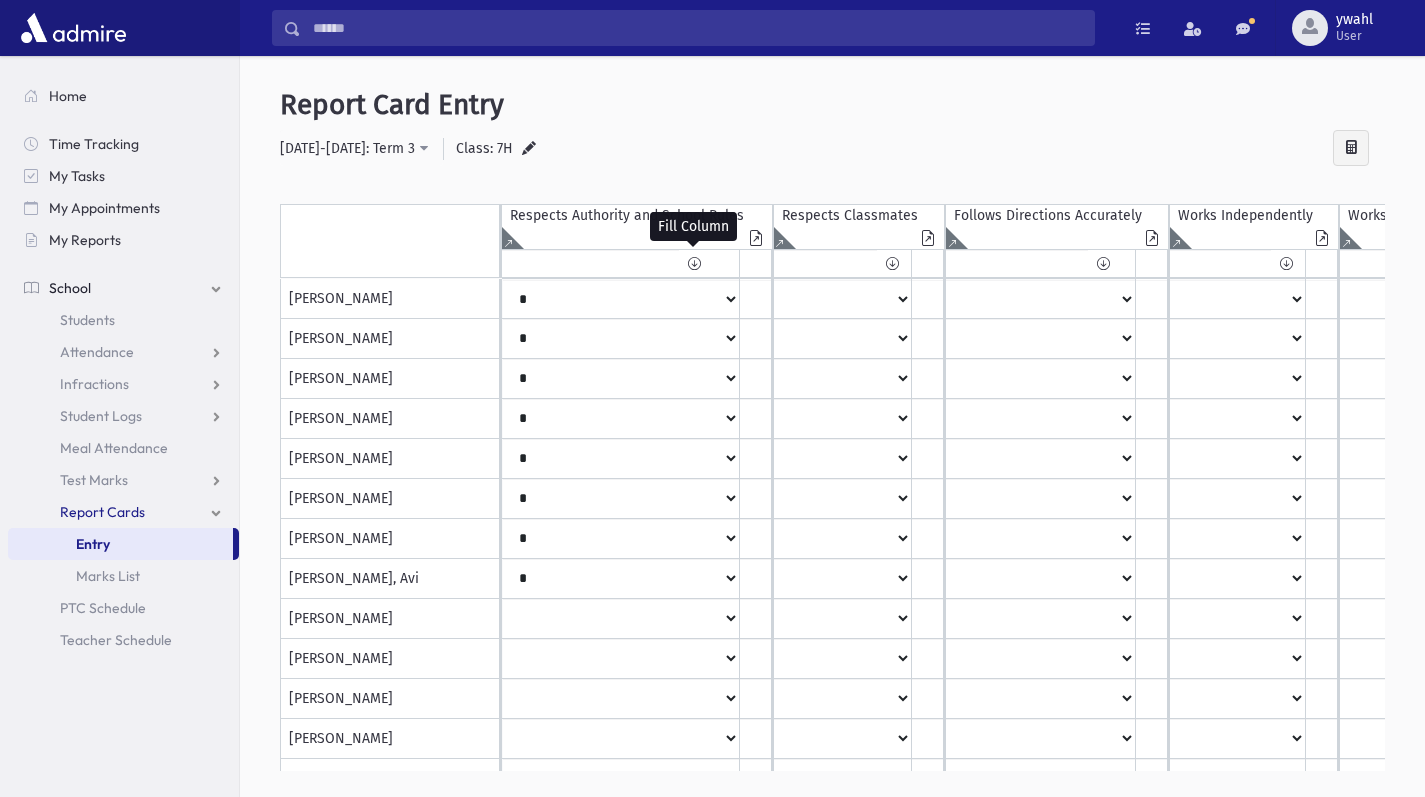 select on "*" 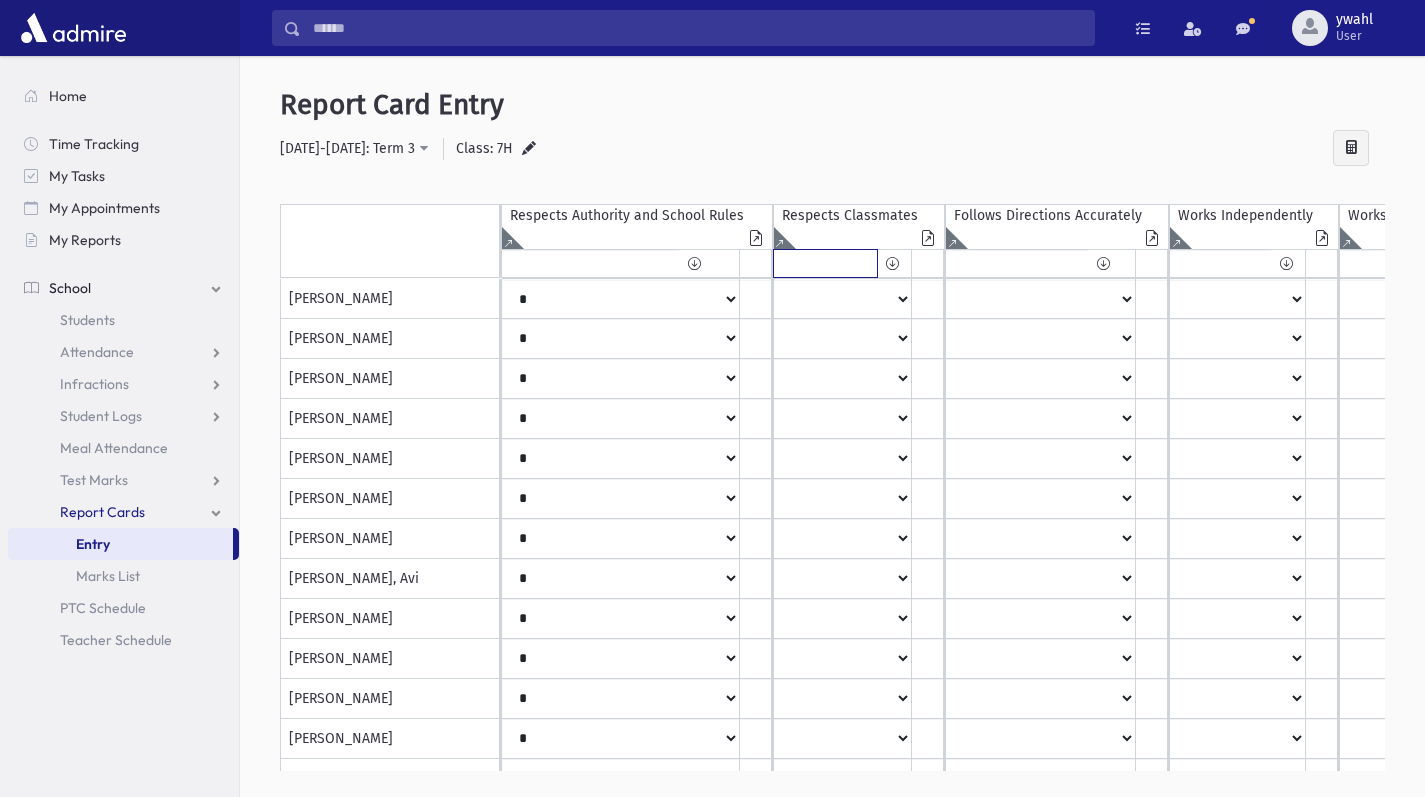 select on "*" 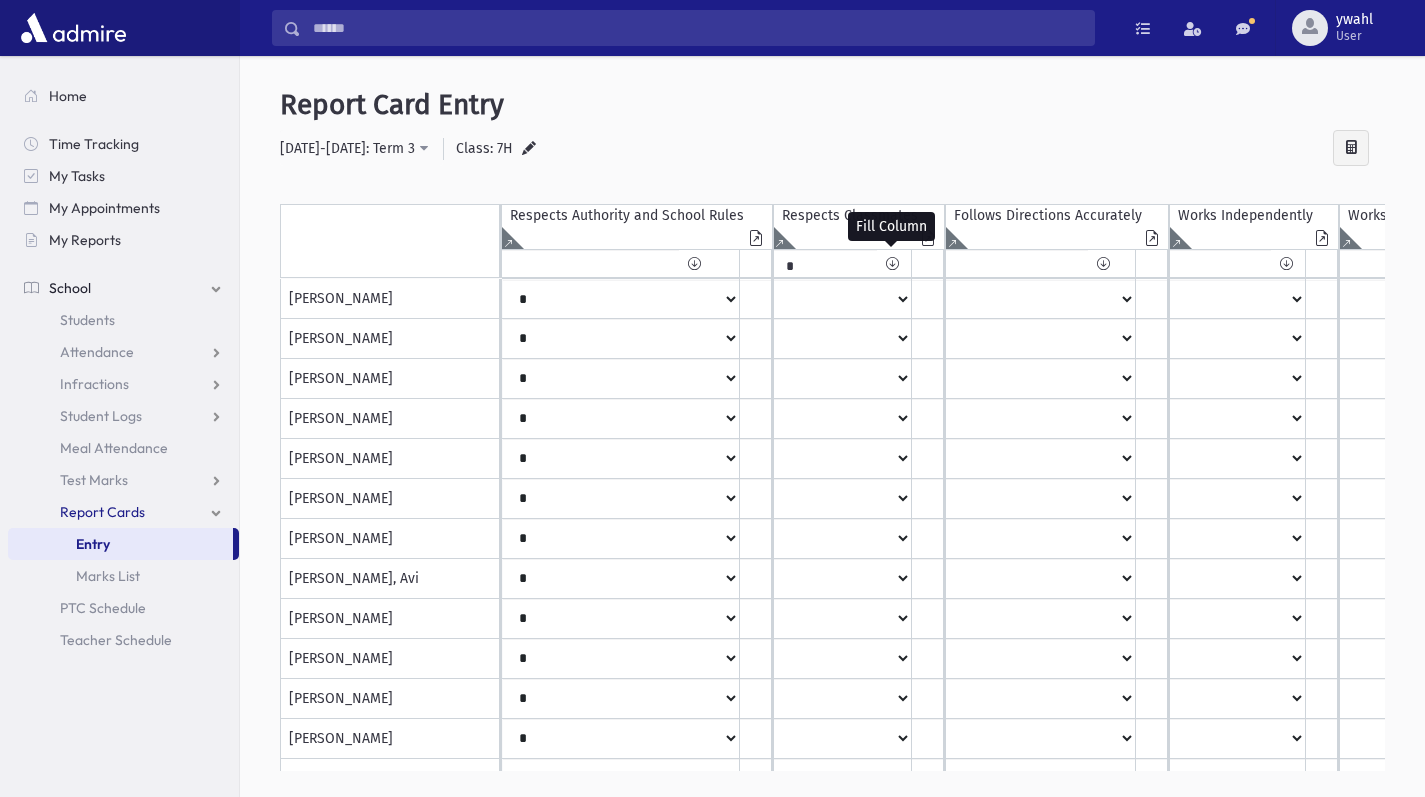 click at bounding box center (892, 263) 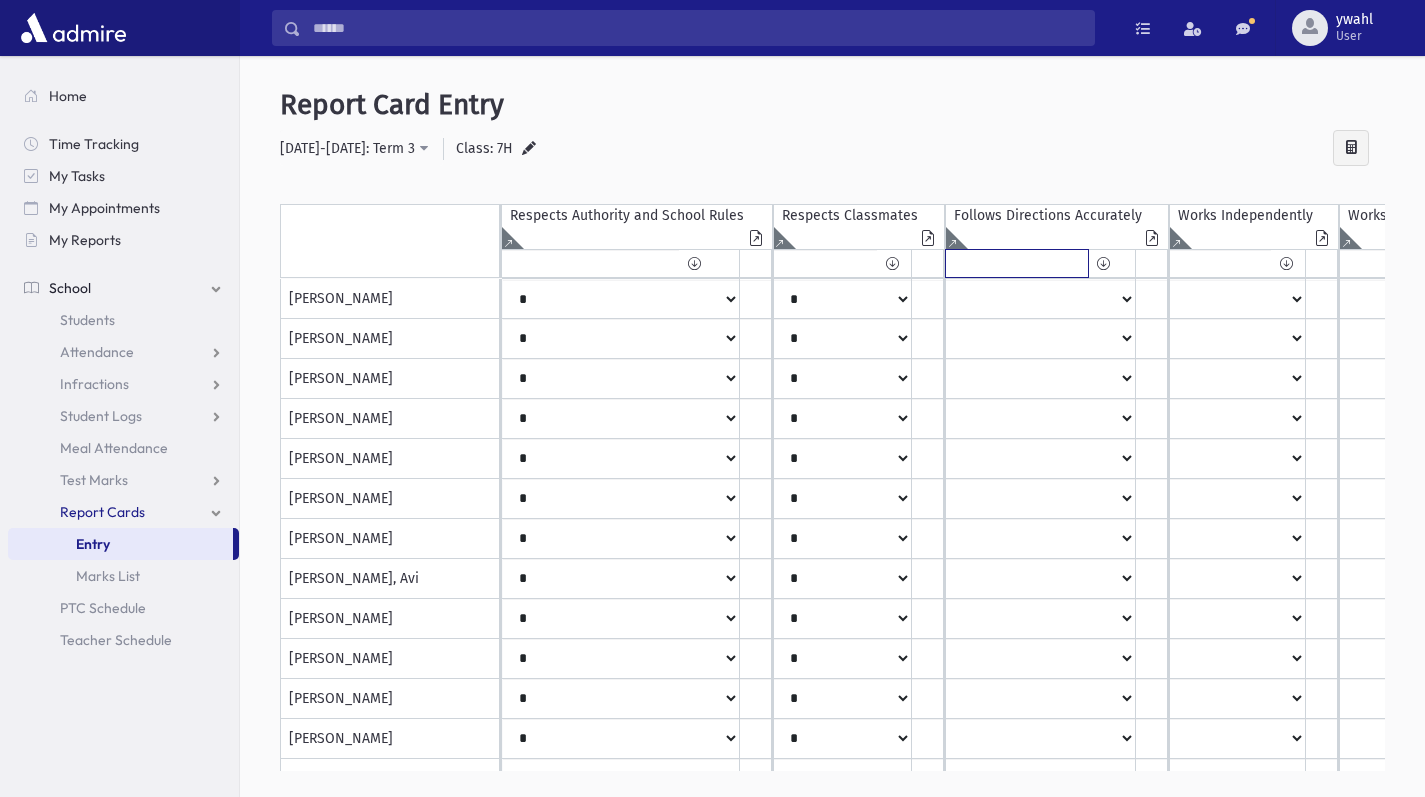 select on "*" 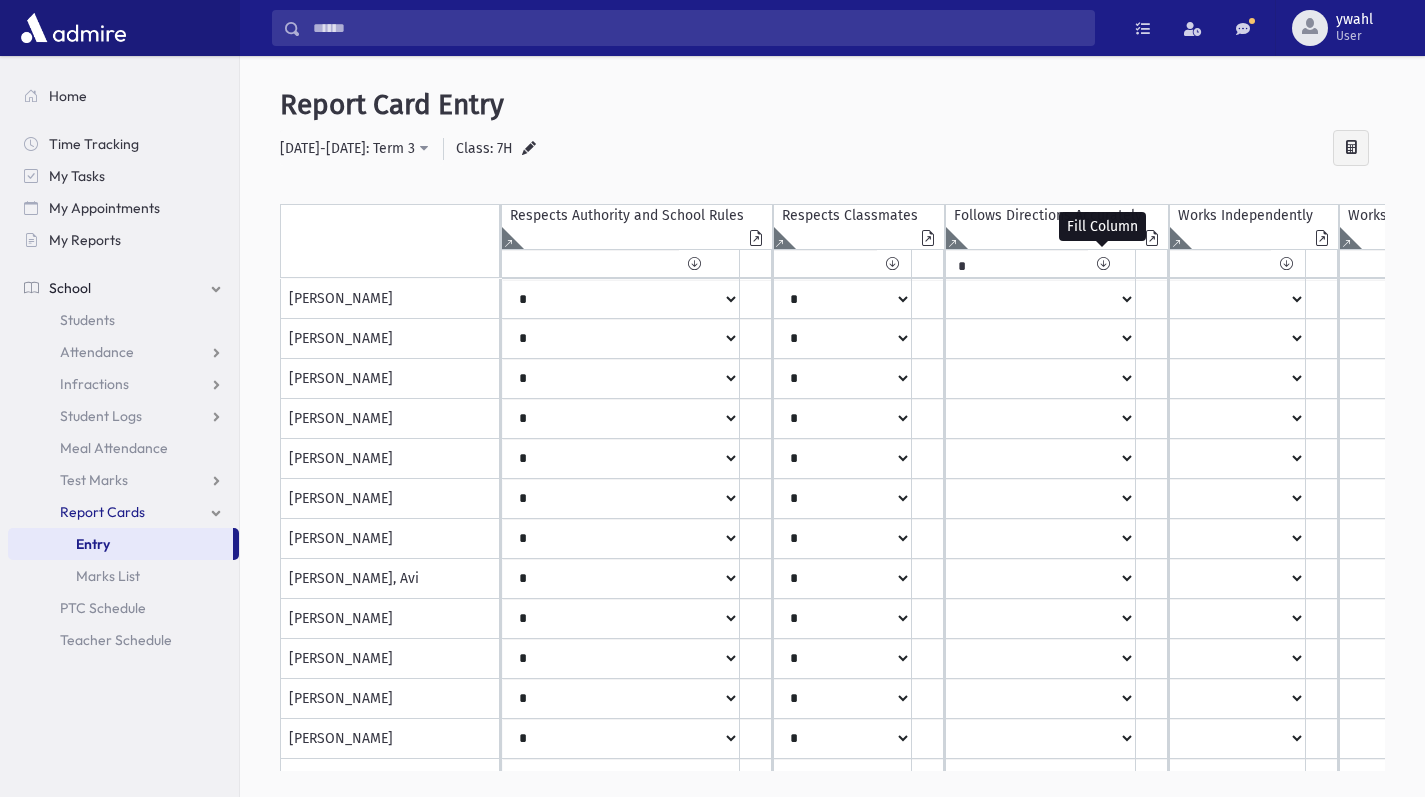 click at bounding box center (1103, 263) 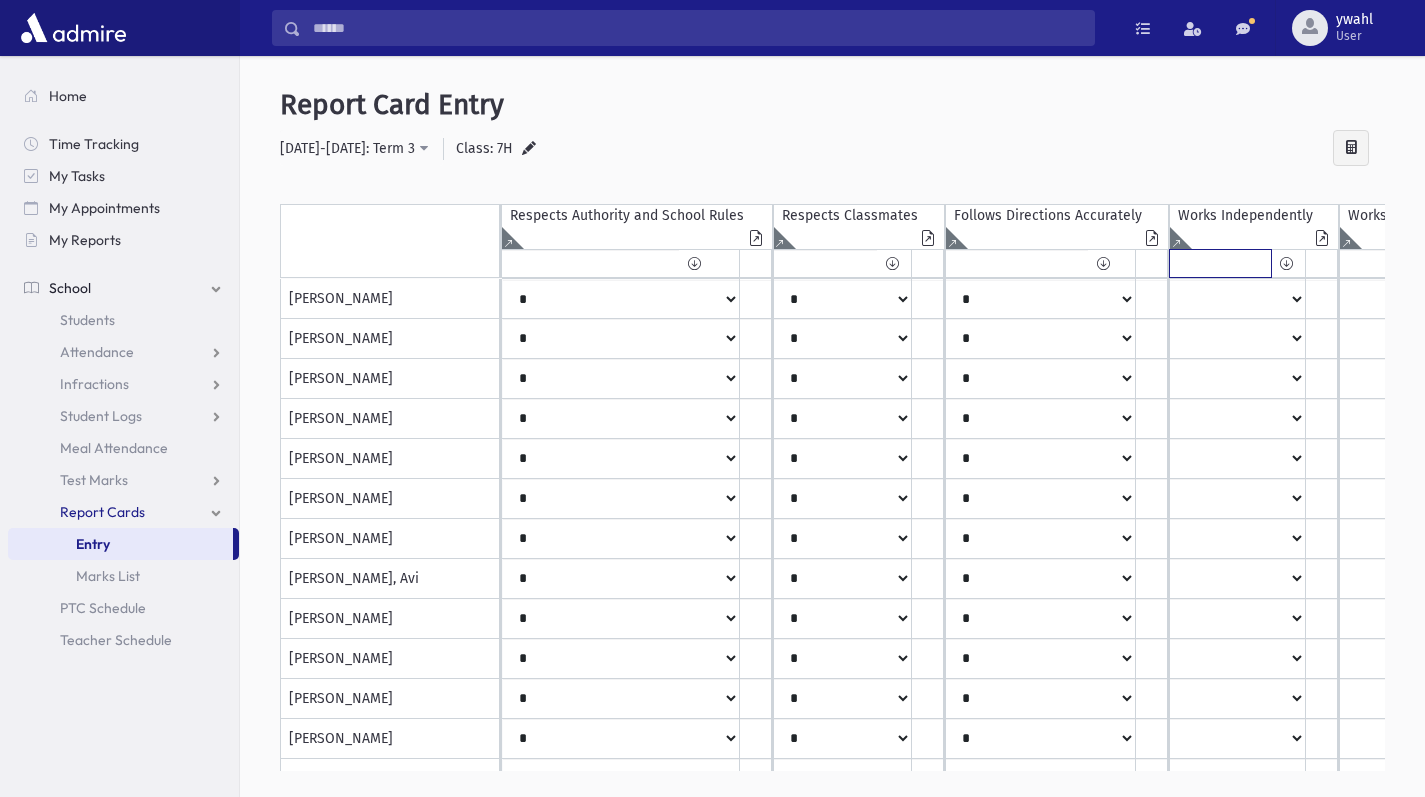 select on "*" 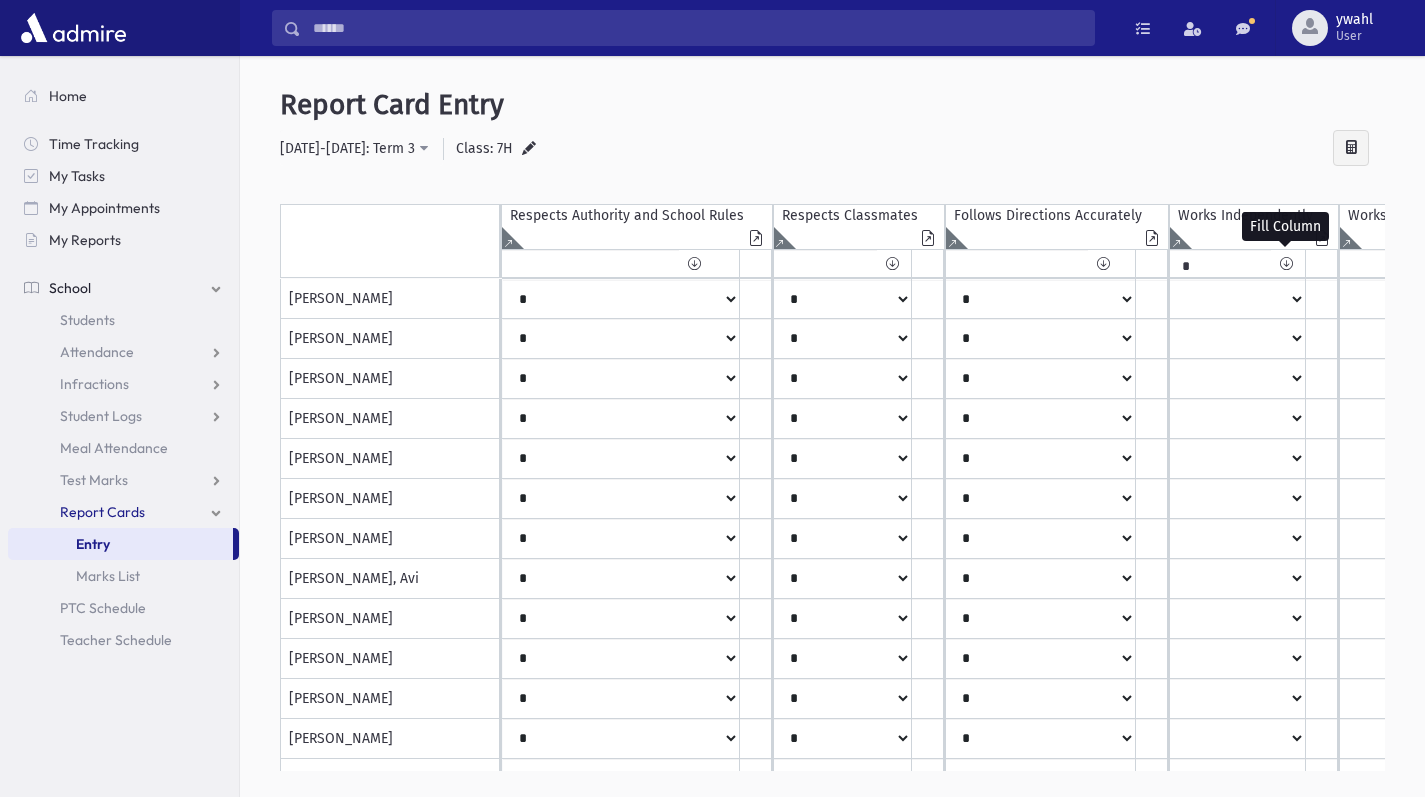 click at bounding box center (1286, 263) 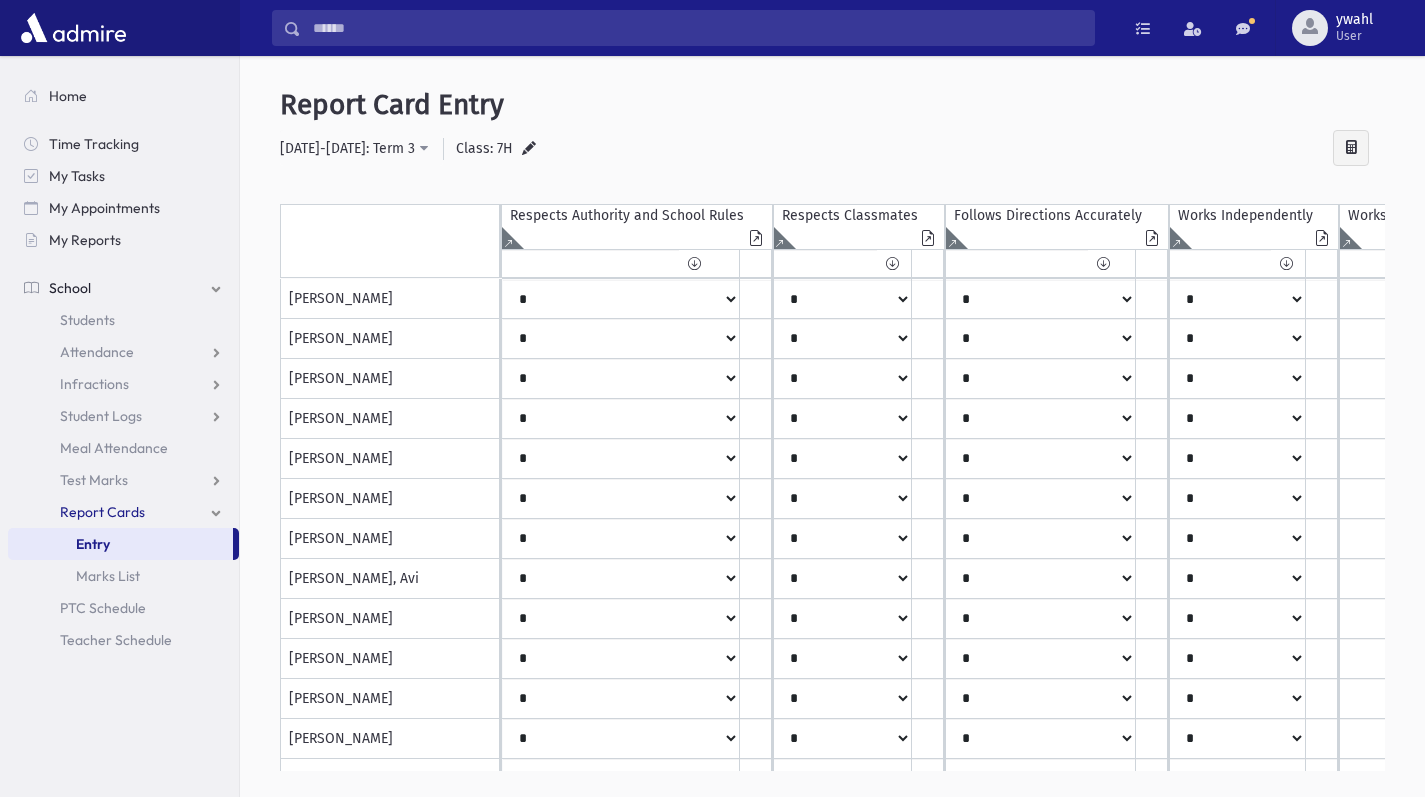scroll, scrollTop: 0, scrollLeft: 96, axis: horizontal 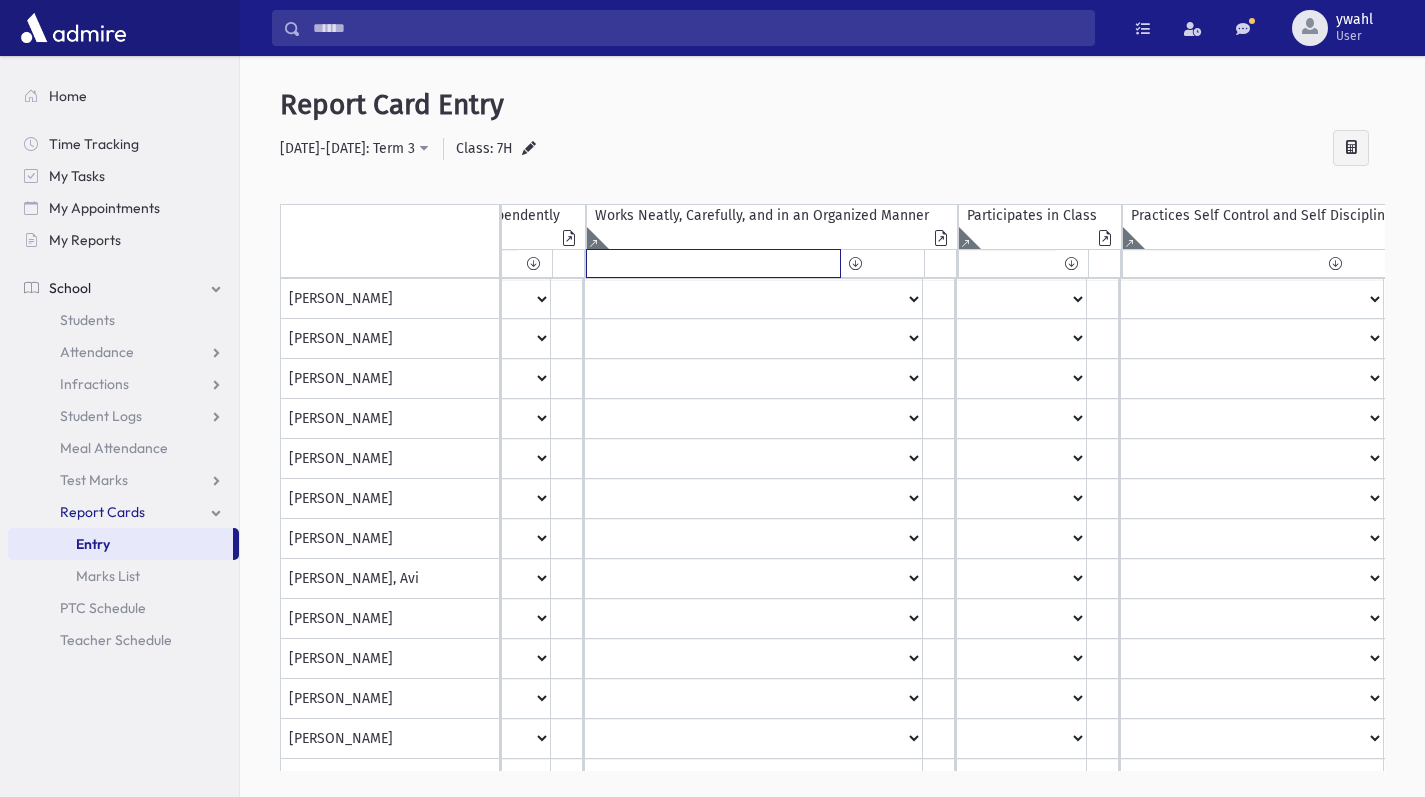 select on "*" 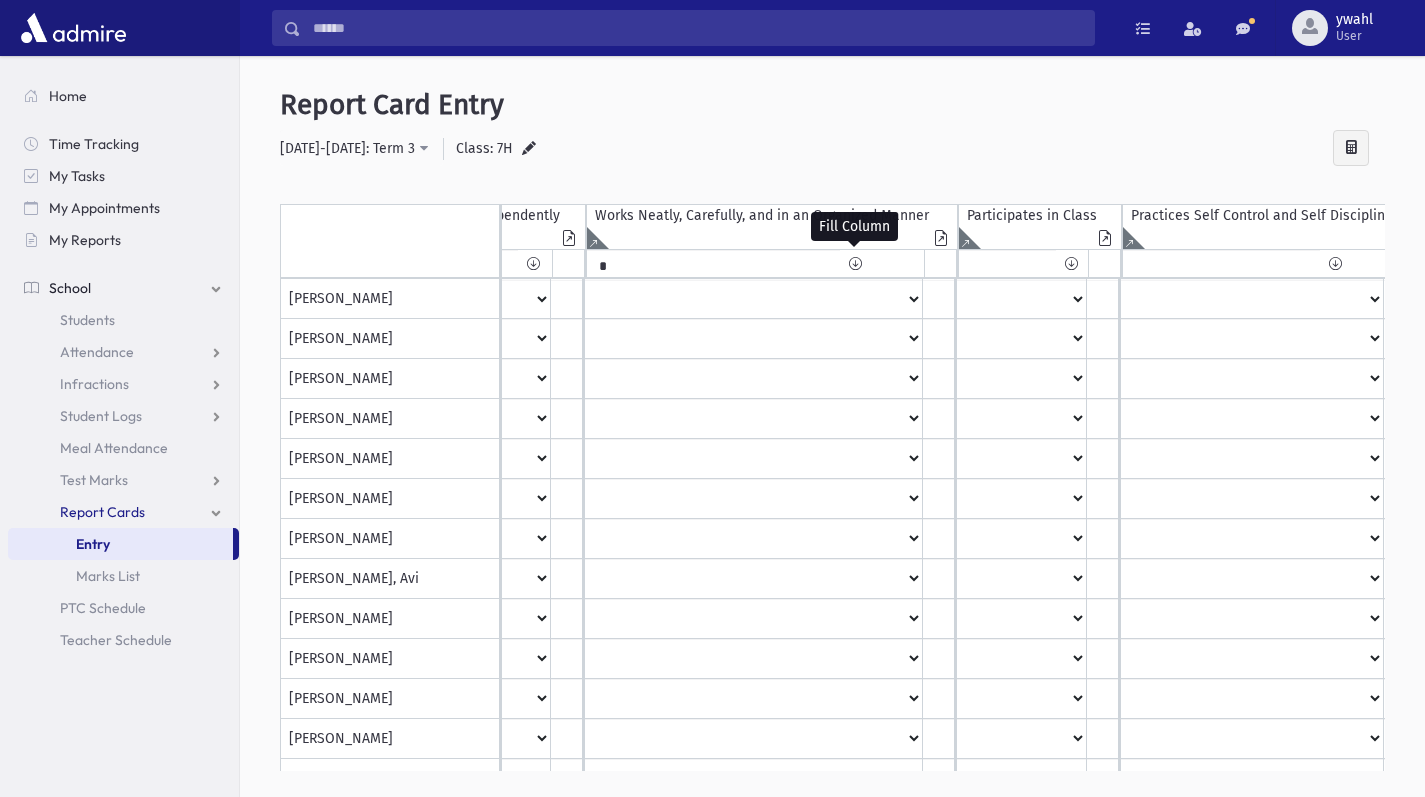 click at bounding box center (855, 263) 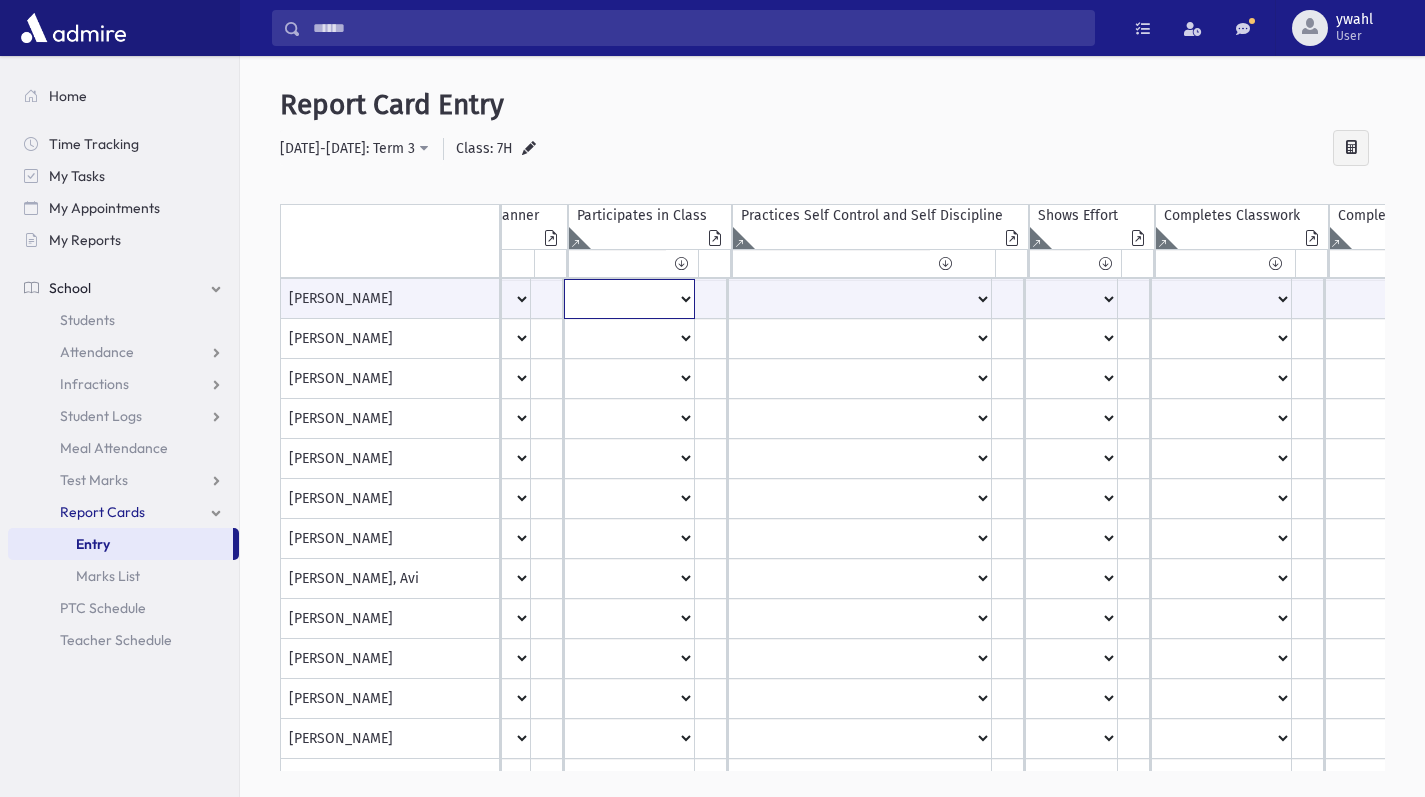 select on "**" 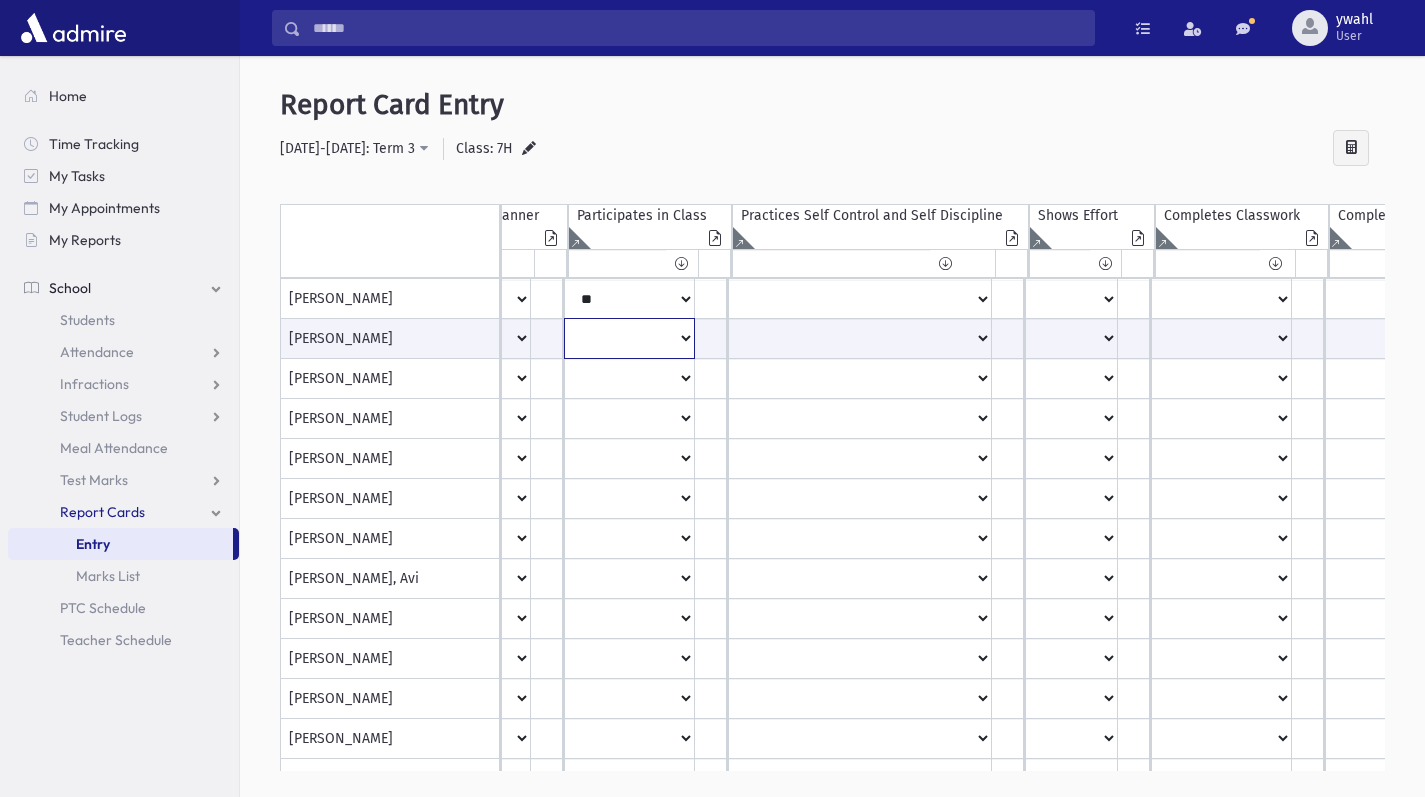 select on "***" 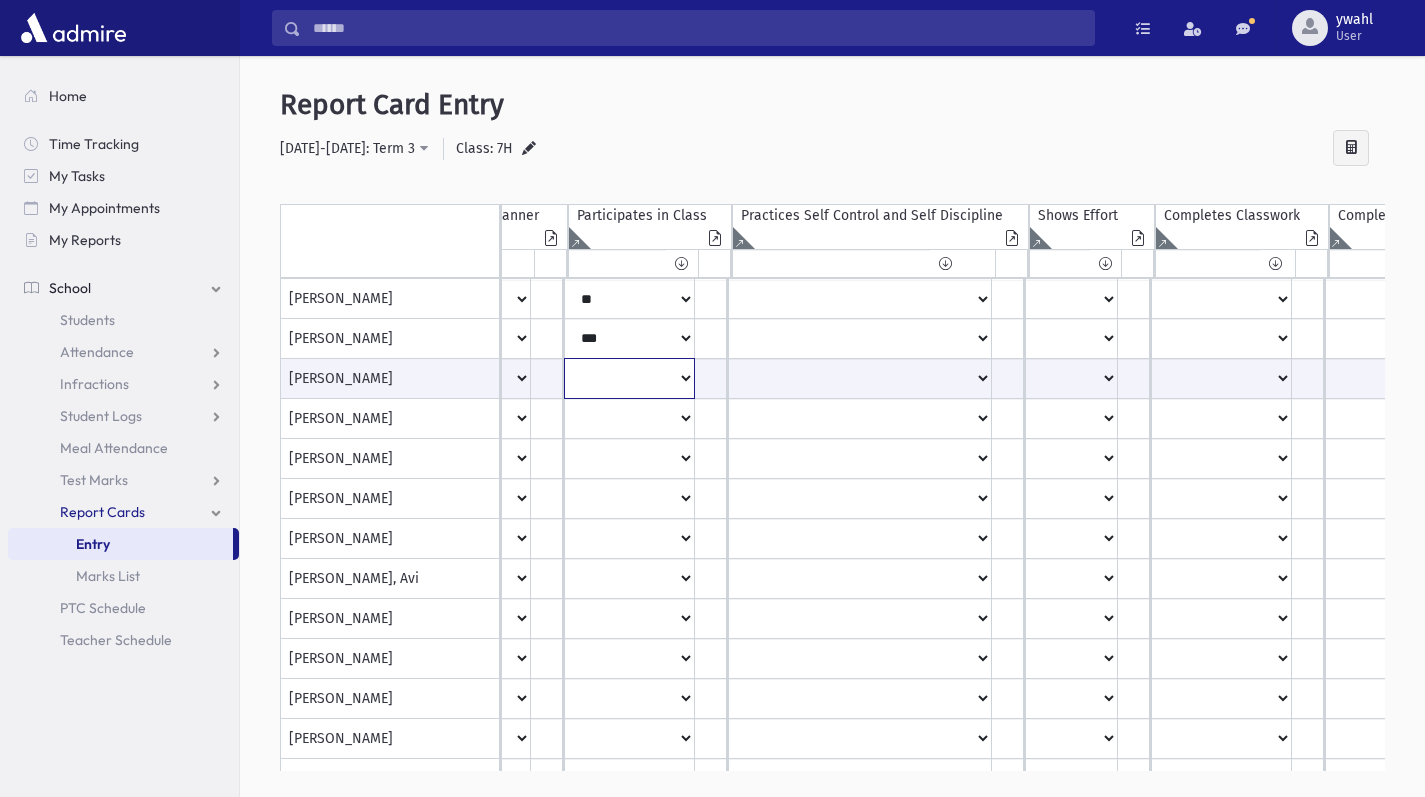 select on "***" 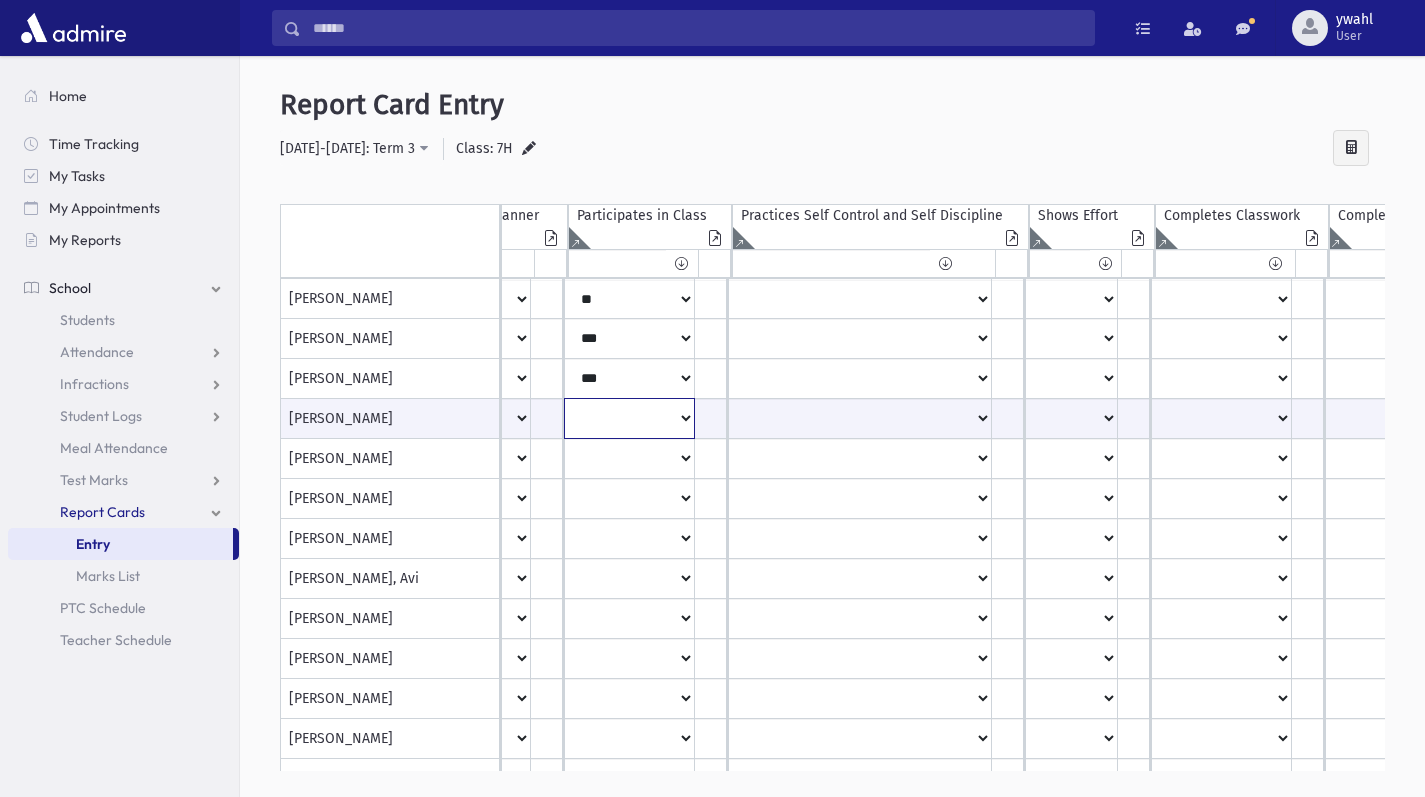 select on "*" 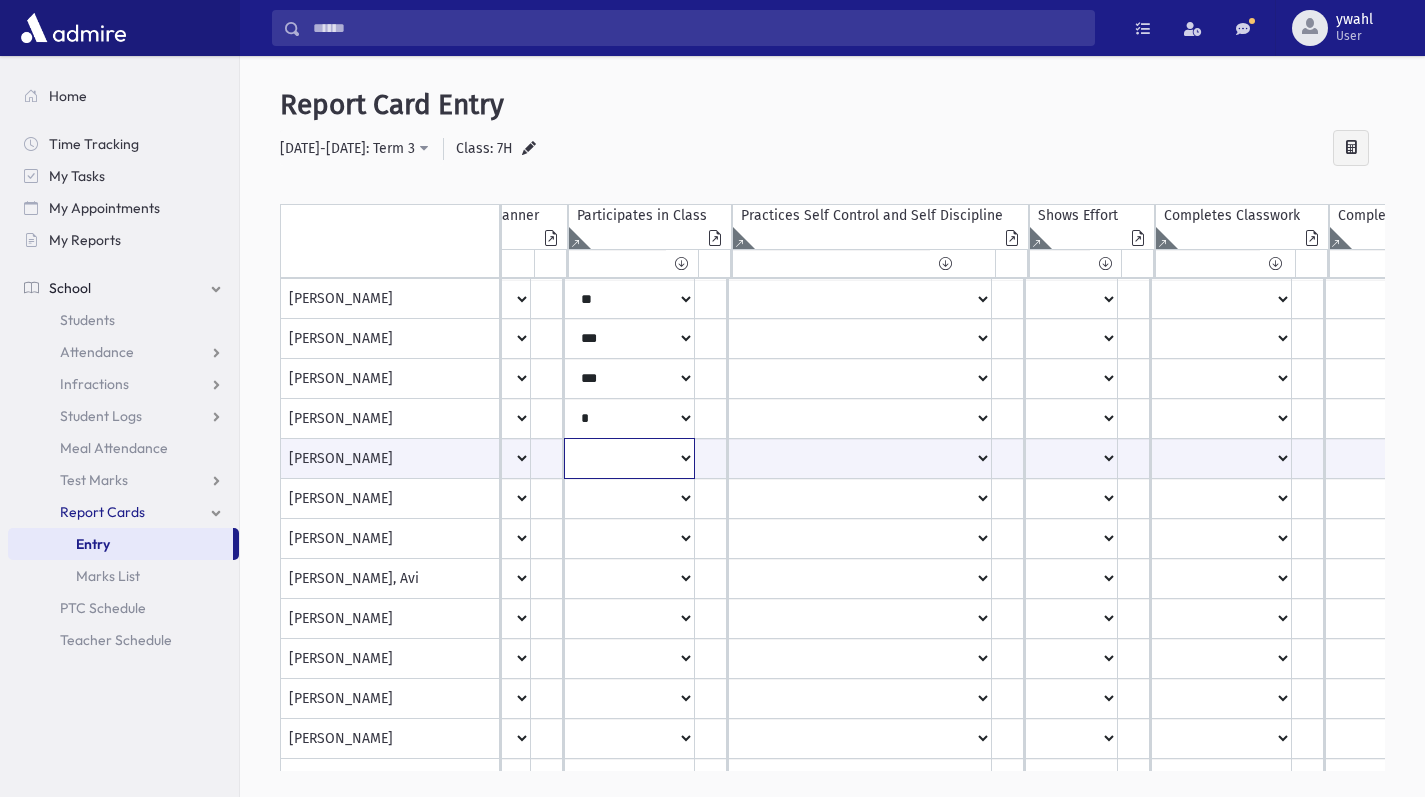 select on "**" 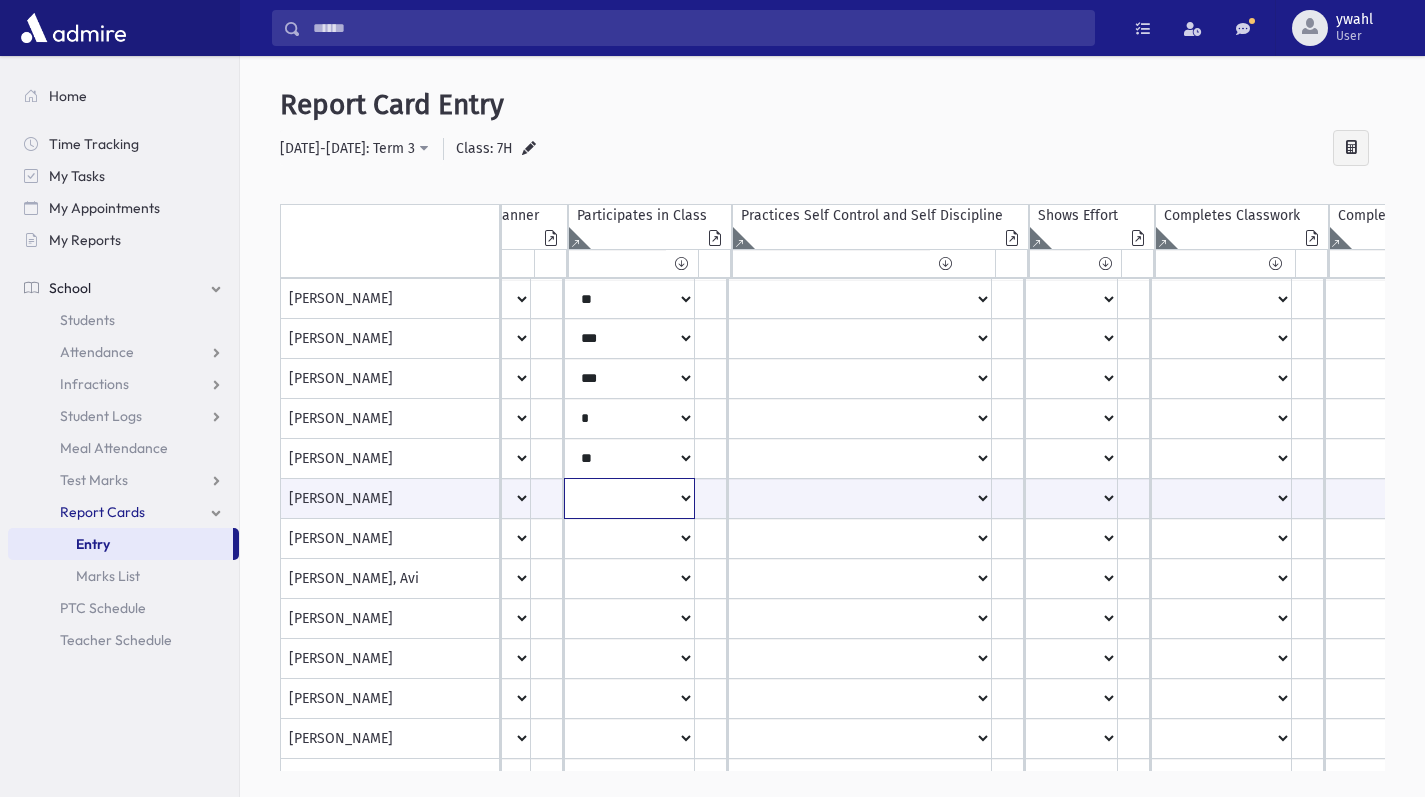 select on "**" 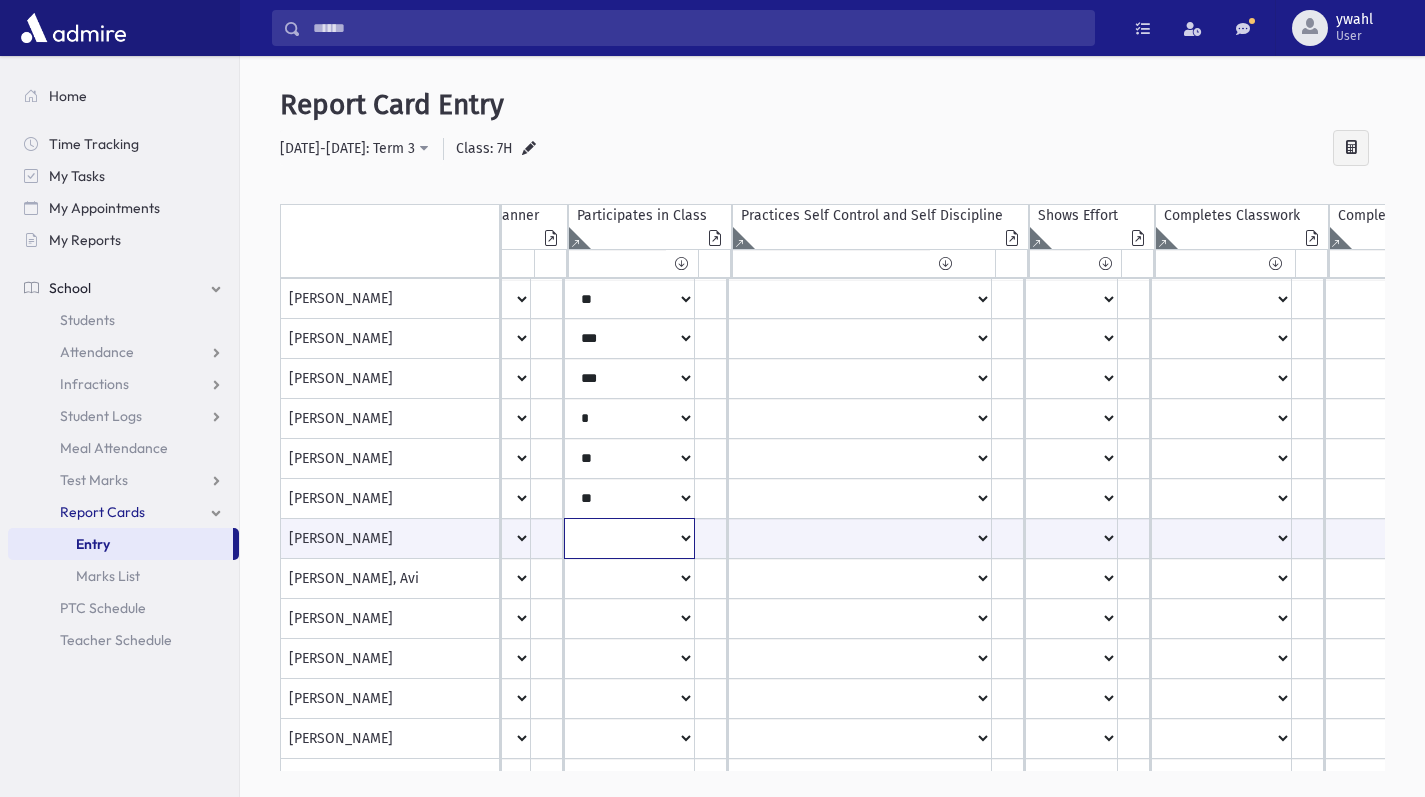 select on "***" 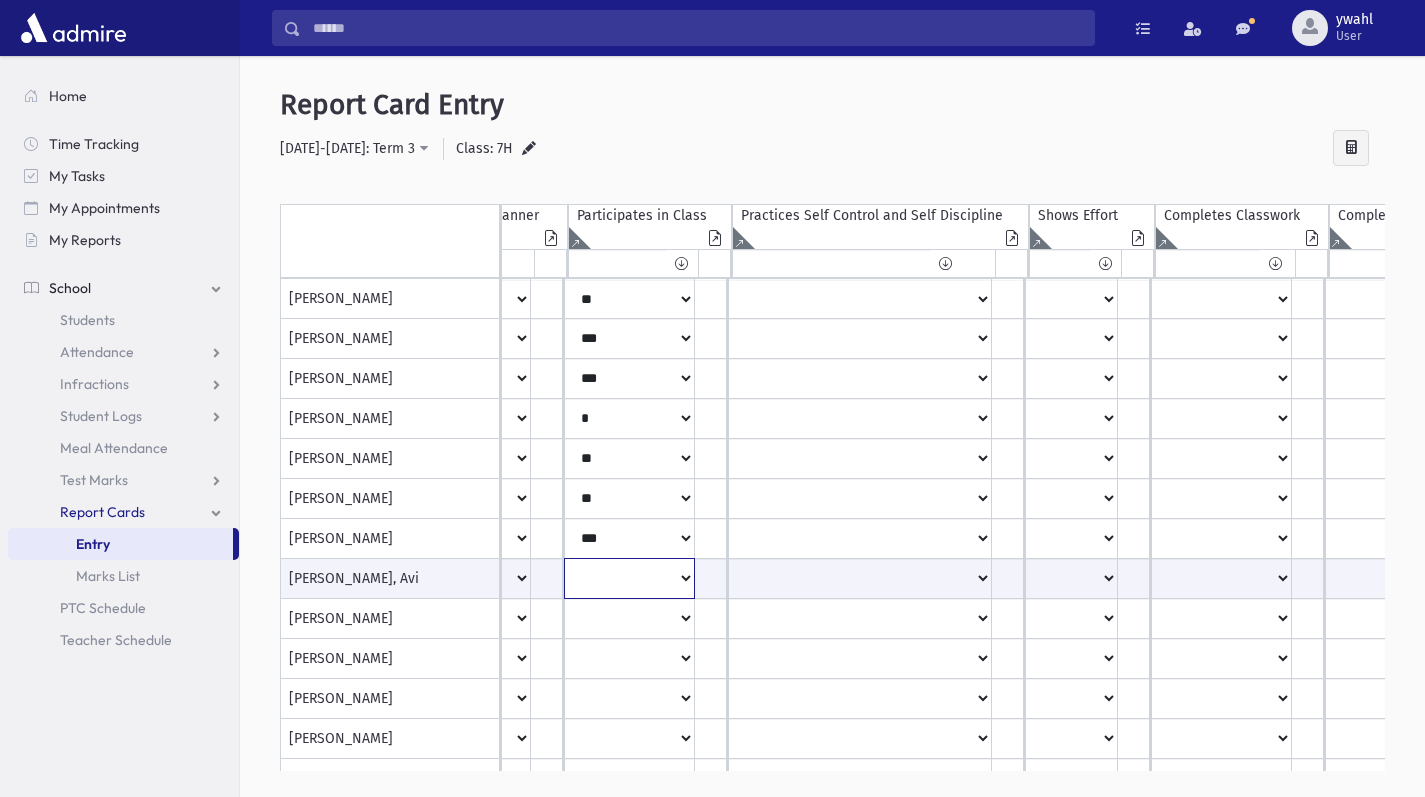 select on "***" 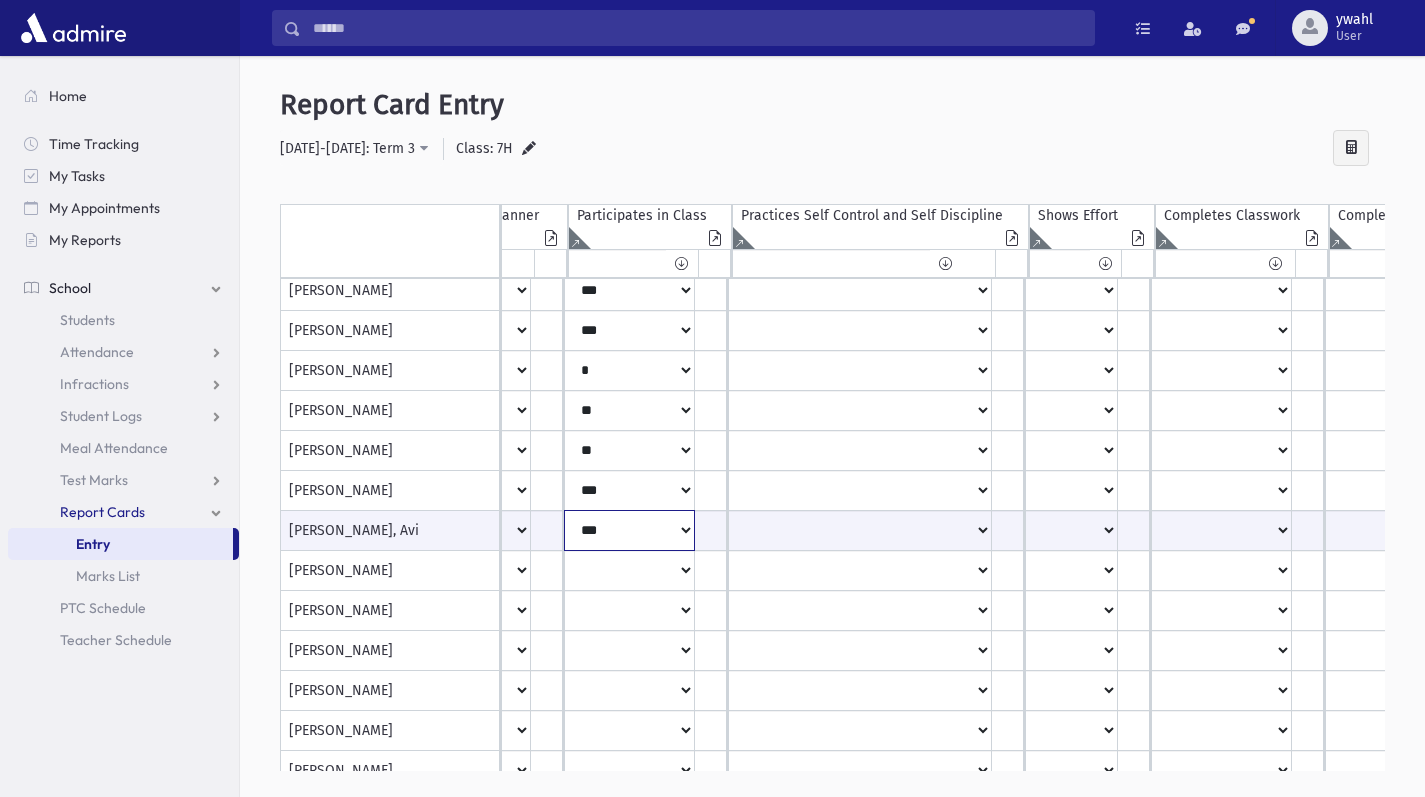 scroll, scrollTop: 52, scrollLeft: 1147, axis: both 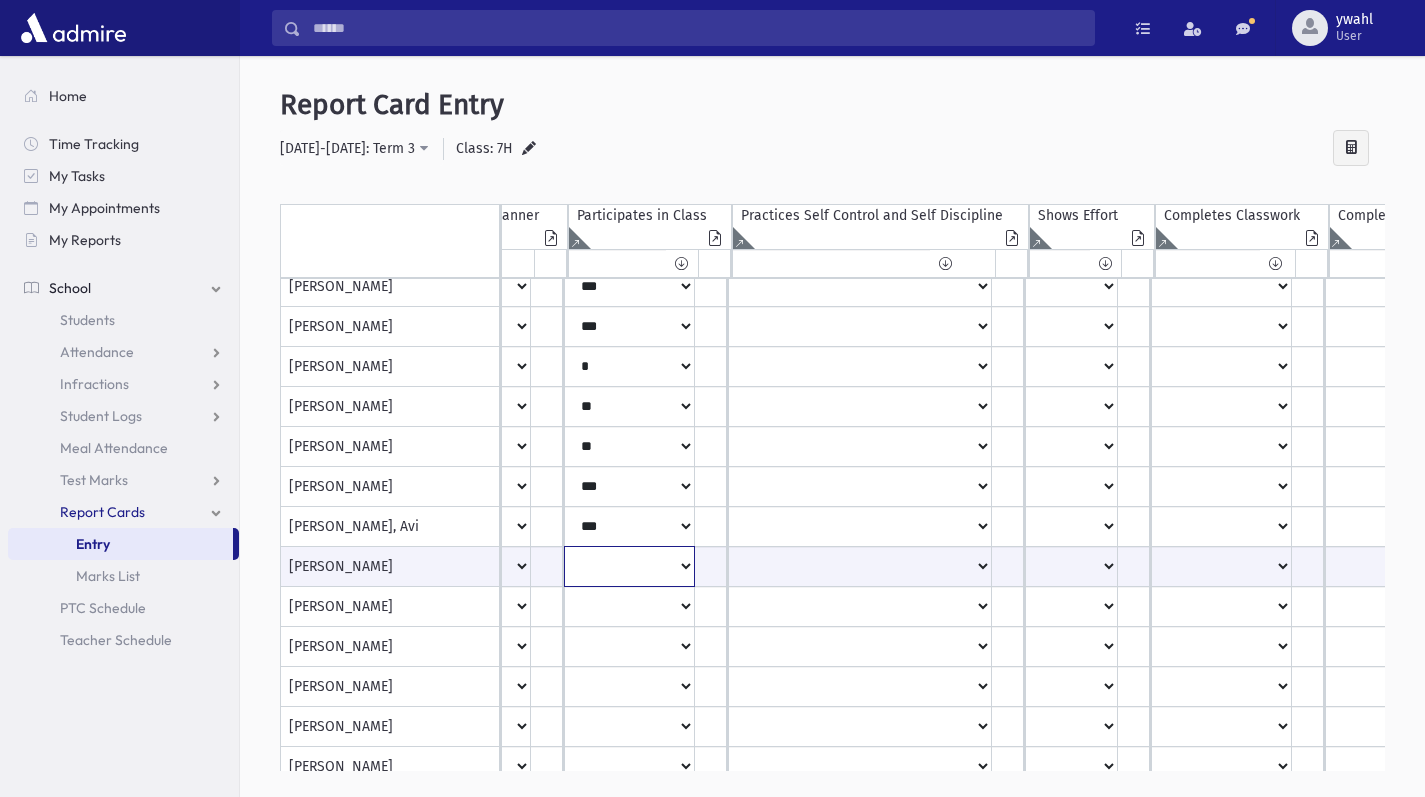 select on "***" 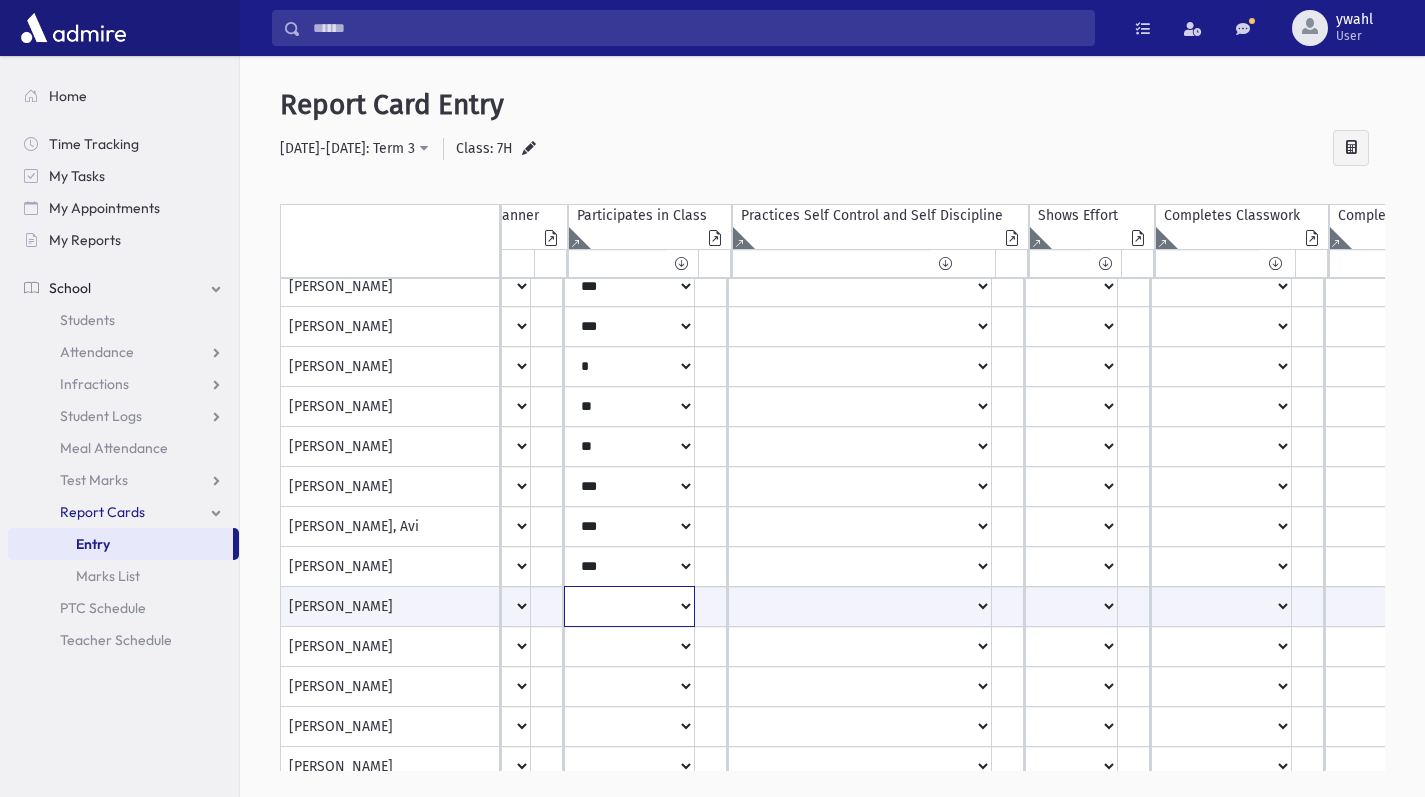 select on "***" 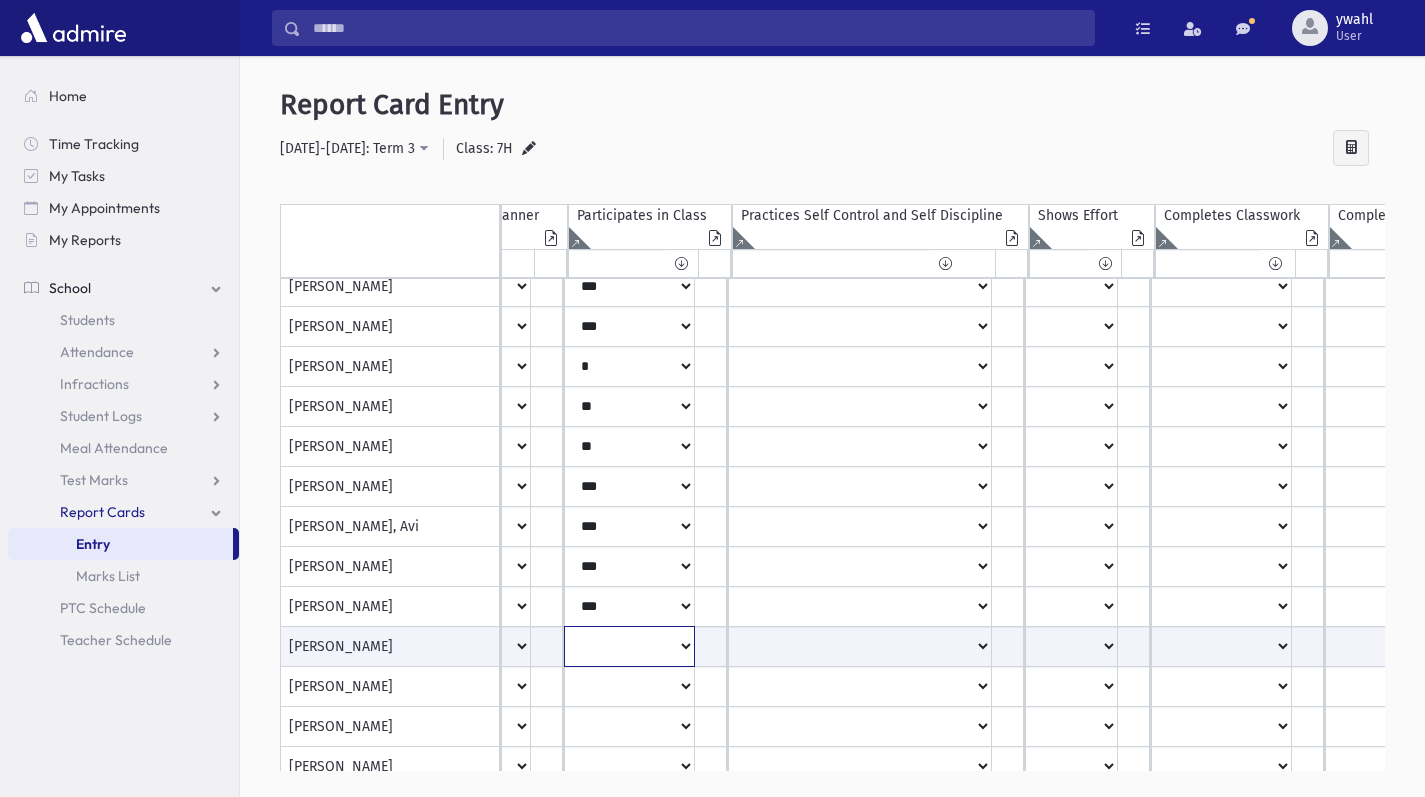 select on "**" 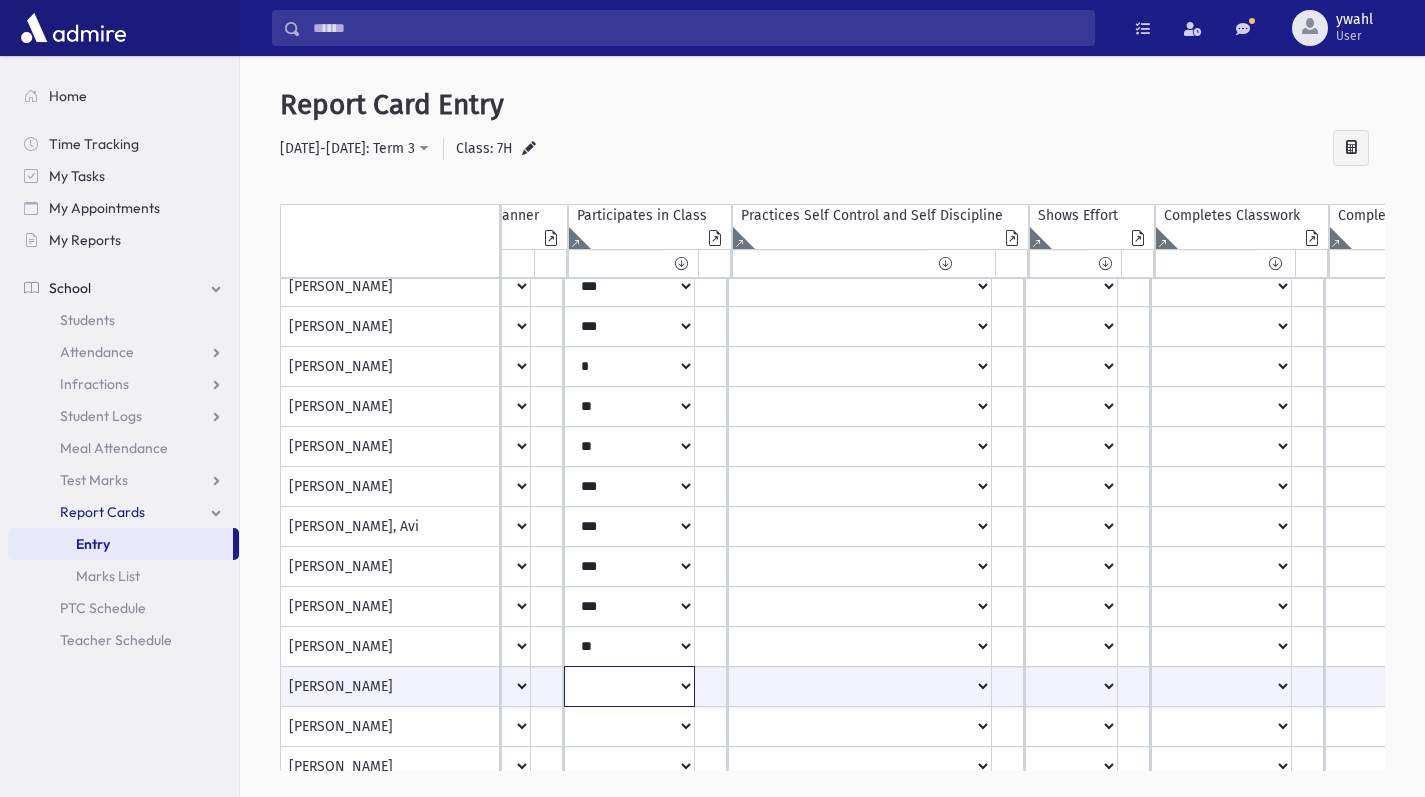 select on "***" 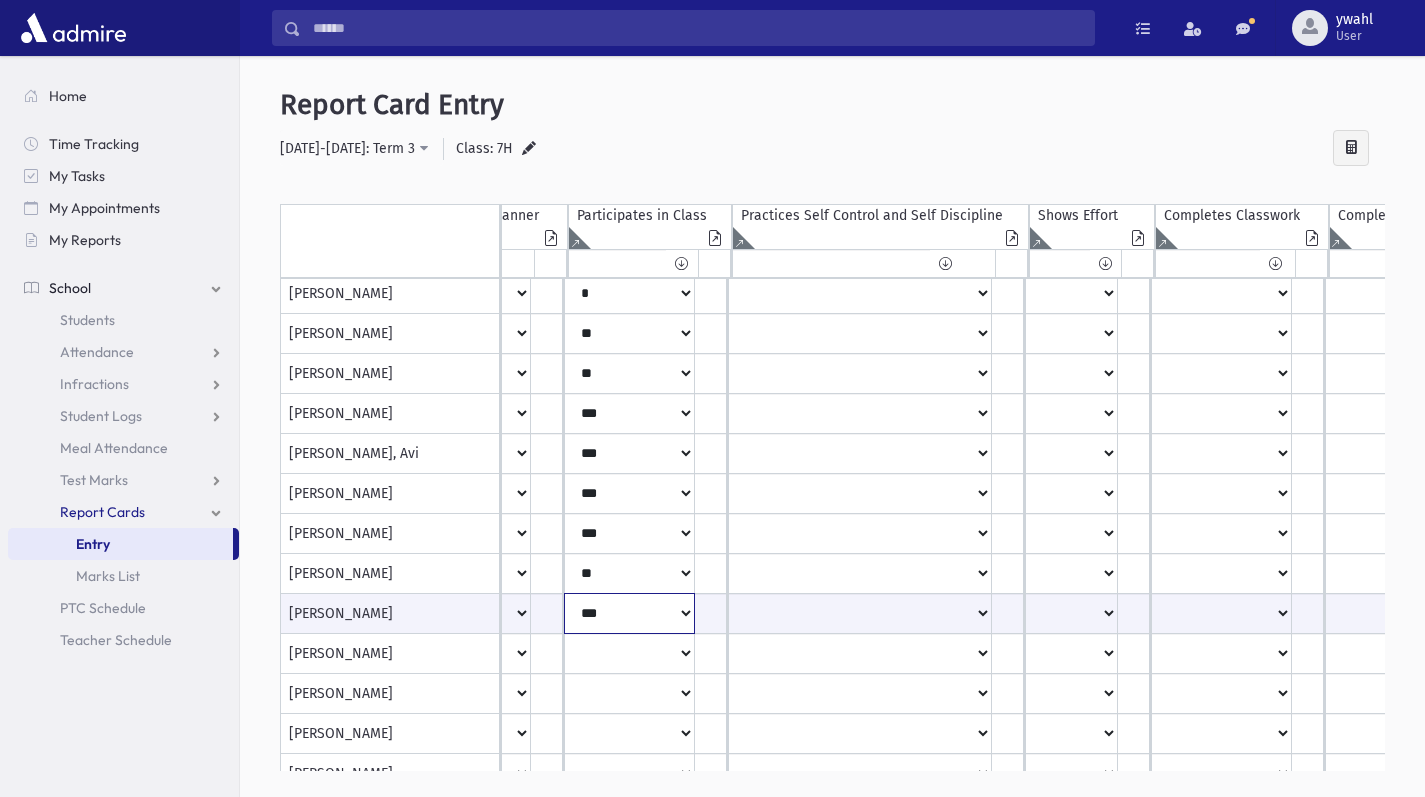 scroll, scrollTop: 129, scrollLeft: 1147, axis: both 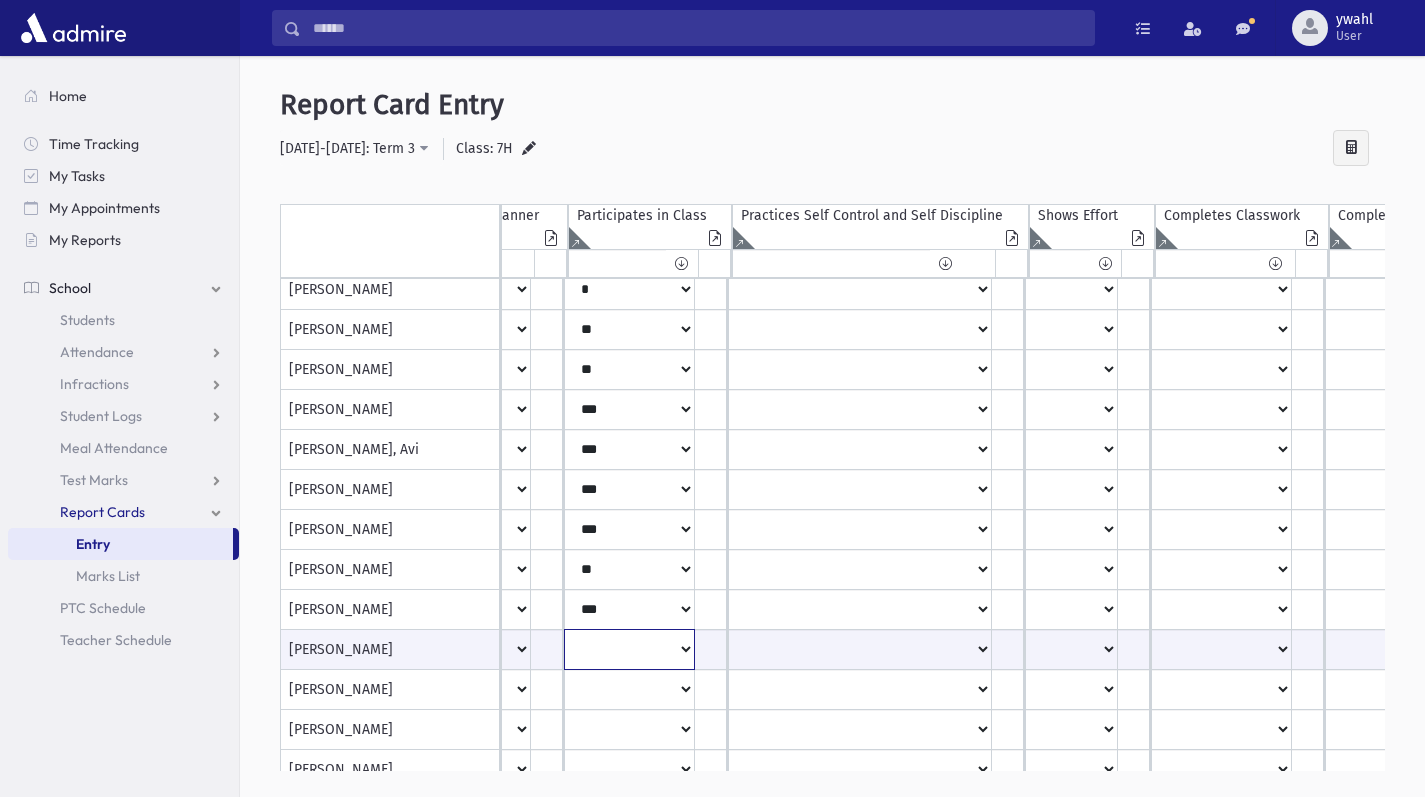 select on "***" 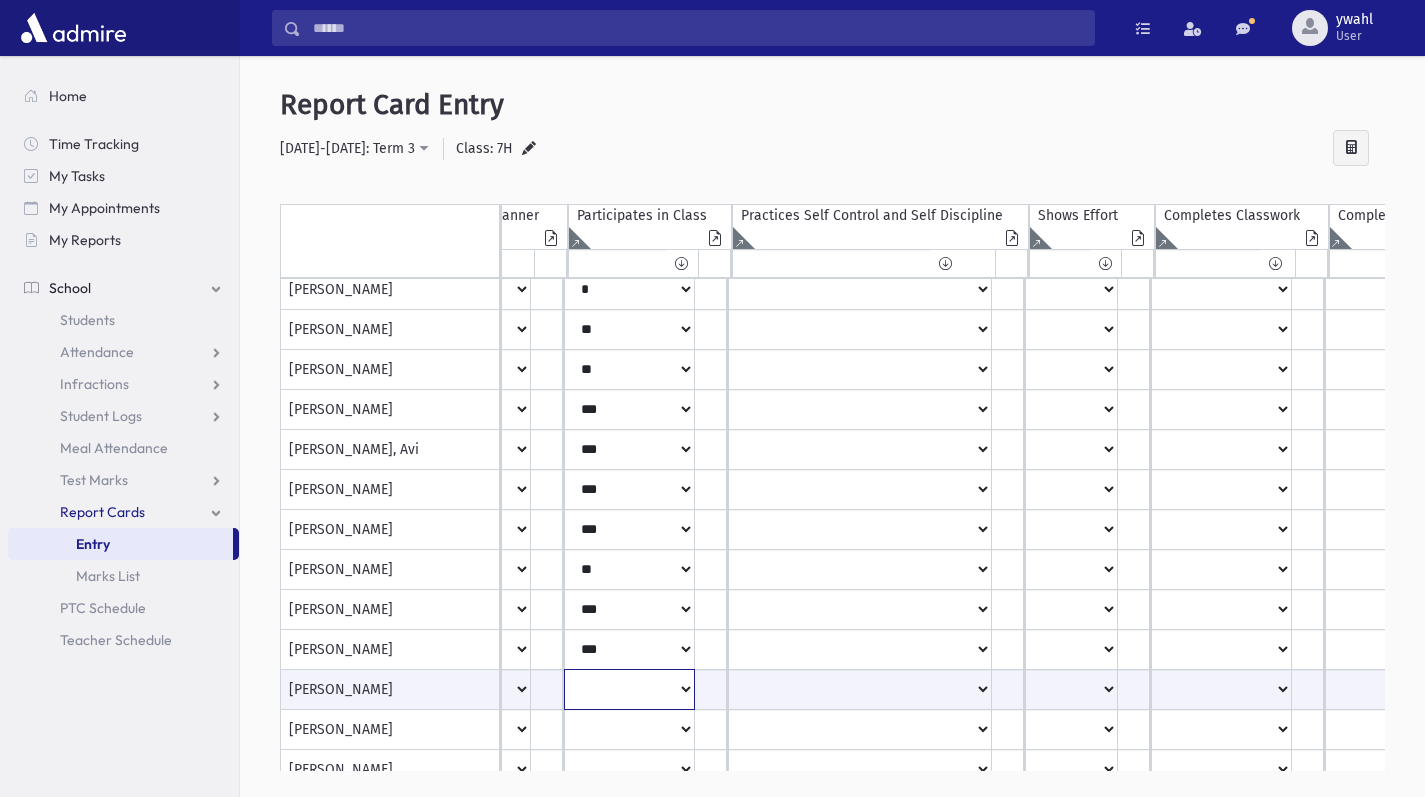 select on "***" 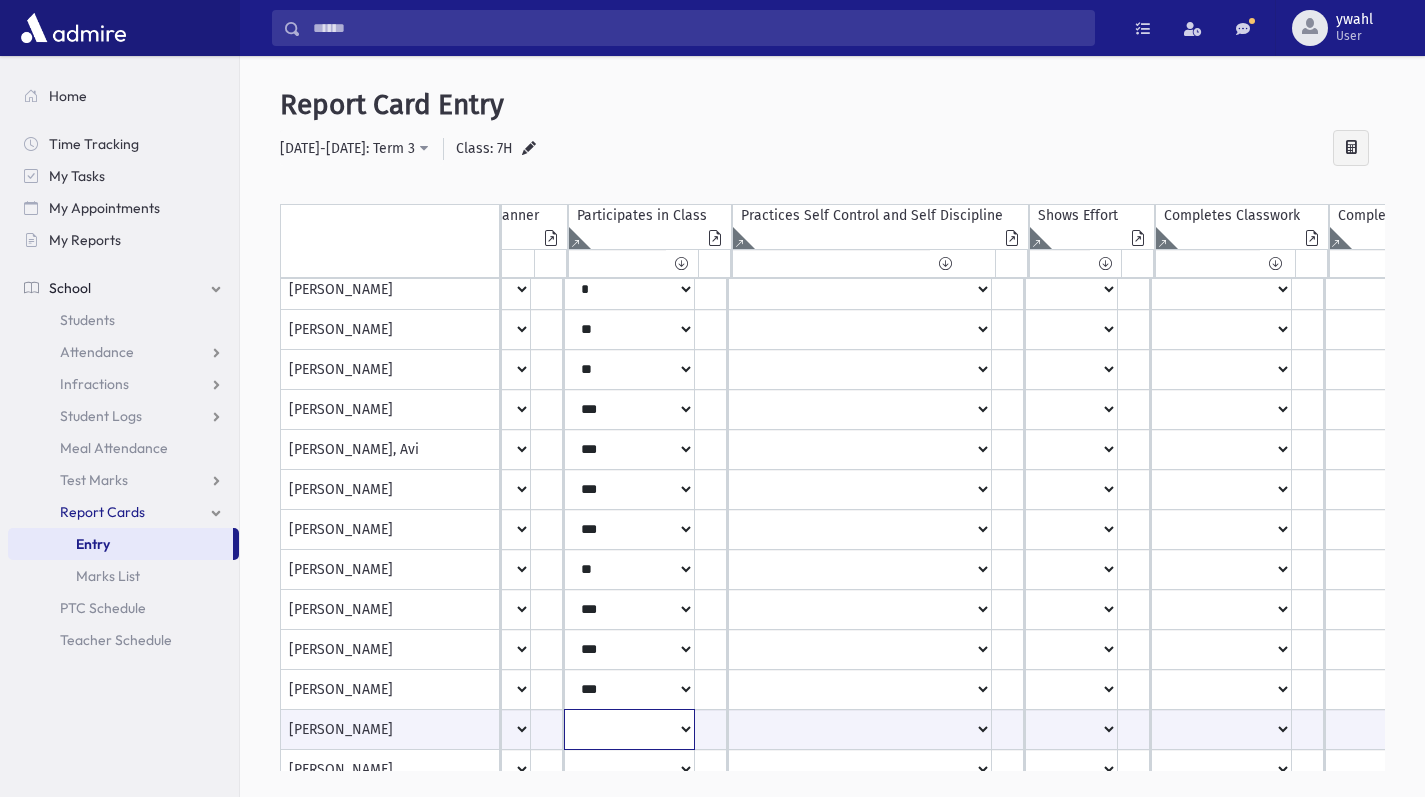 select on "***" 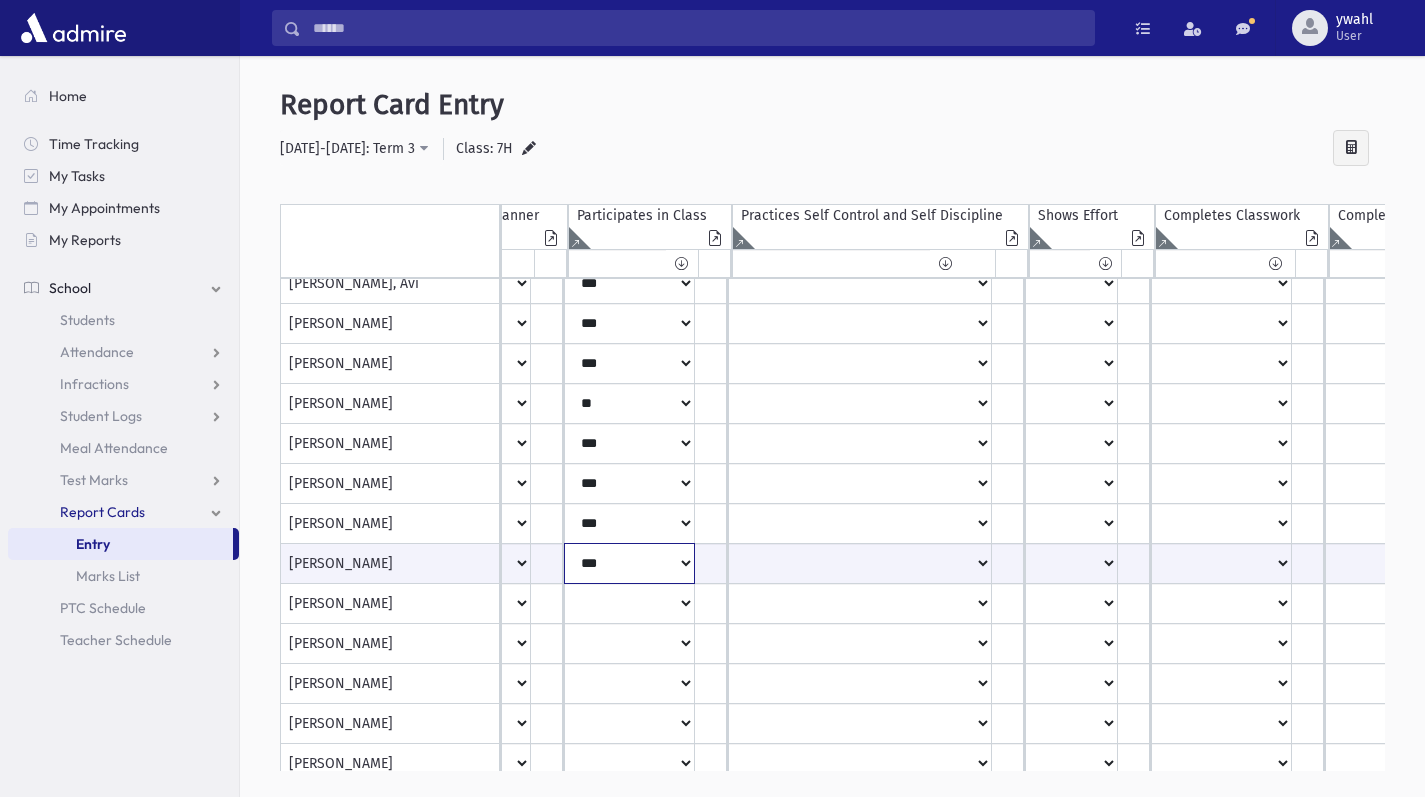 scroll, scrollTop: 306, scrollLeft: 1147, axis: both 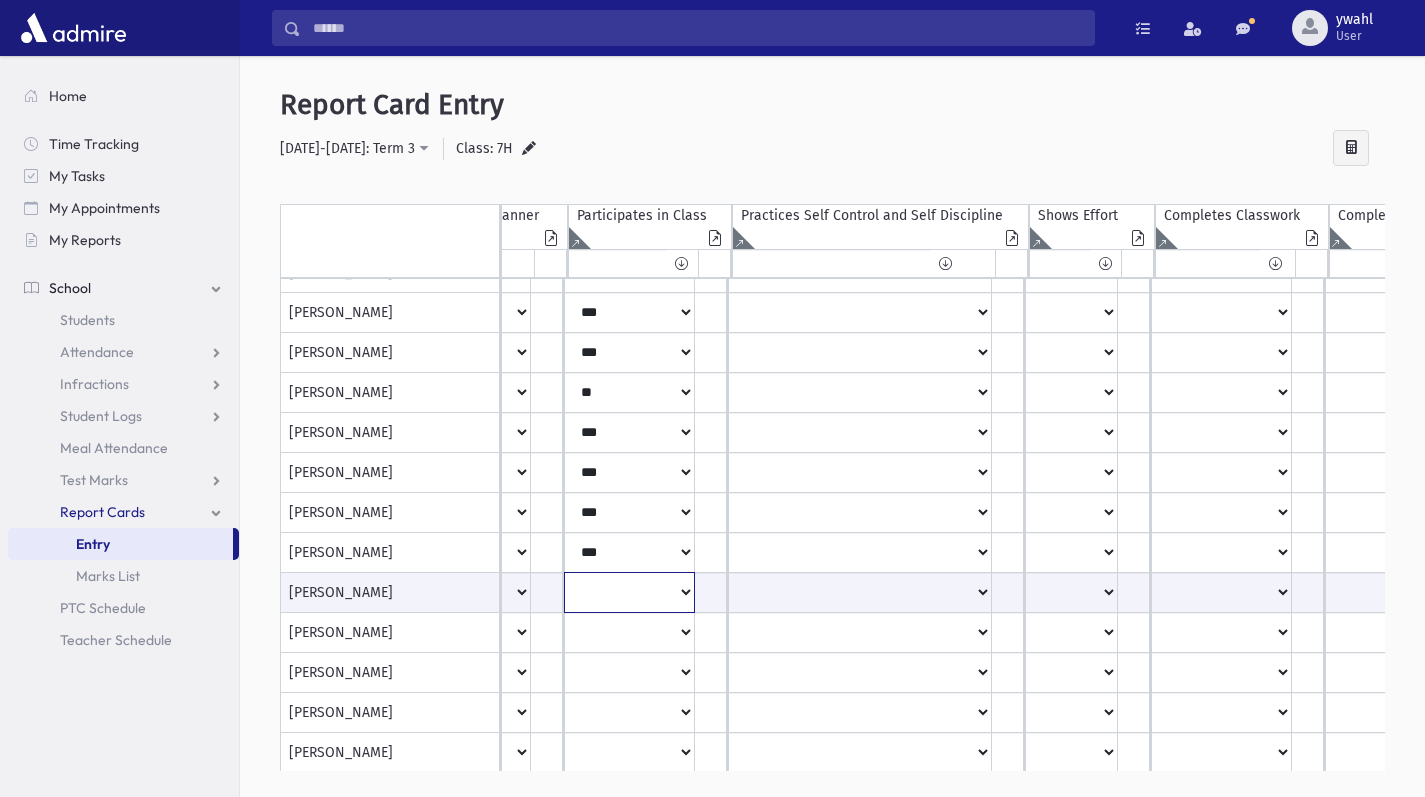 select on "*" 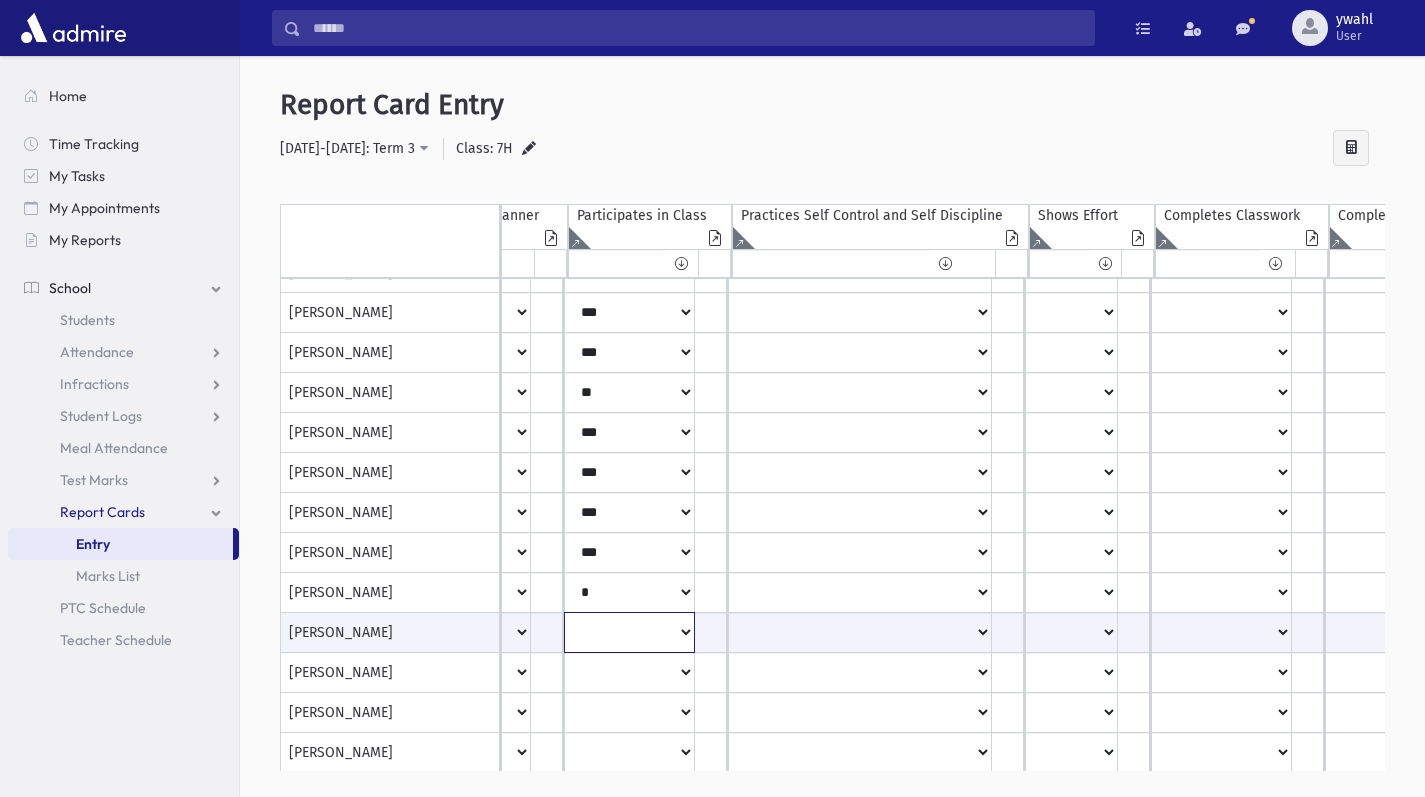 select on "***" 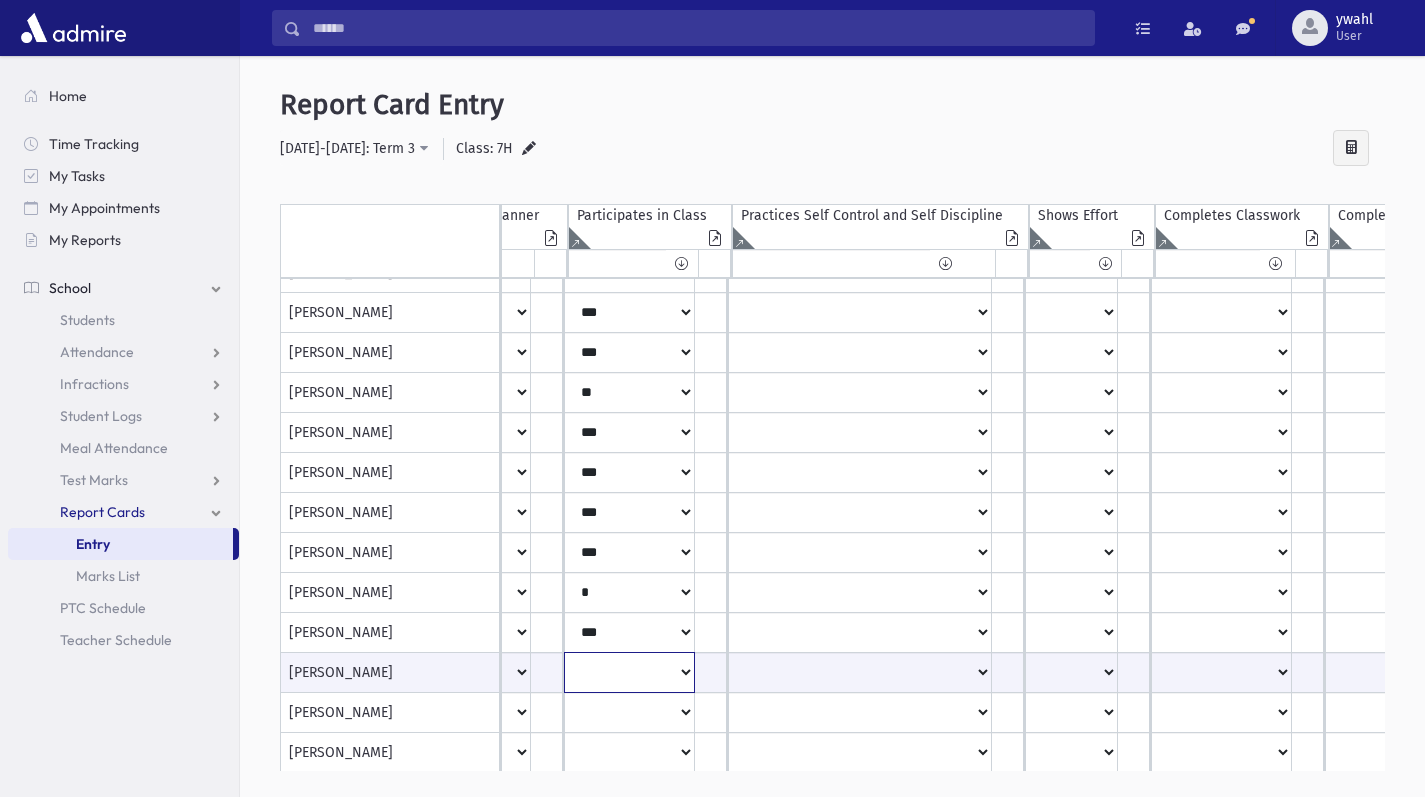 select on "***" 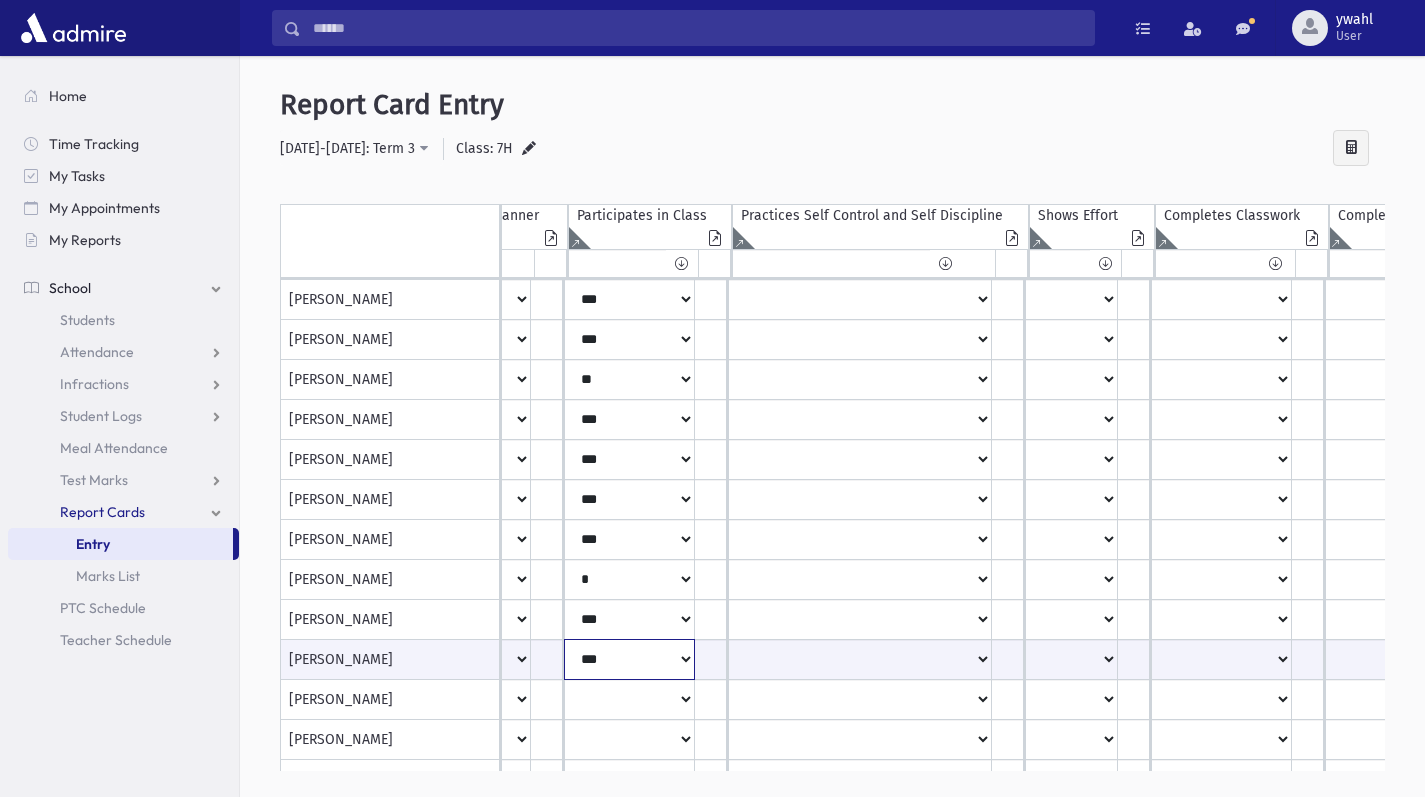scroll, scrollTop: 380, scrollLeft: 1147, axis: both 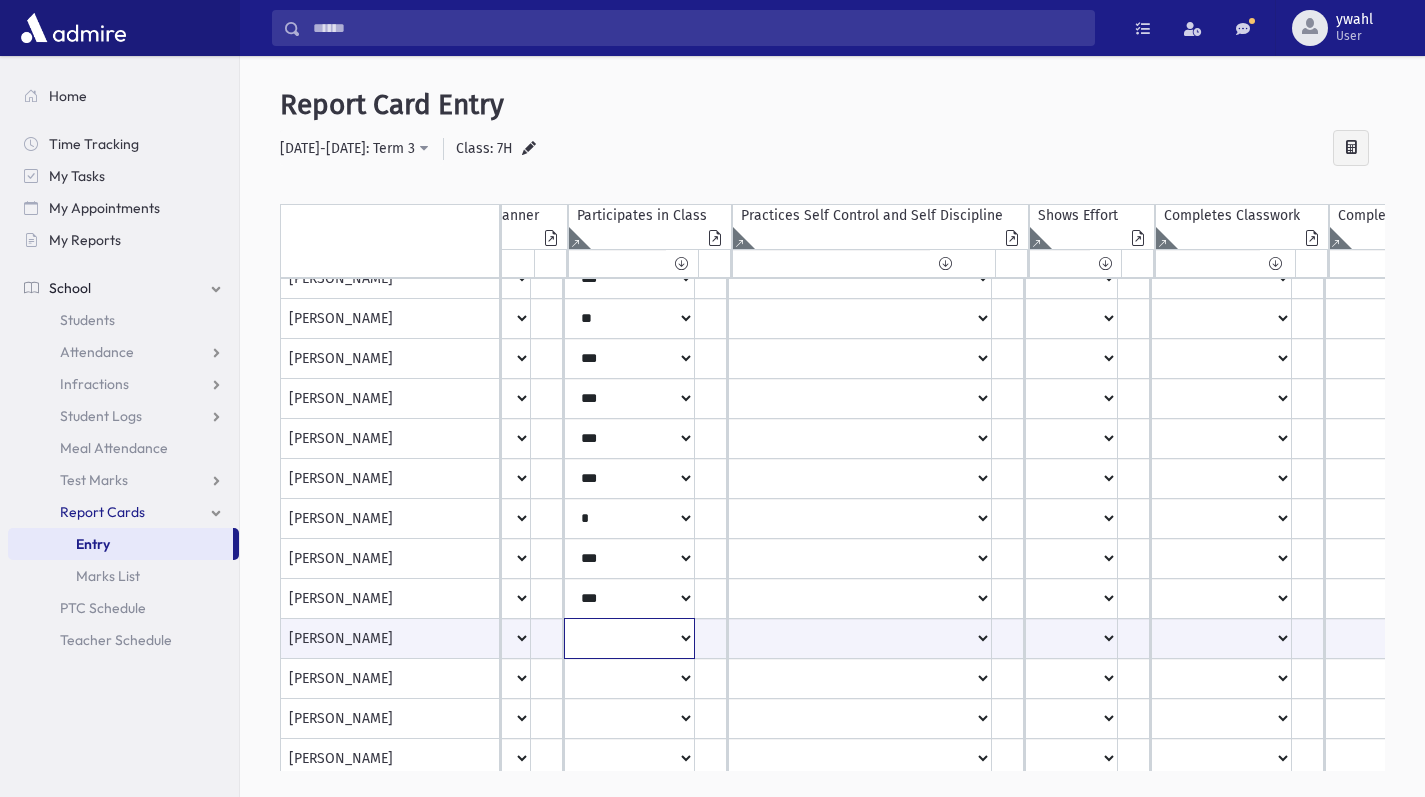 select on "*" 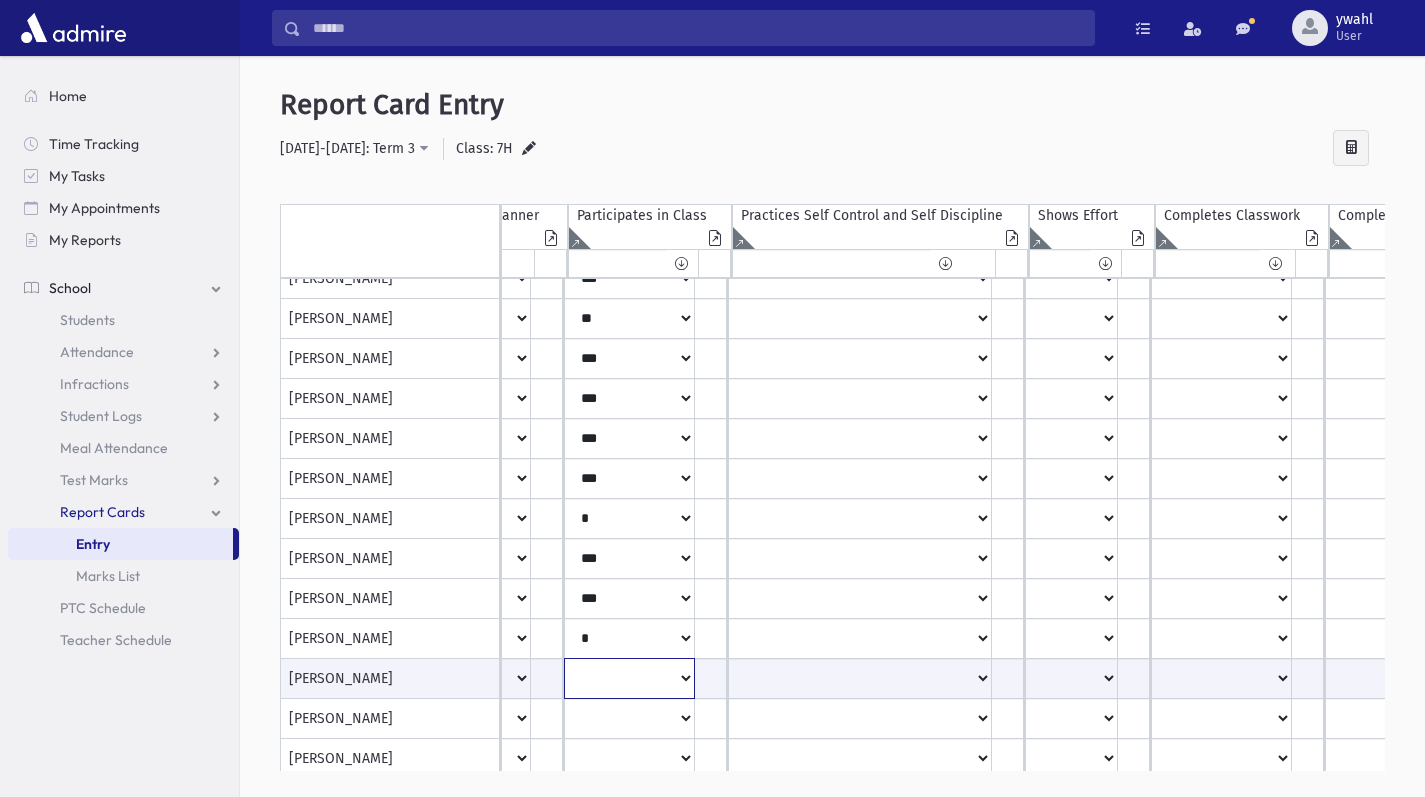 select on "***" 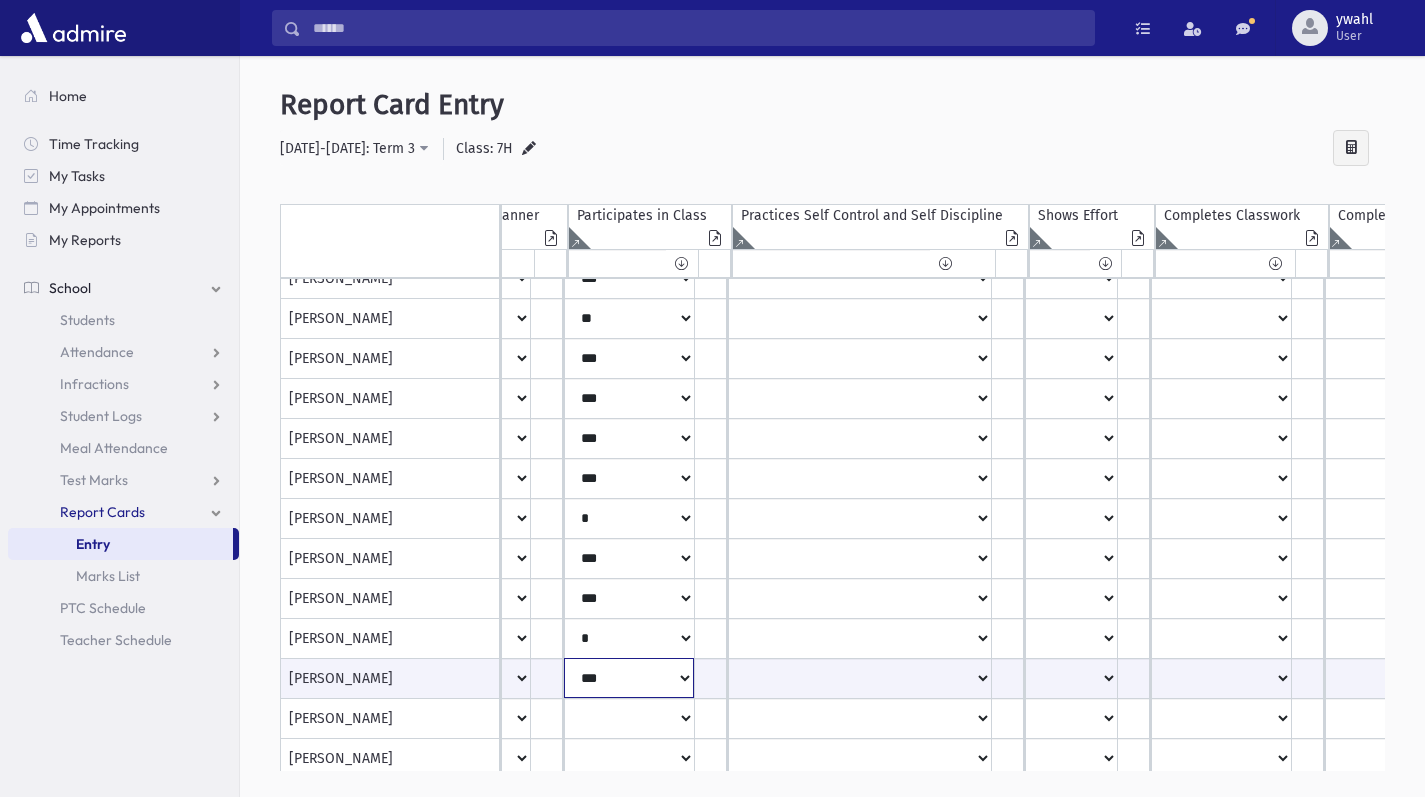 scroll, scrollTop: 428, scrollLeft: 1147, axis: both 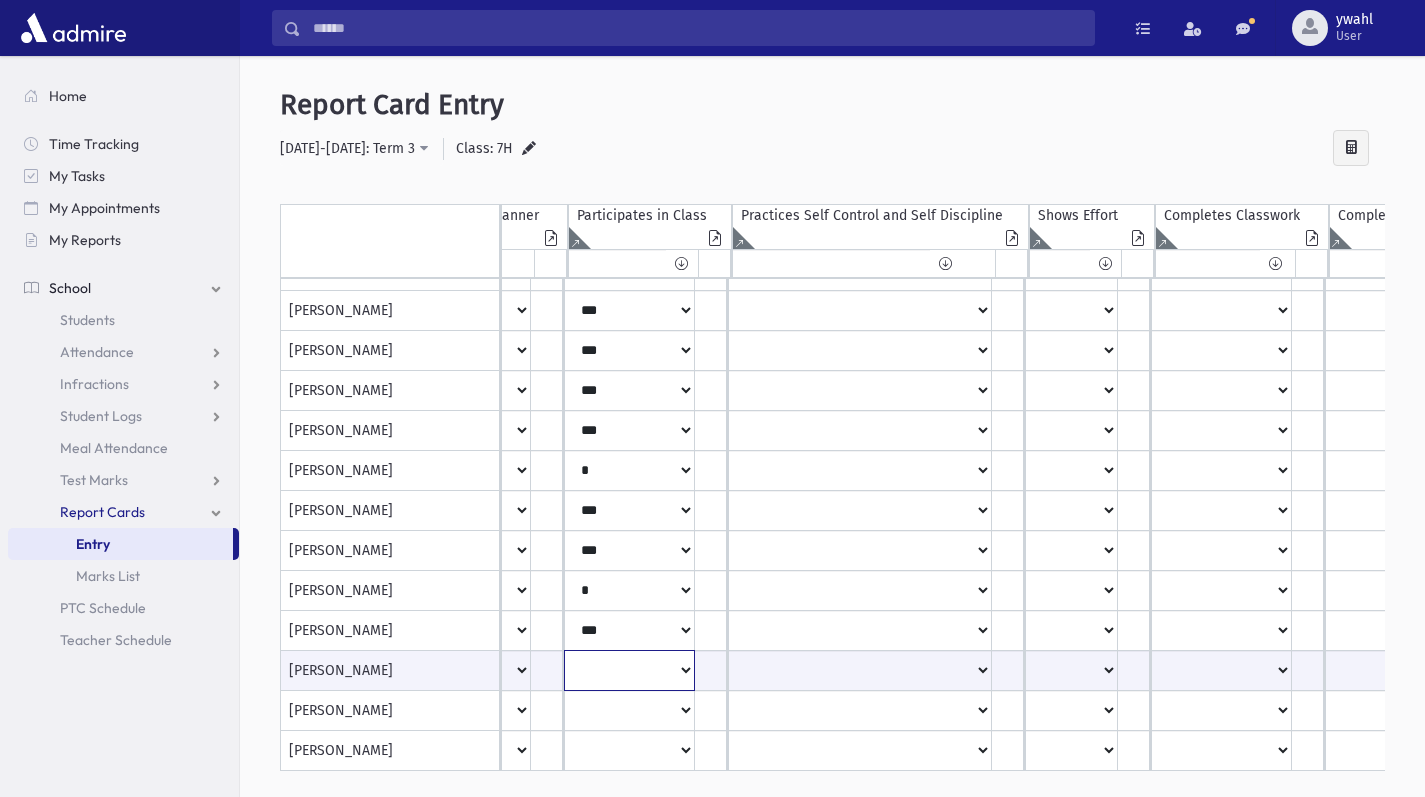 select on "***" 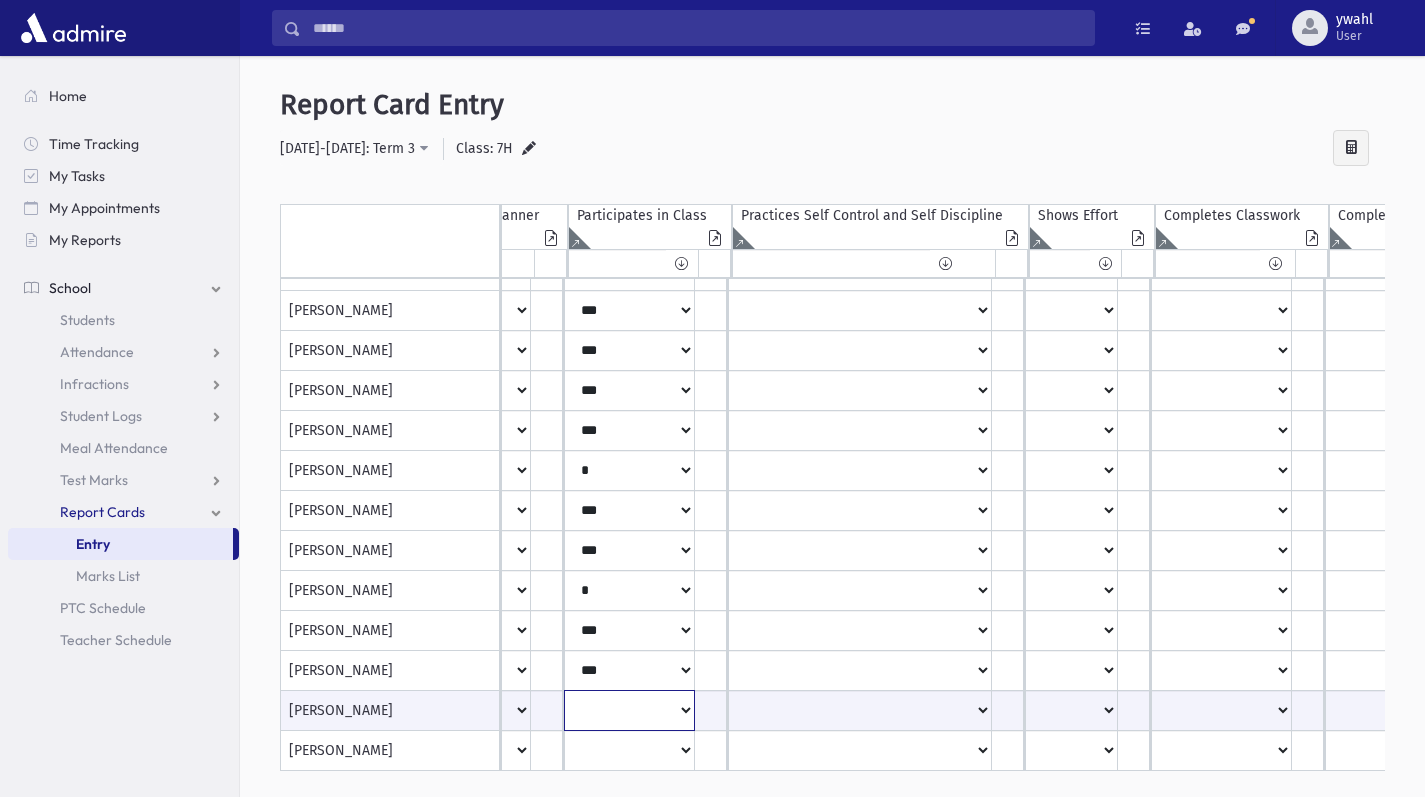 select on "**" 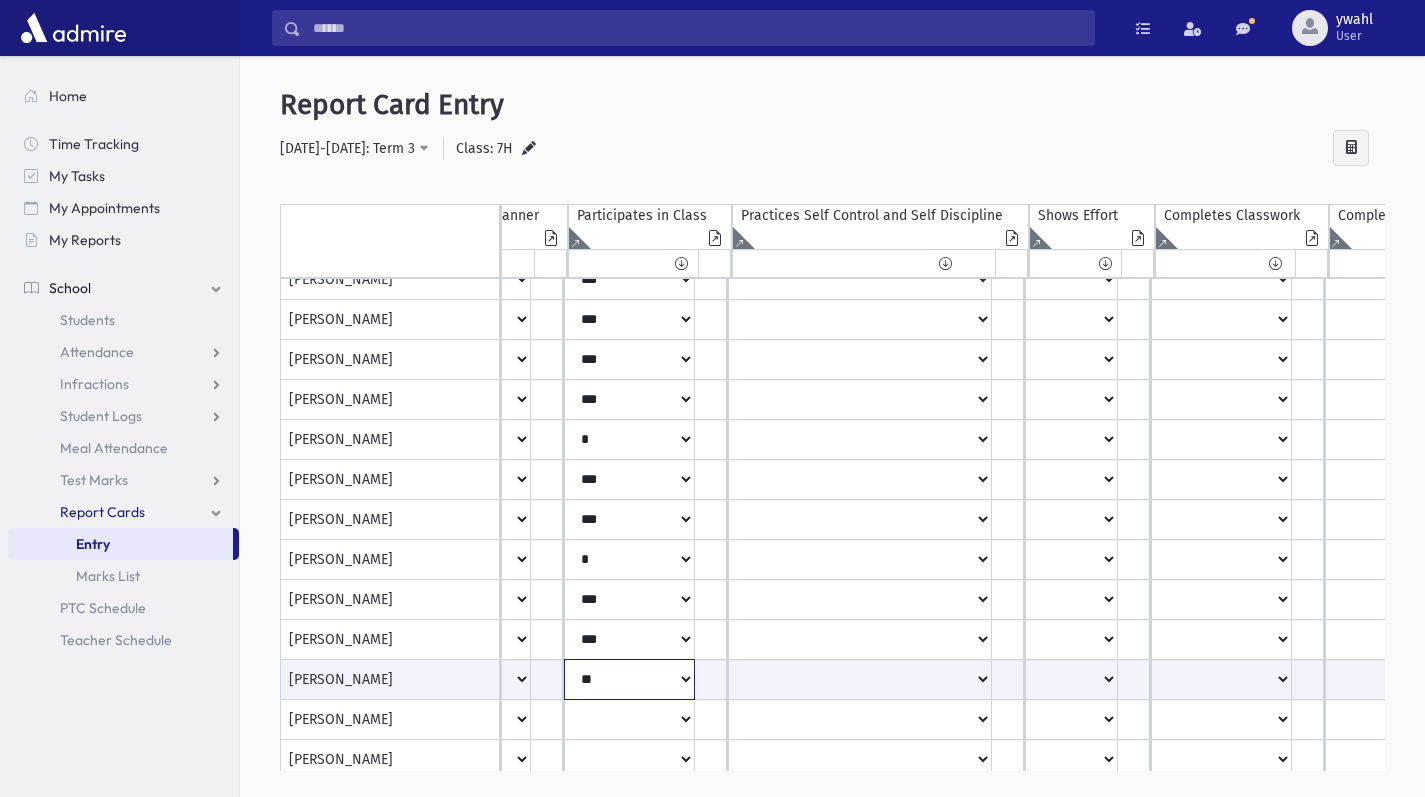 scroll, scrollTop: 509, scrollLeft: 1147, axis: both 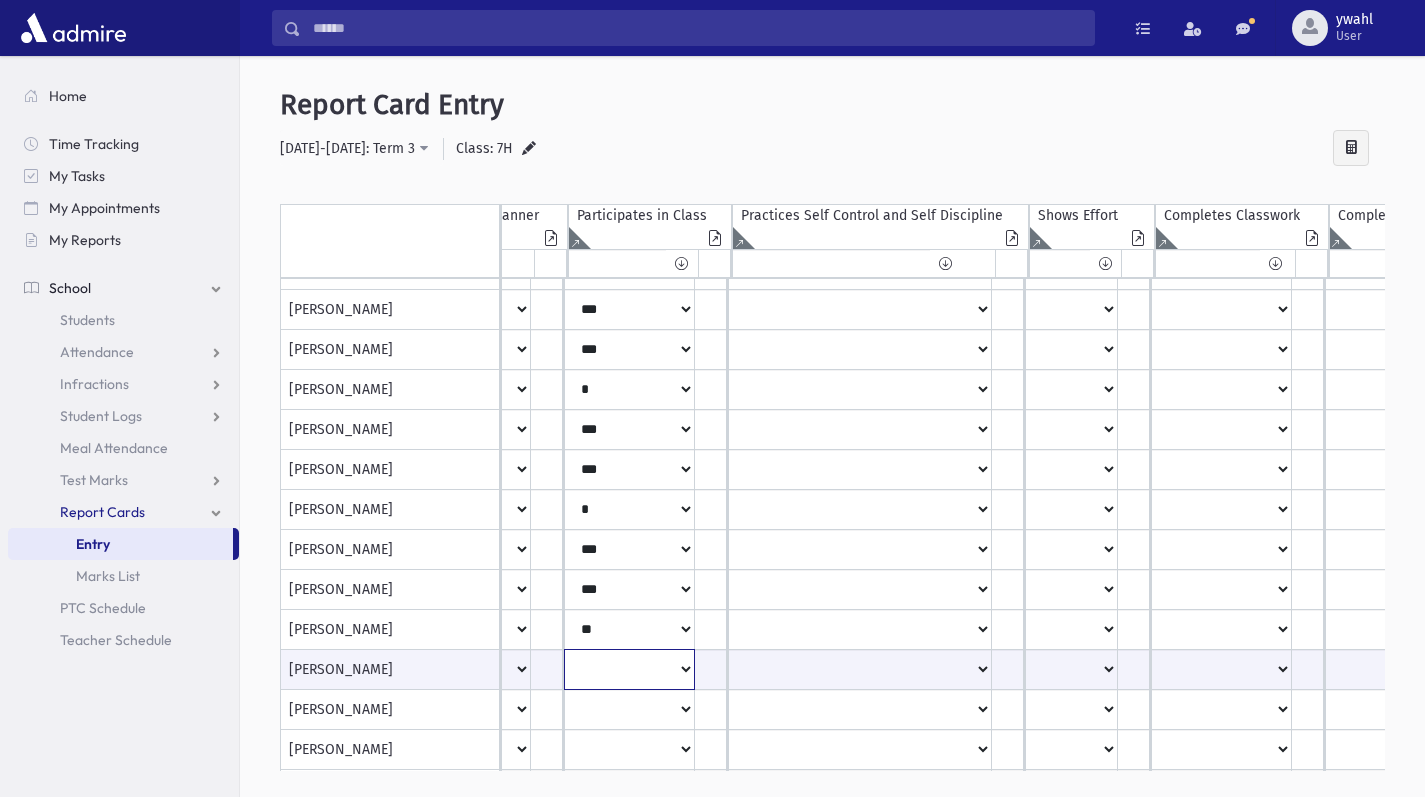 select on "***" 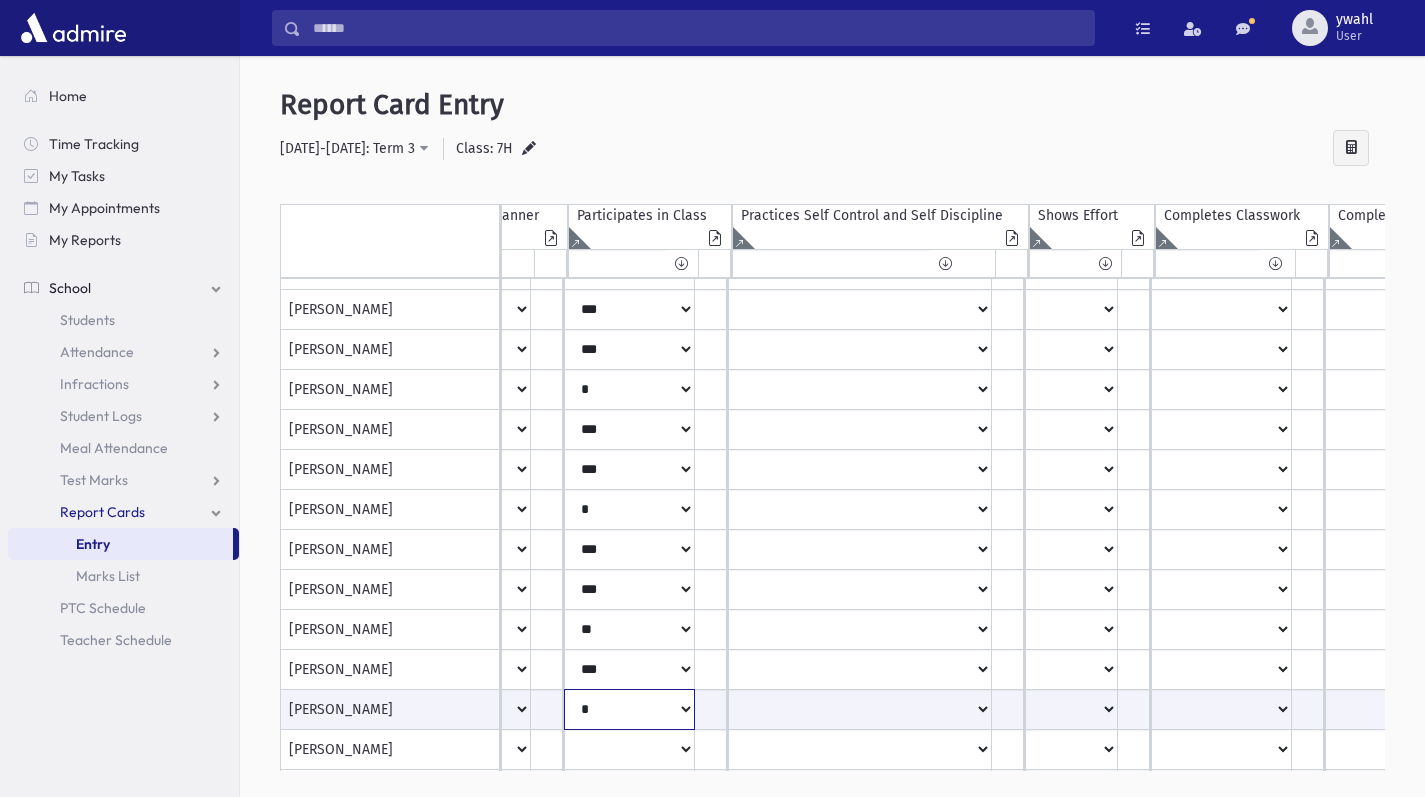 select on "***" 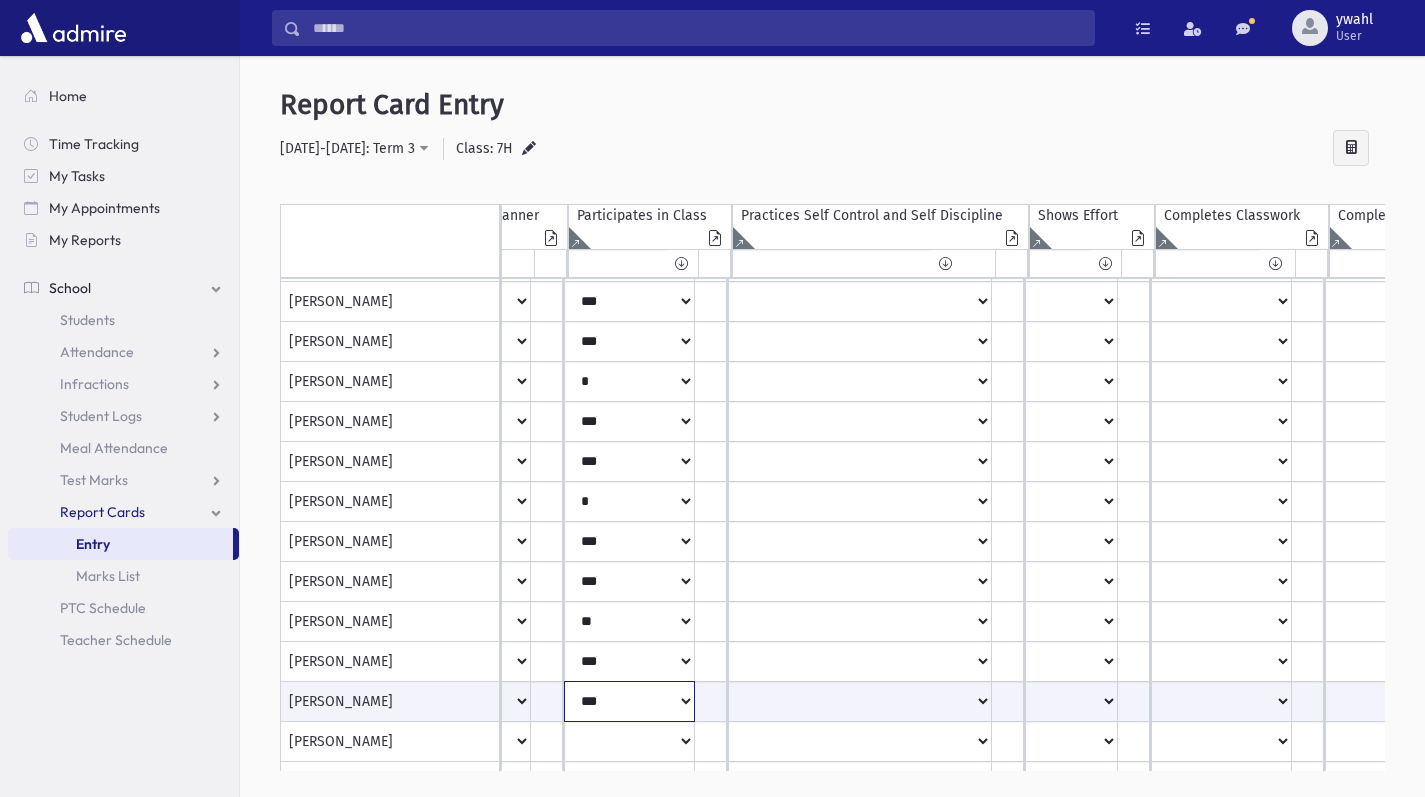 scroll, scrollTop: 521, scrollLeft: 1147, axis: both 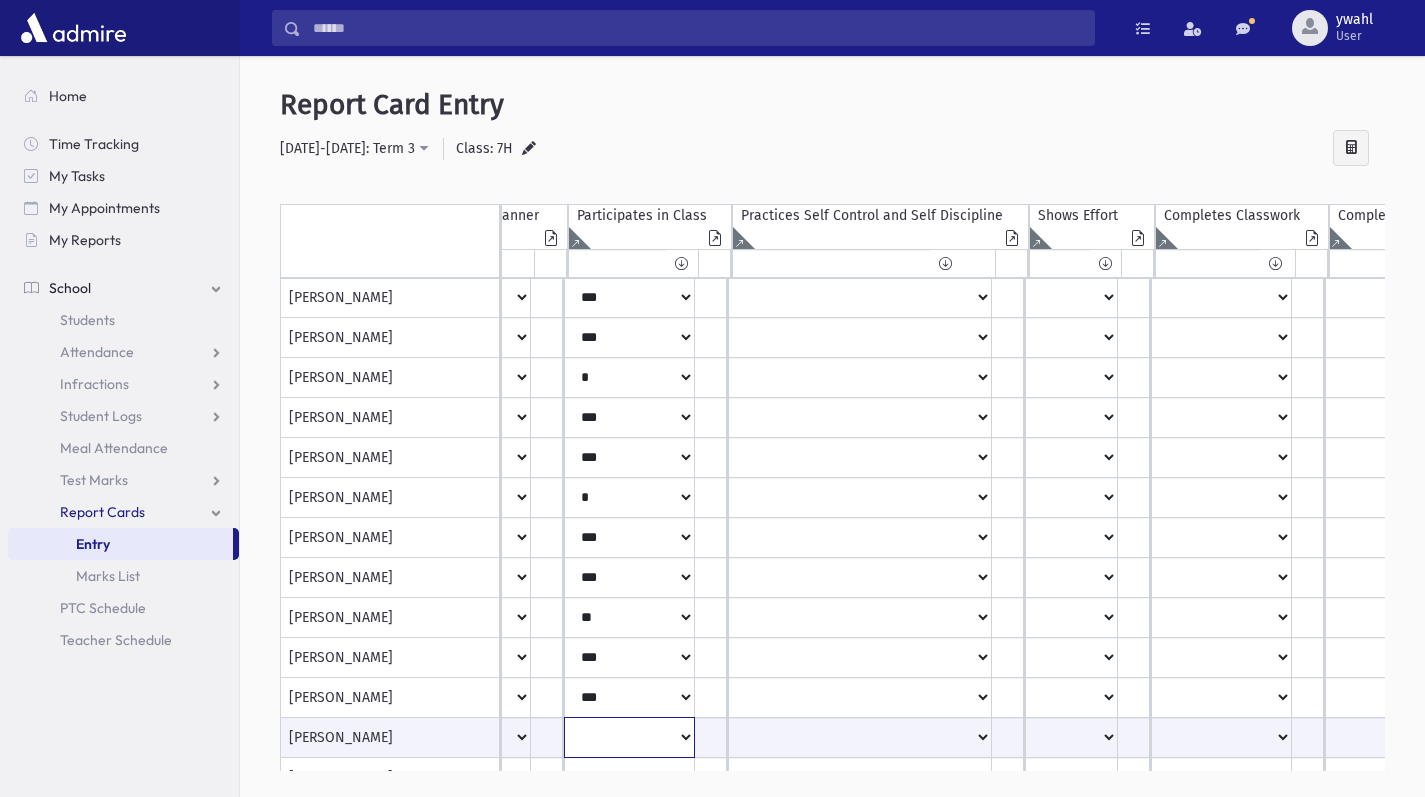 select on "**" 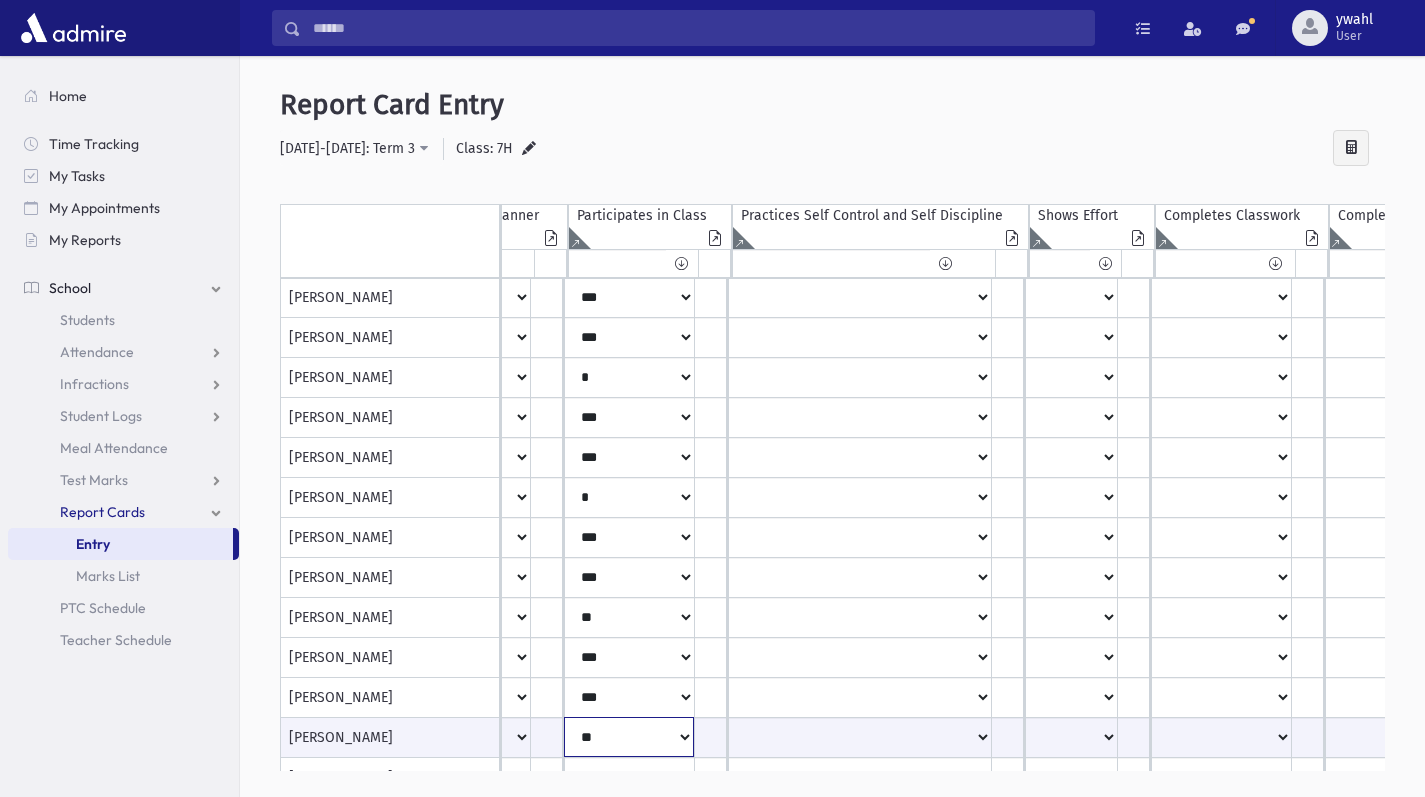 scroll, scrollTop: 636, scrollLeft: 1147, axis: both 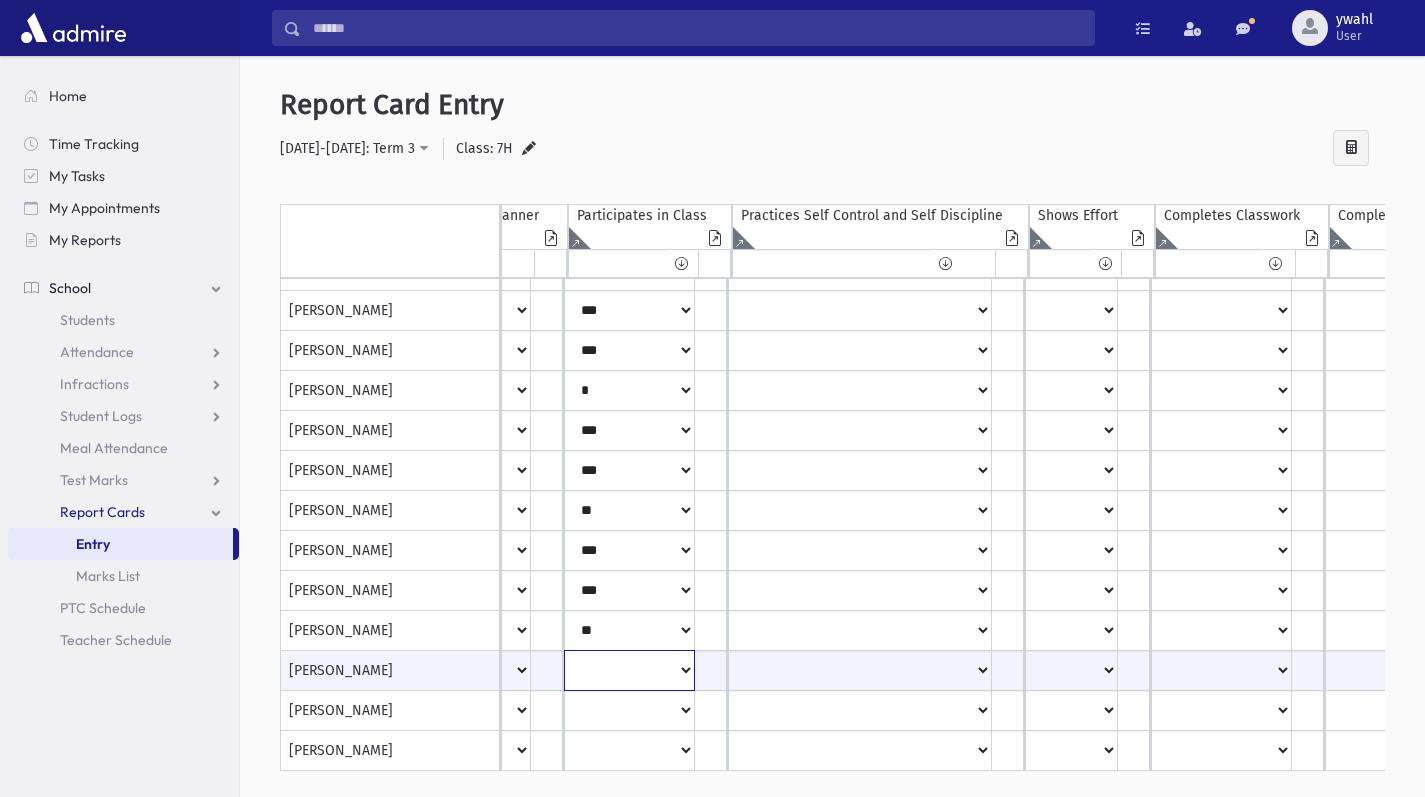 select on "***" 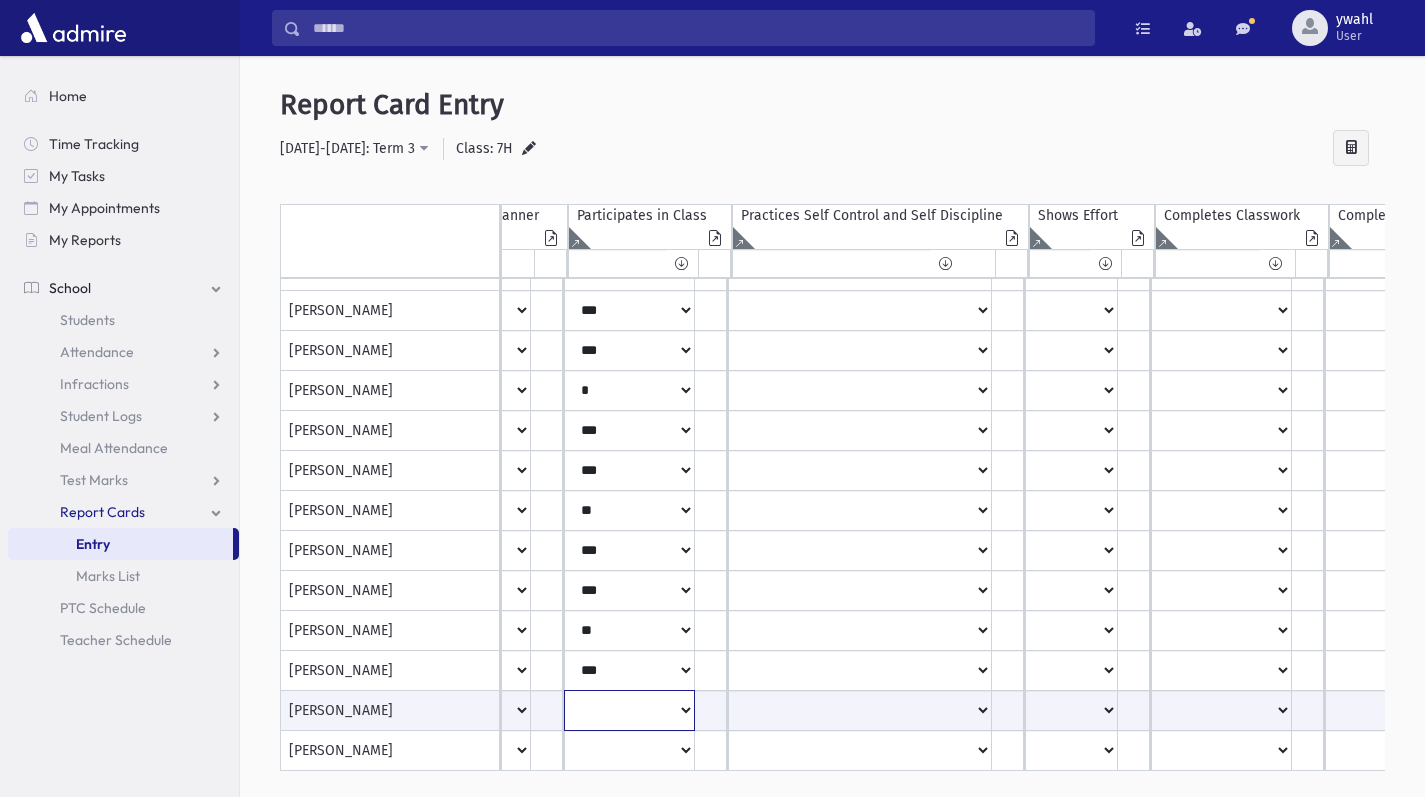select on "*" 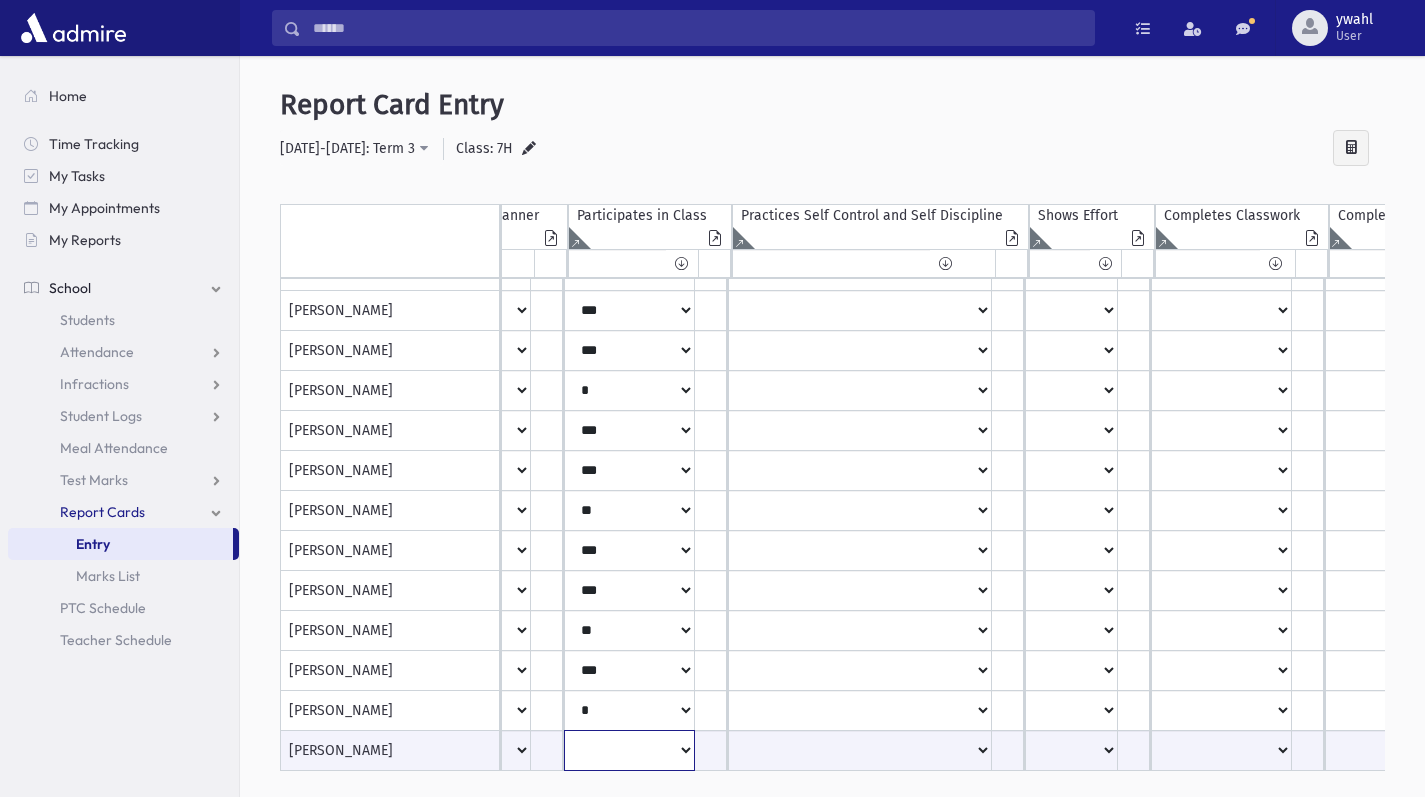select on "*" 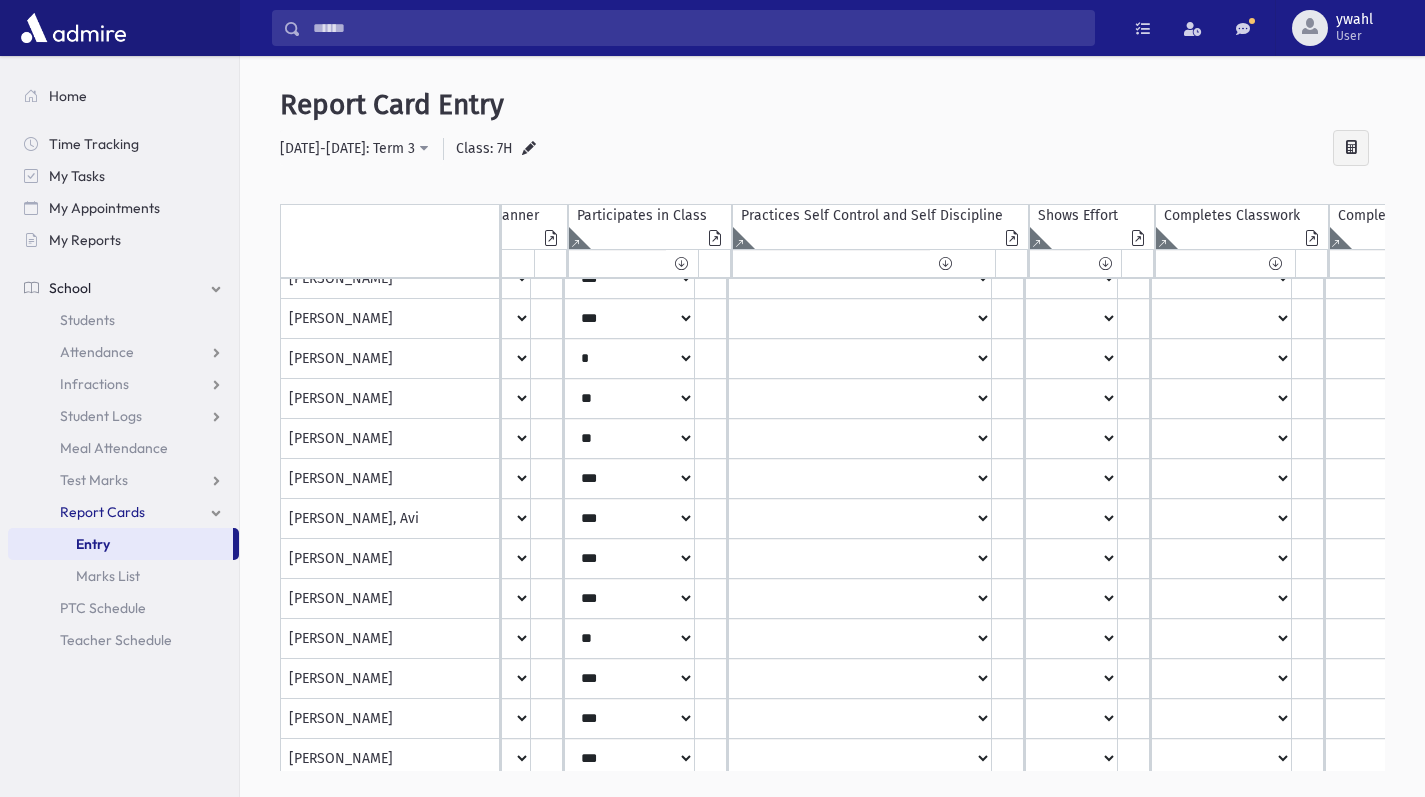 scroll, scrollTop: 0, scrollLeft: 1147, axis: horizontal 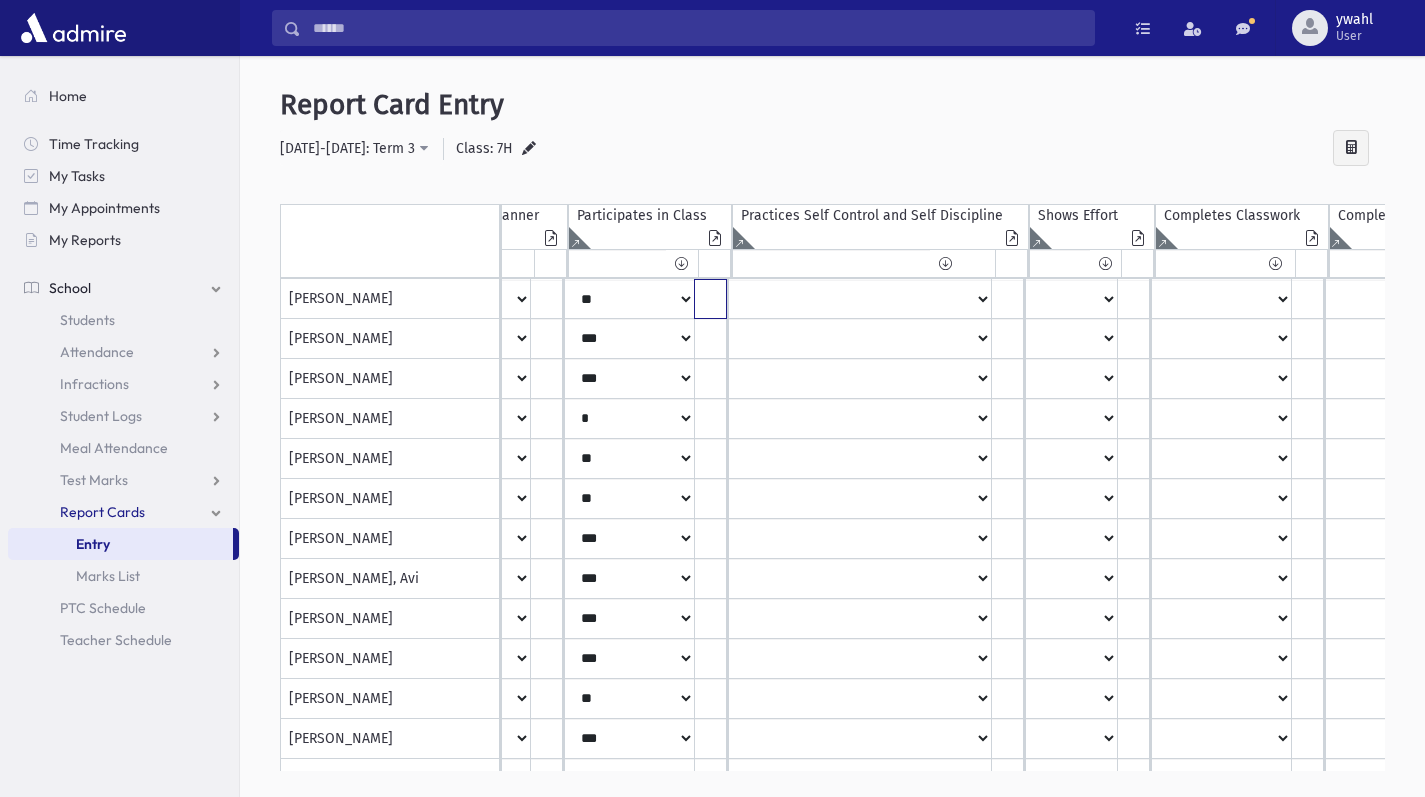 click at bounding box center [-392, 299] 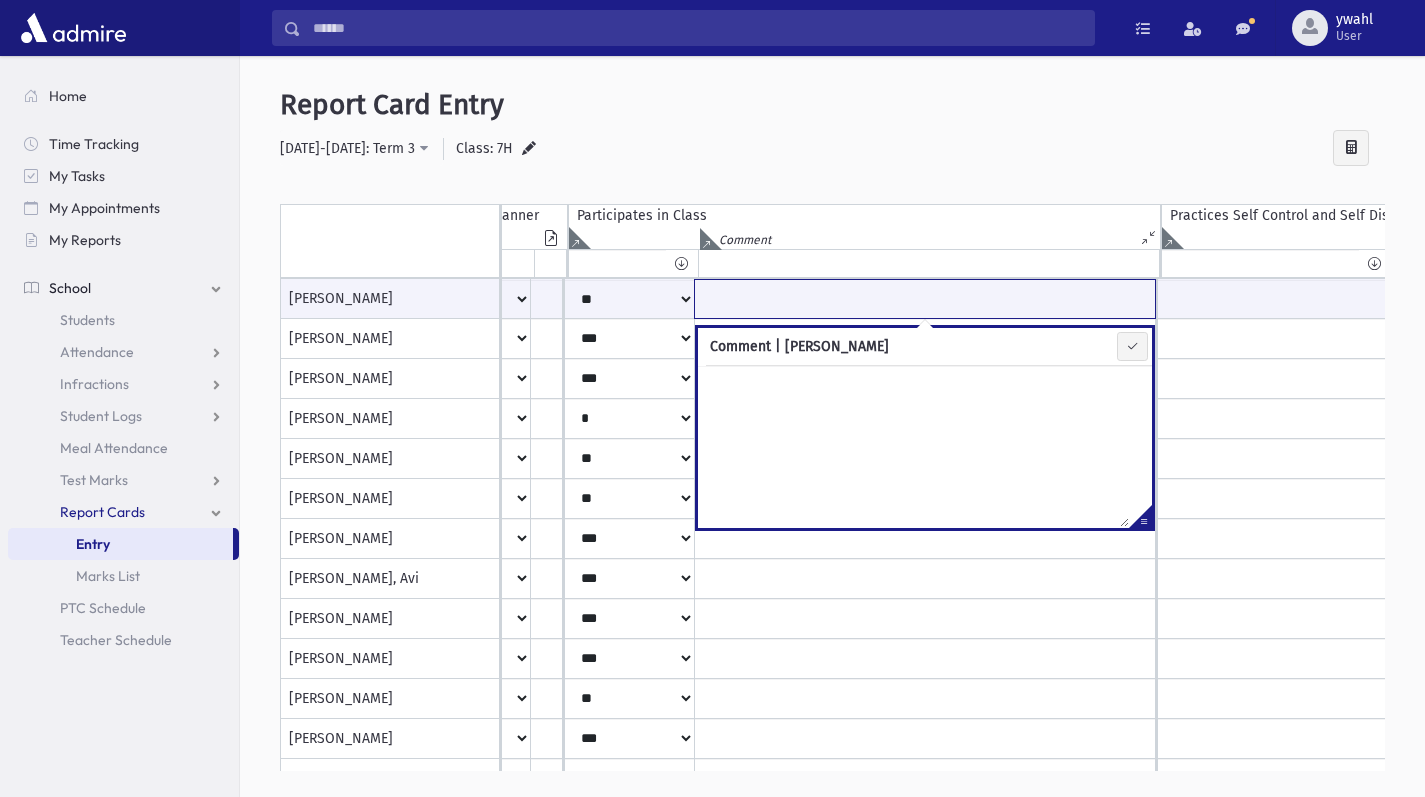 click at bounding box center (925, 299) 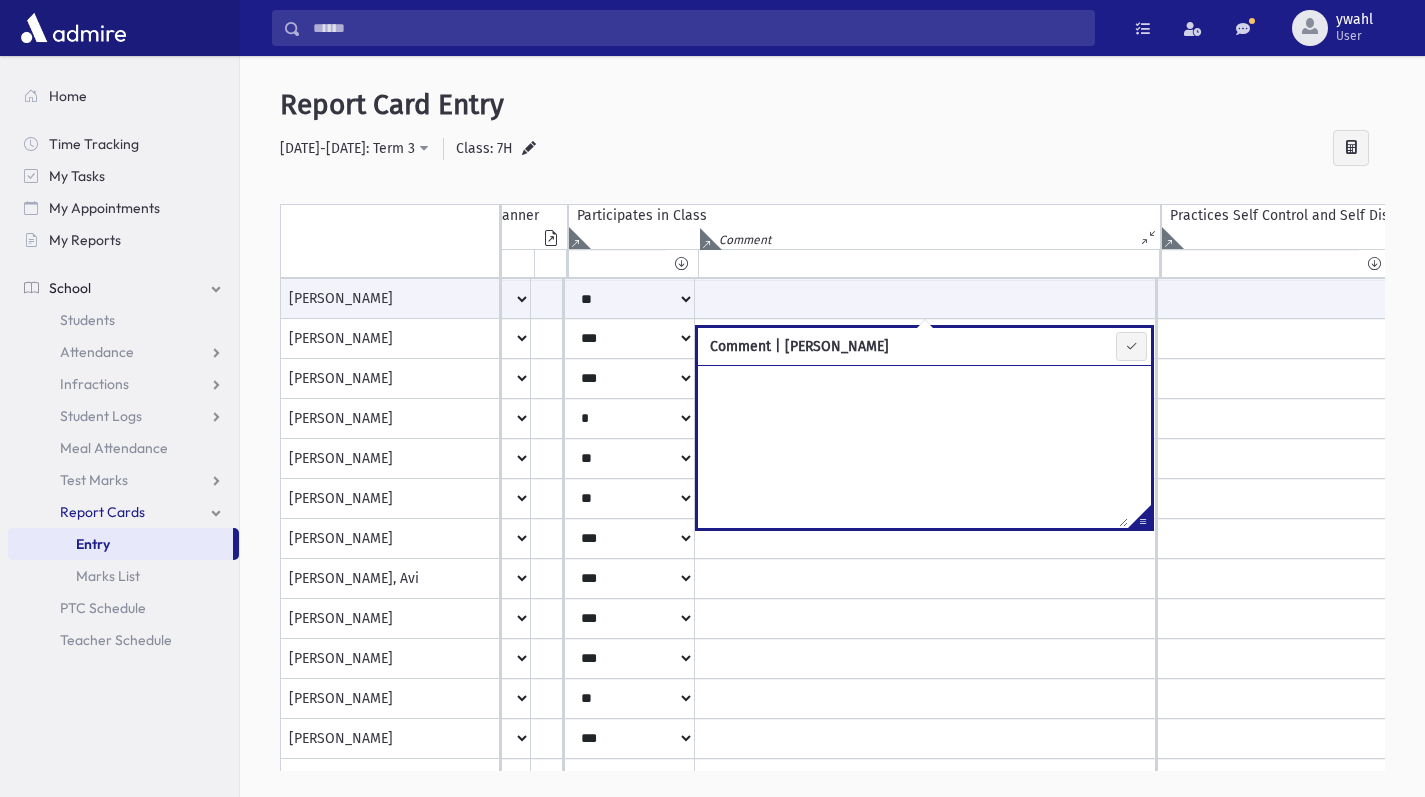 click at bounding box center [913, 446] 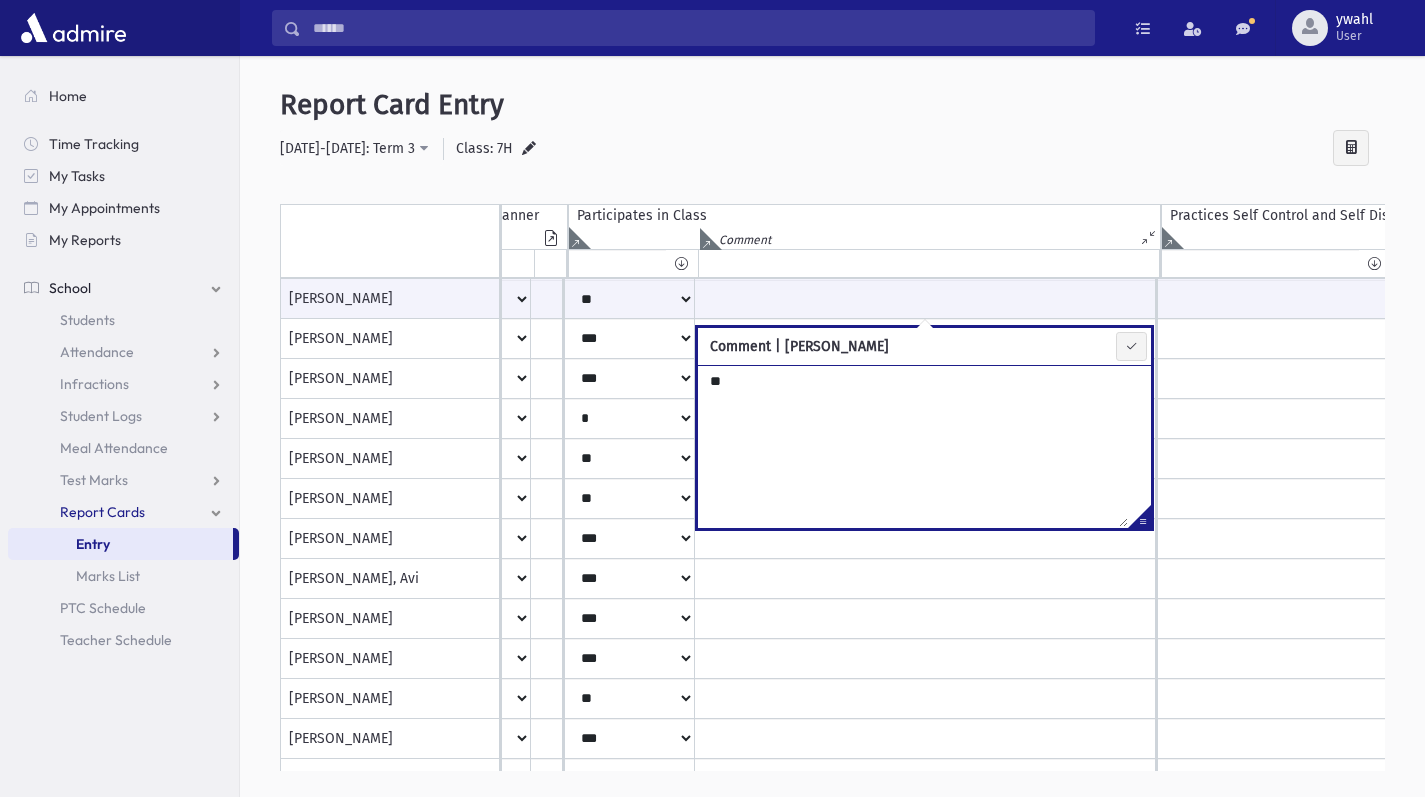 type on "*" 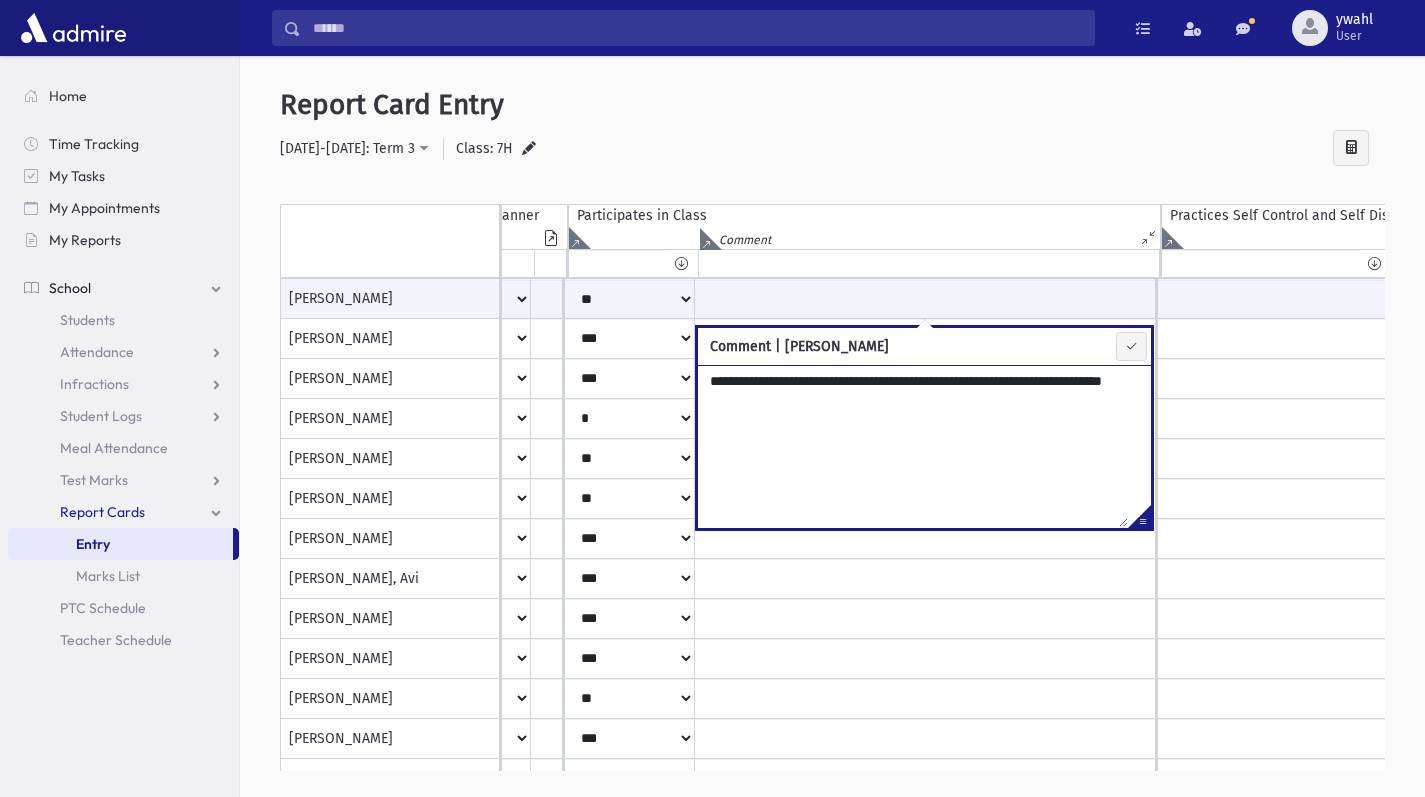type on "**********" 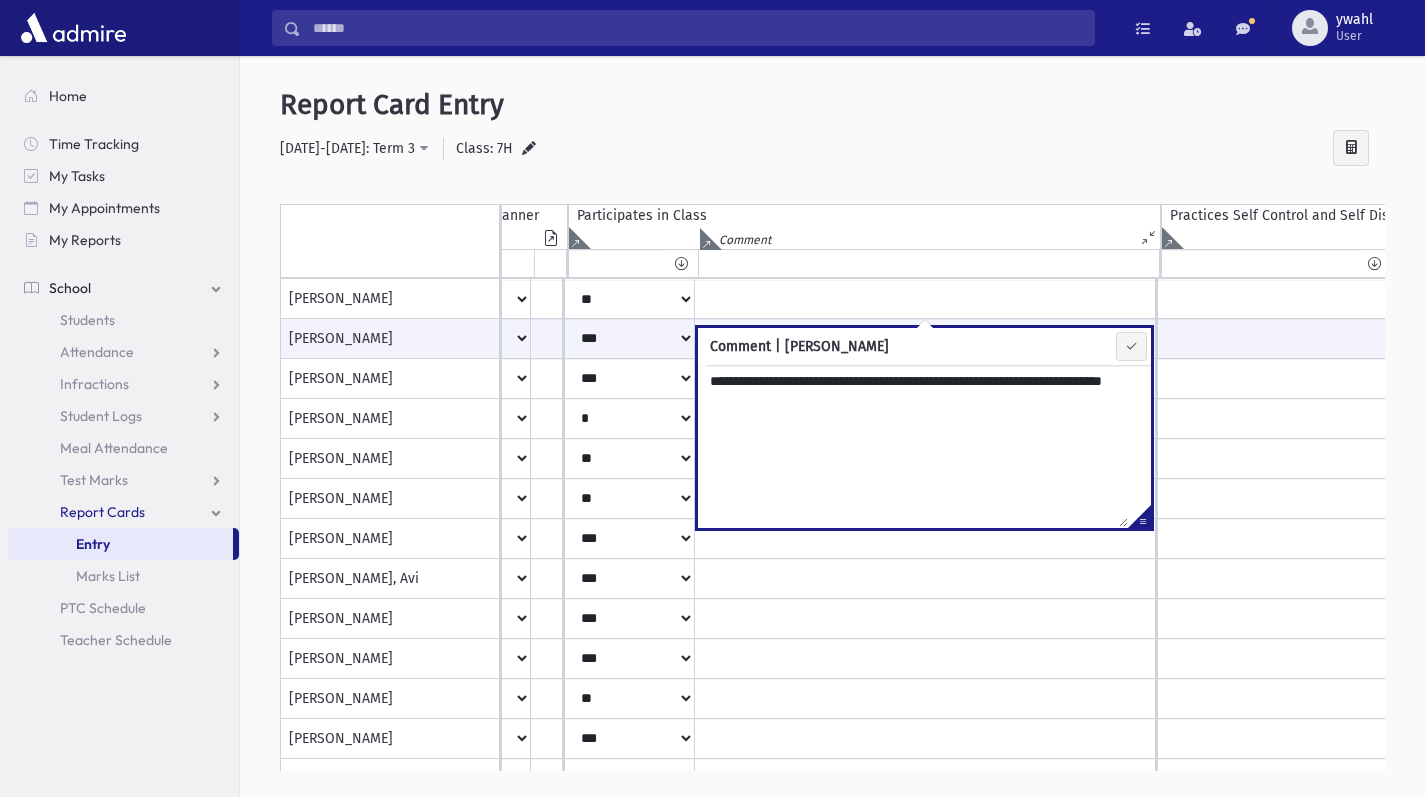 drag, startPoint x: 1137, startPoint y: 351, endPoint x: 1119, endPoint y: 346, distance: 18.681541 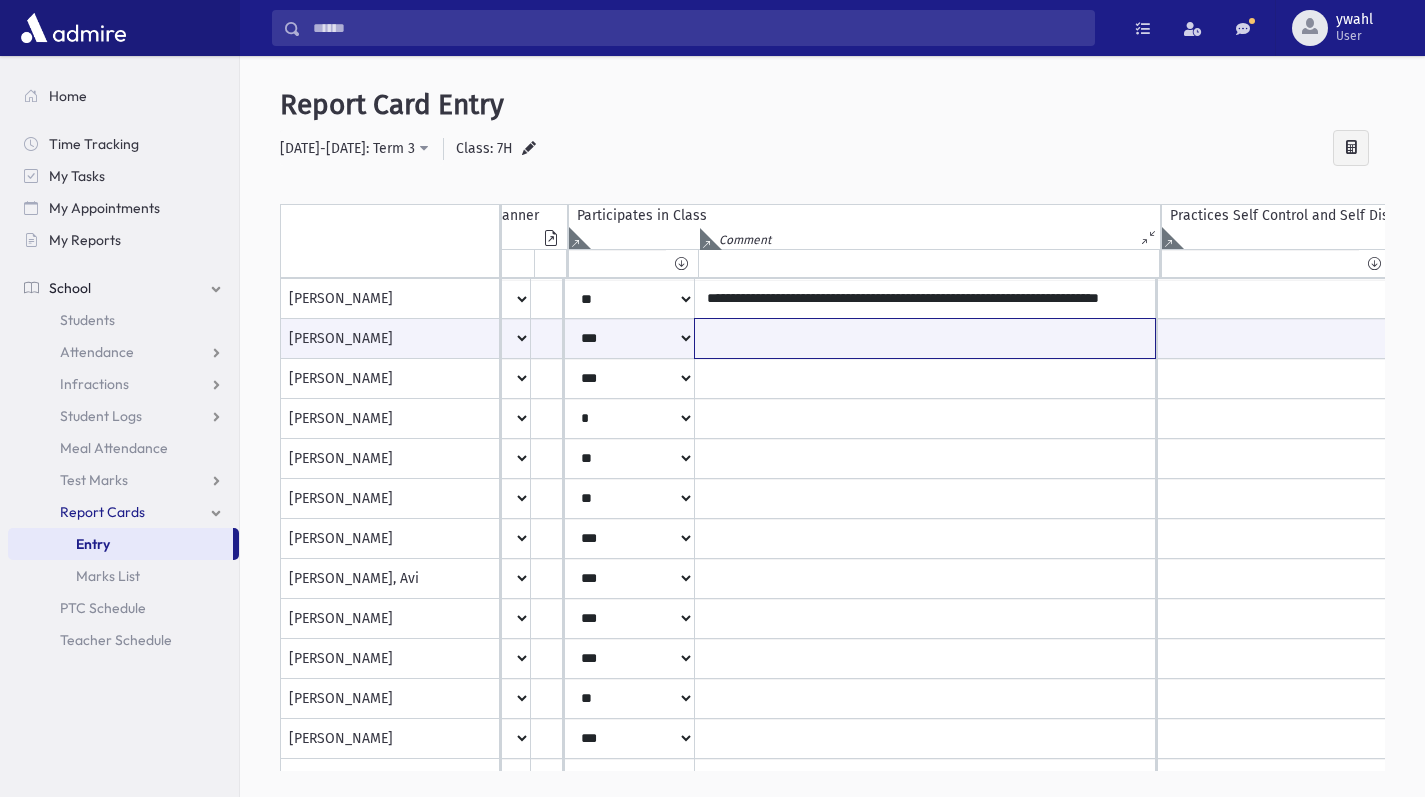 click at bounding box center (925, 338) 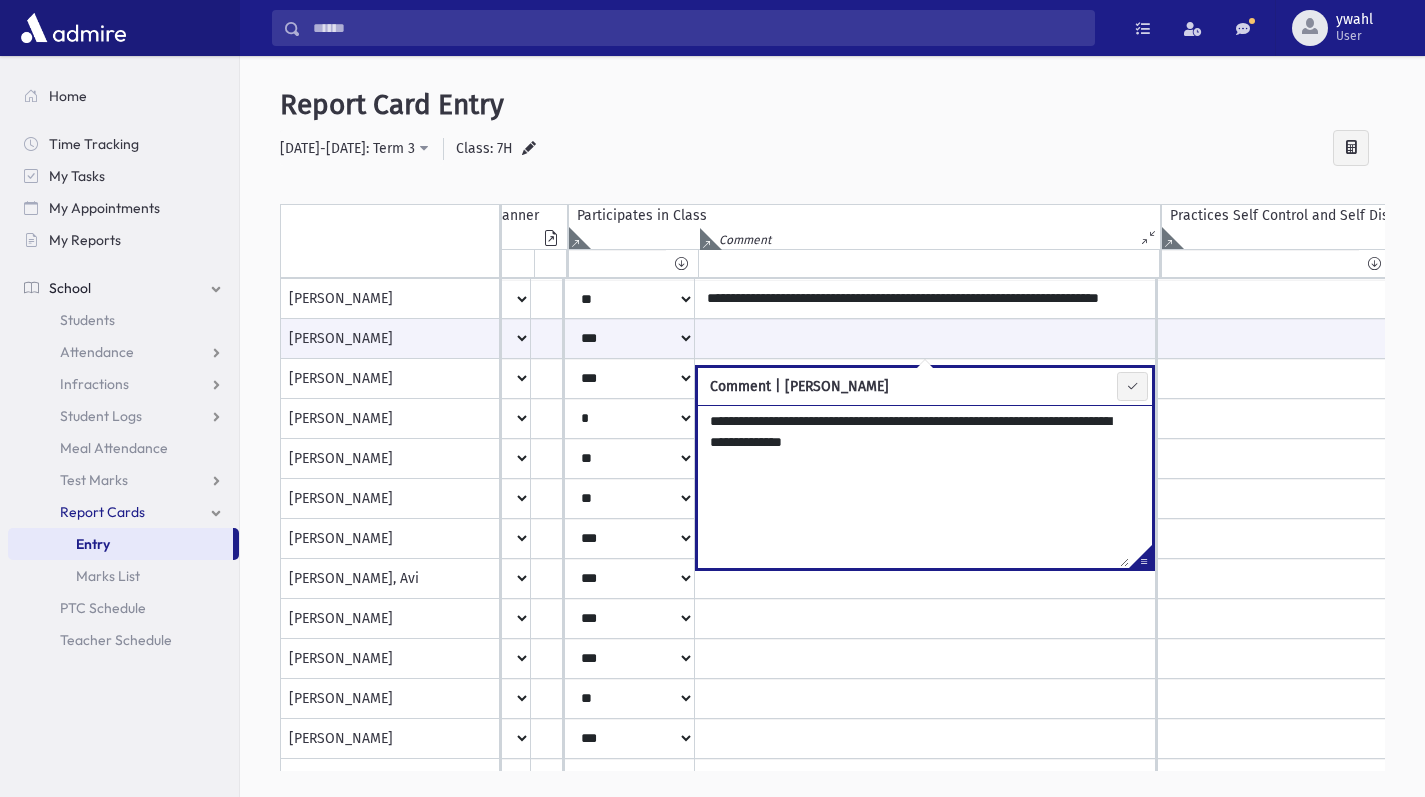 type on "**********" 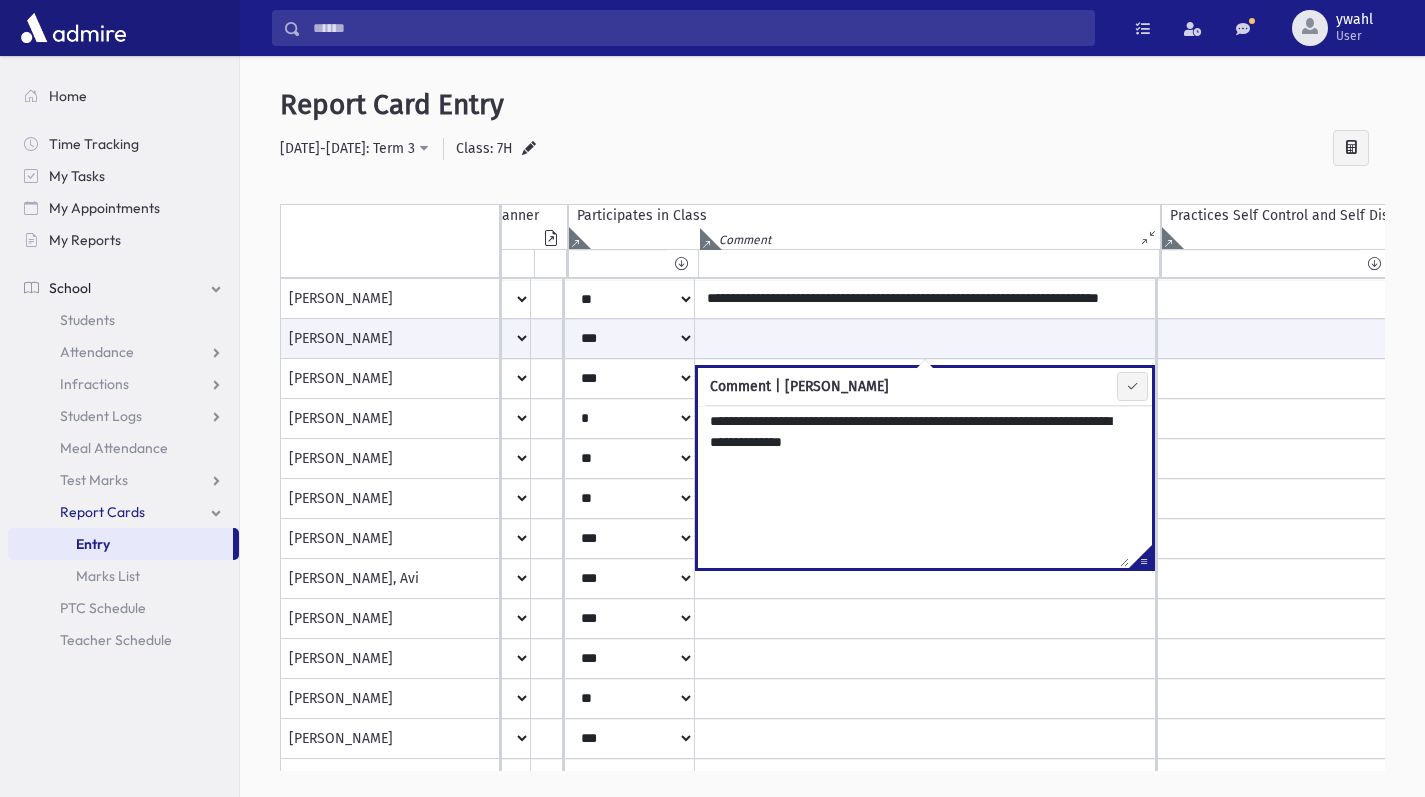 click at bounding box center (1132, 386) 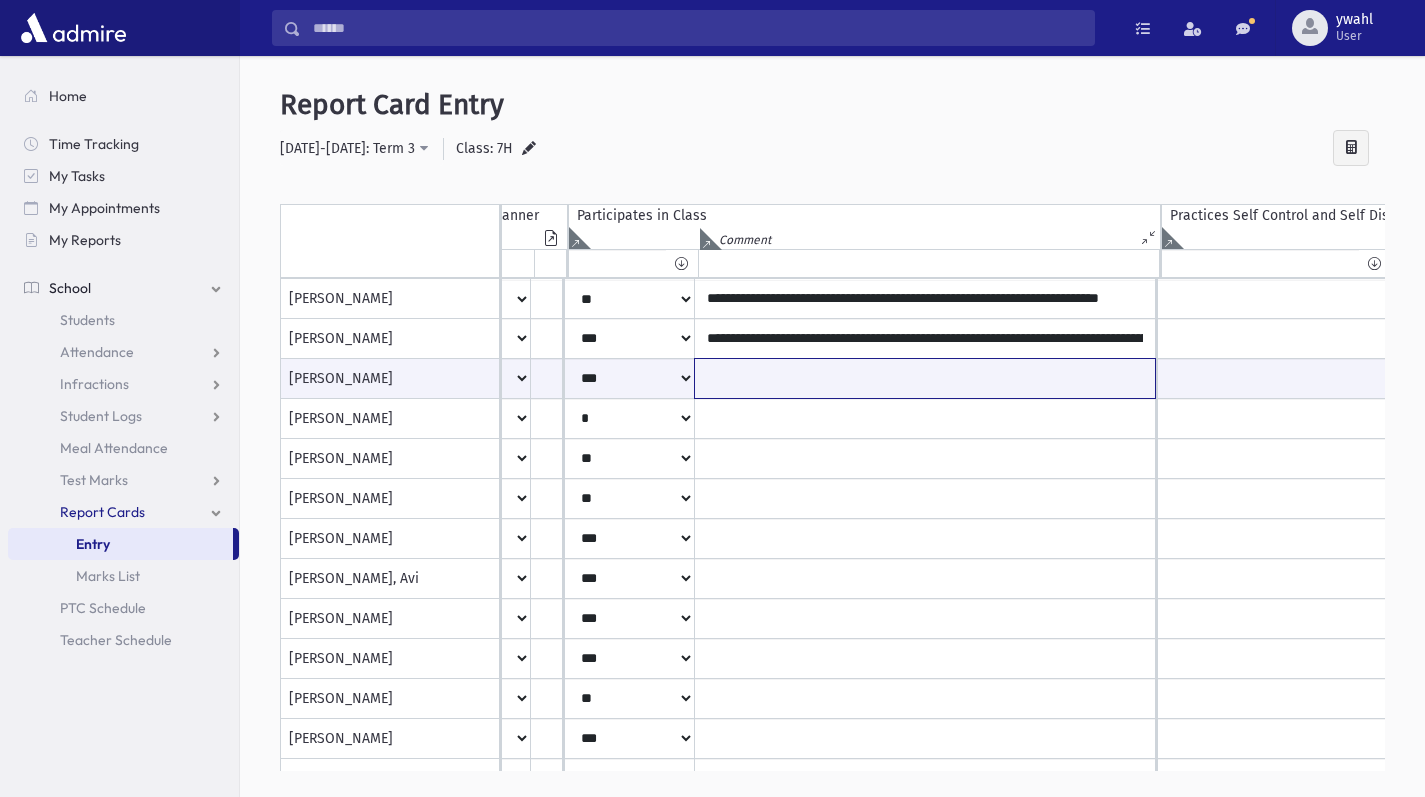 click at bounding box center (925, 378) 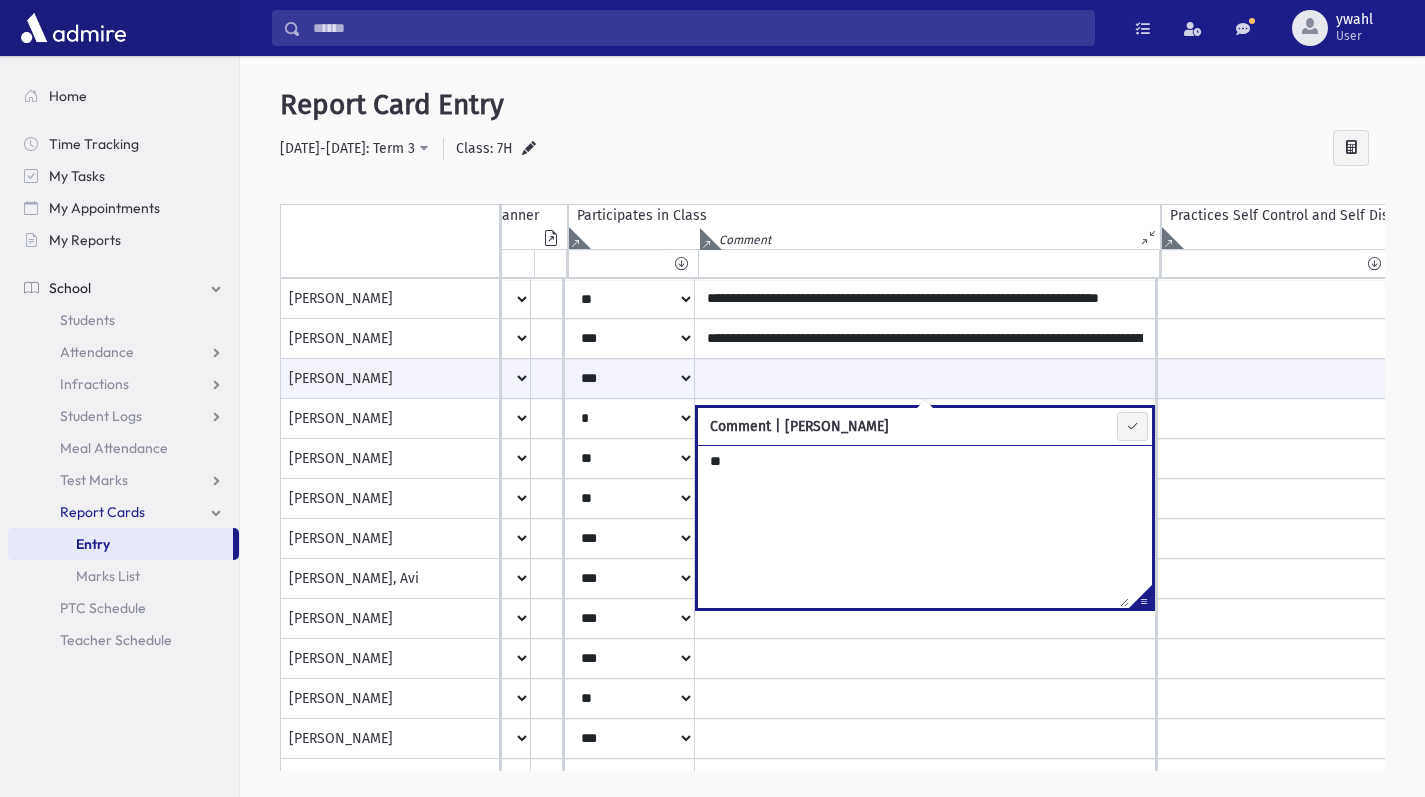 type on "*" 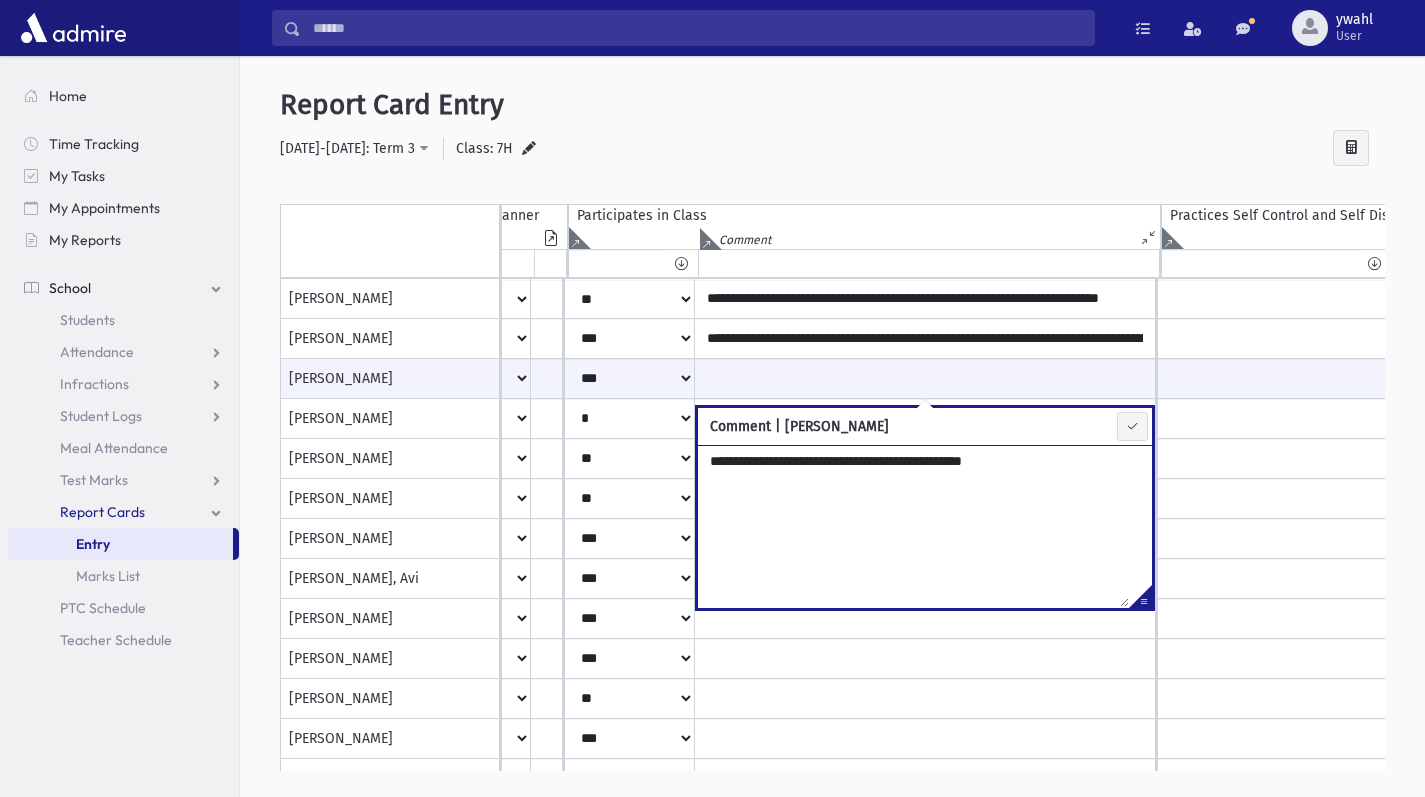 type on "**********" 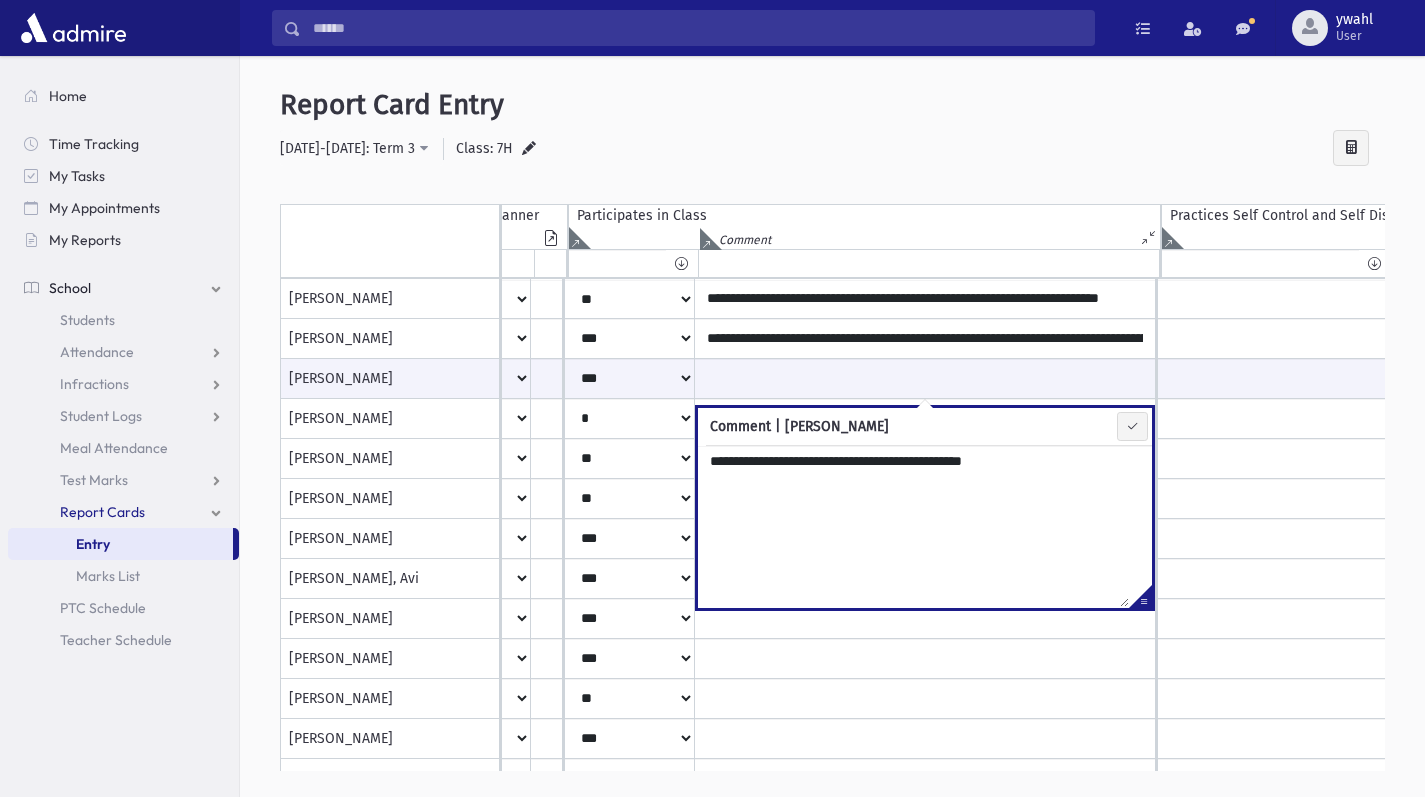 click at bounding box center [1132, 426] 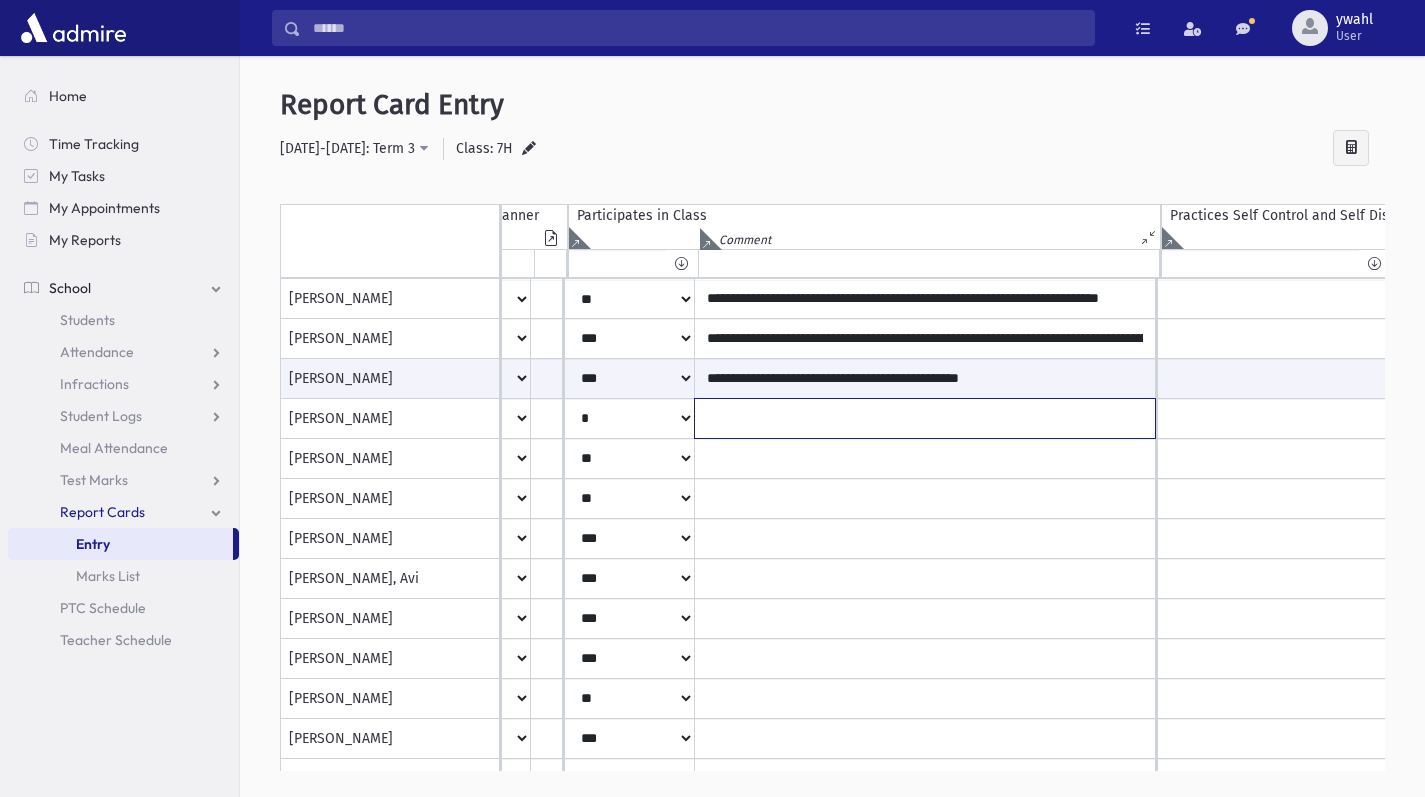 click at bounding box center [925, 299] 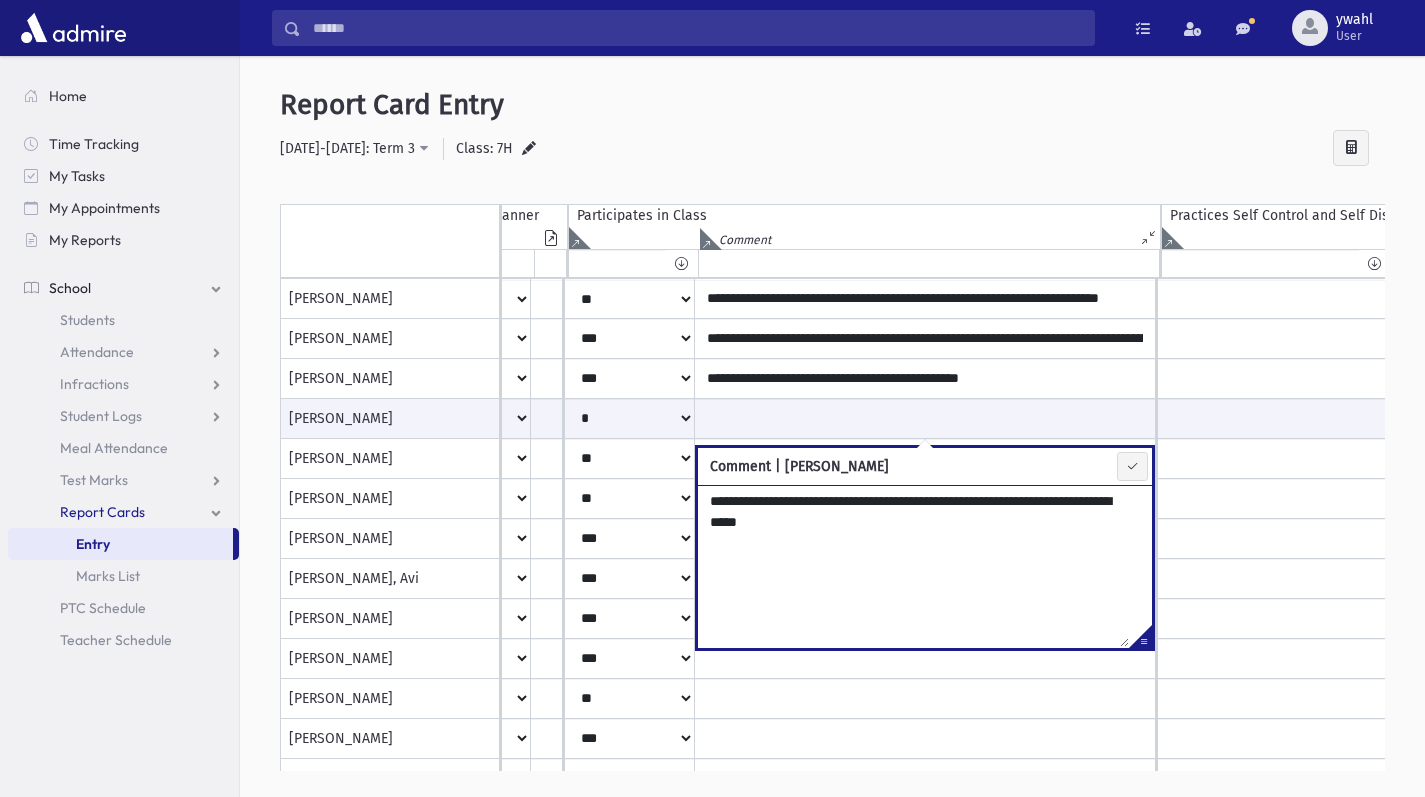 type on "**********" 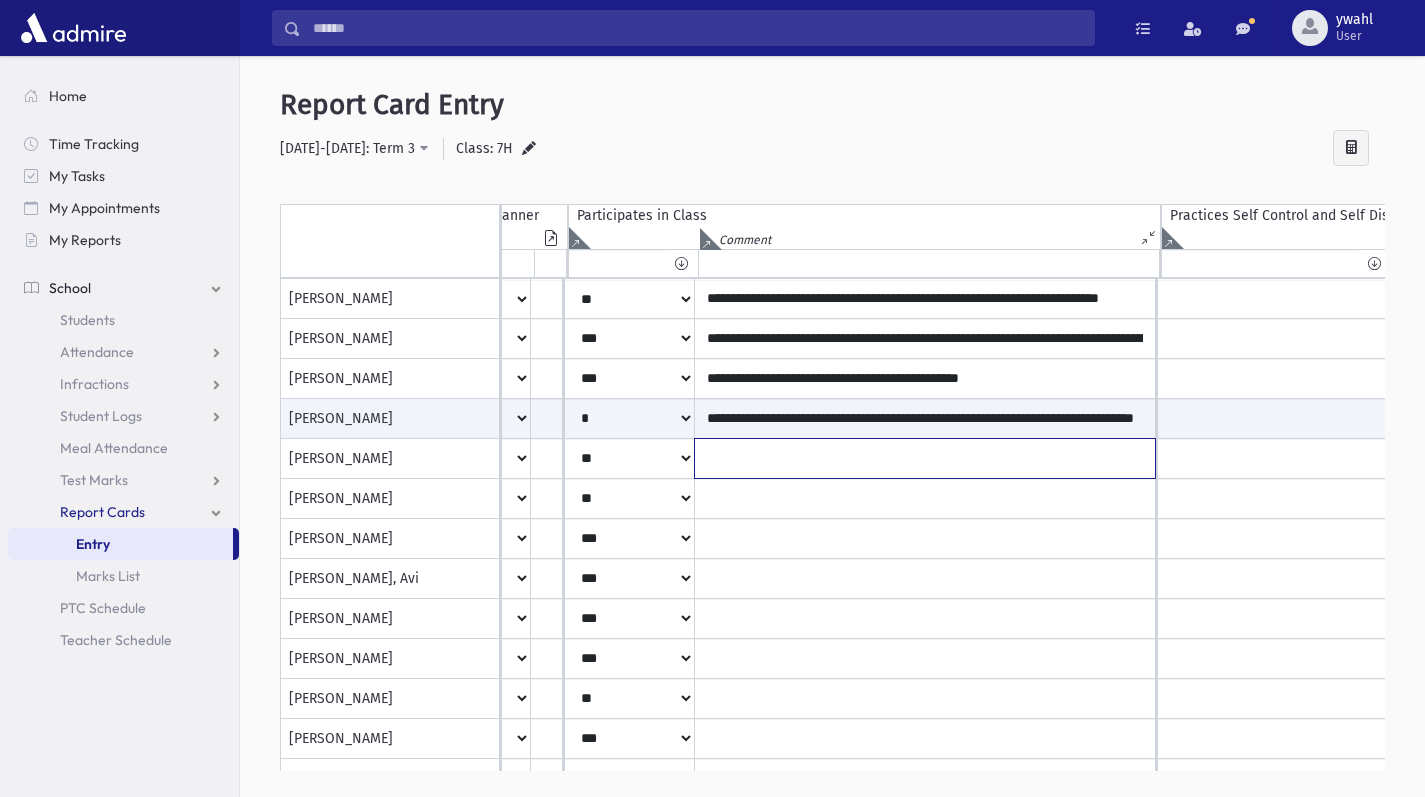 click at bounding box center [925, 299] 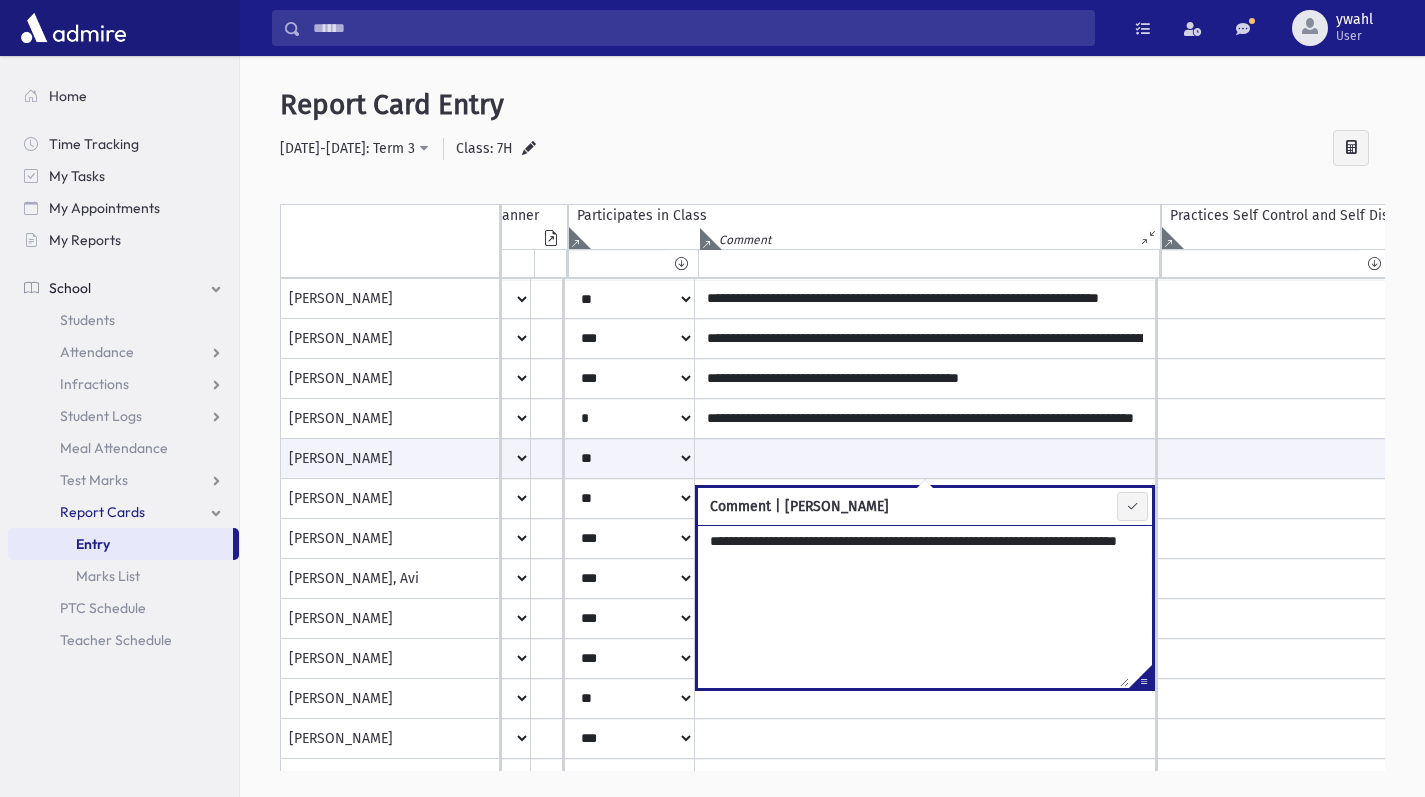 type on "**********" 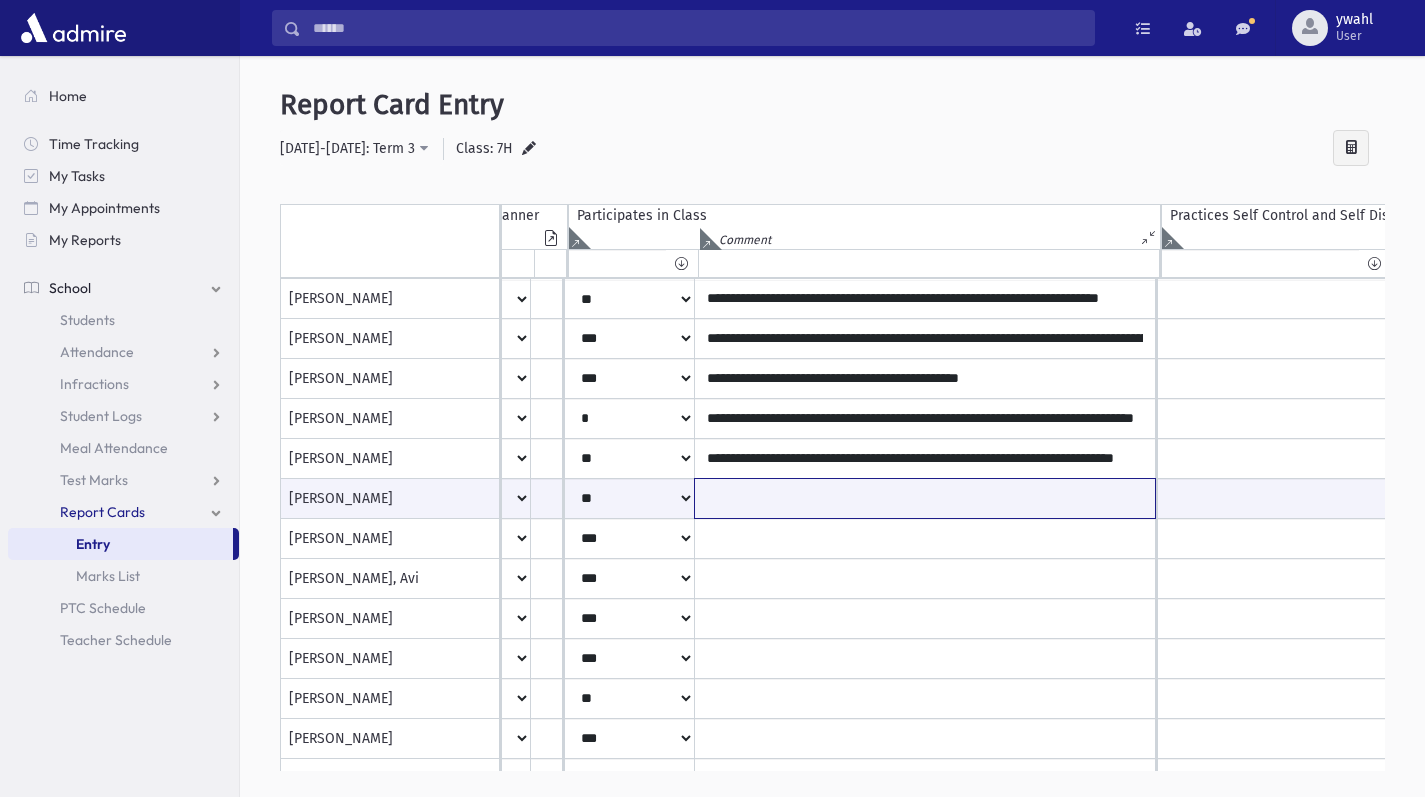 click at bounding box center [925, 498] 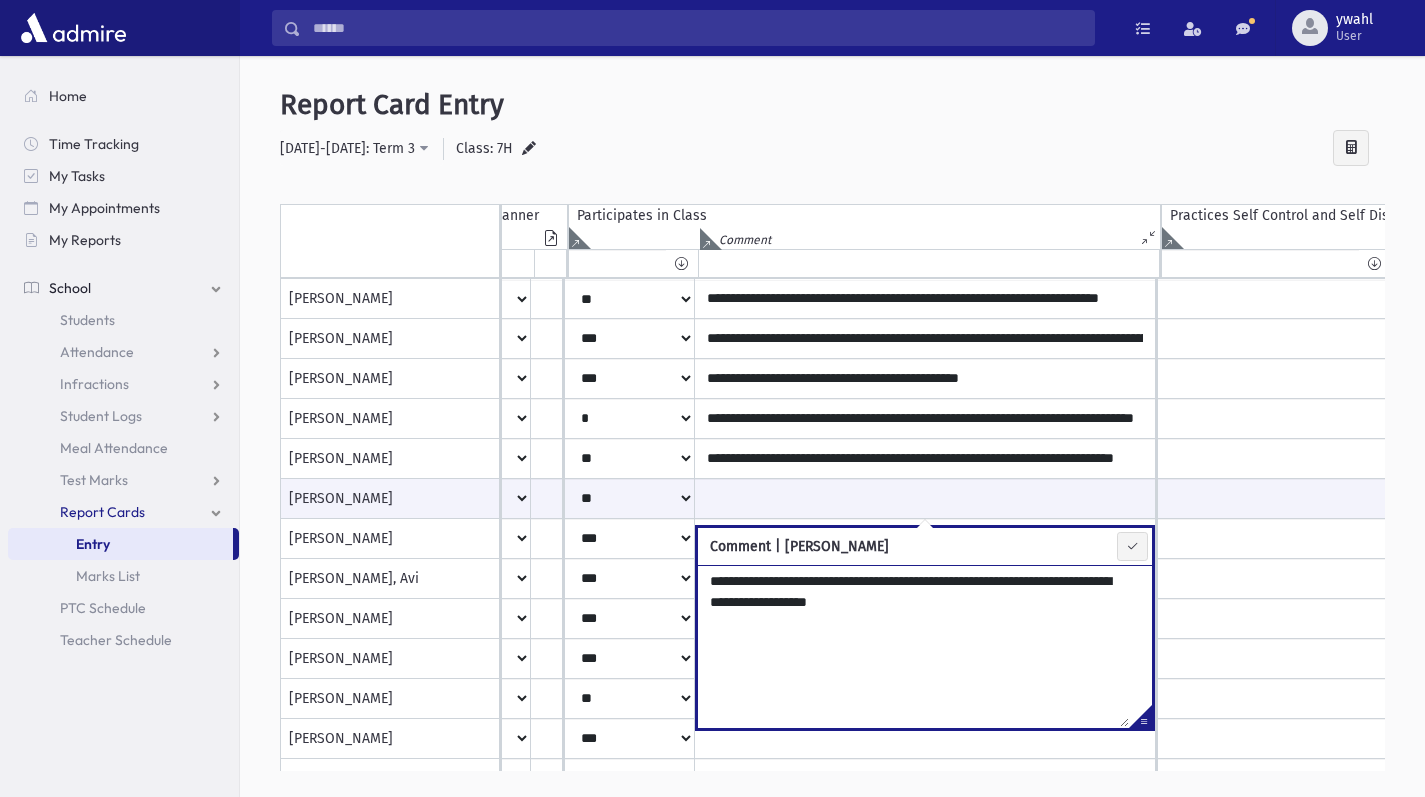 type on "**********" 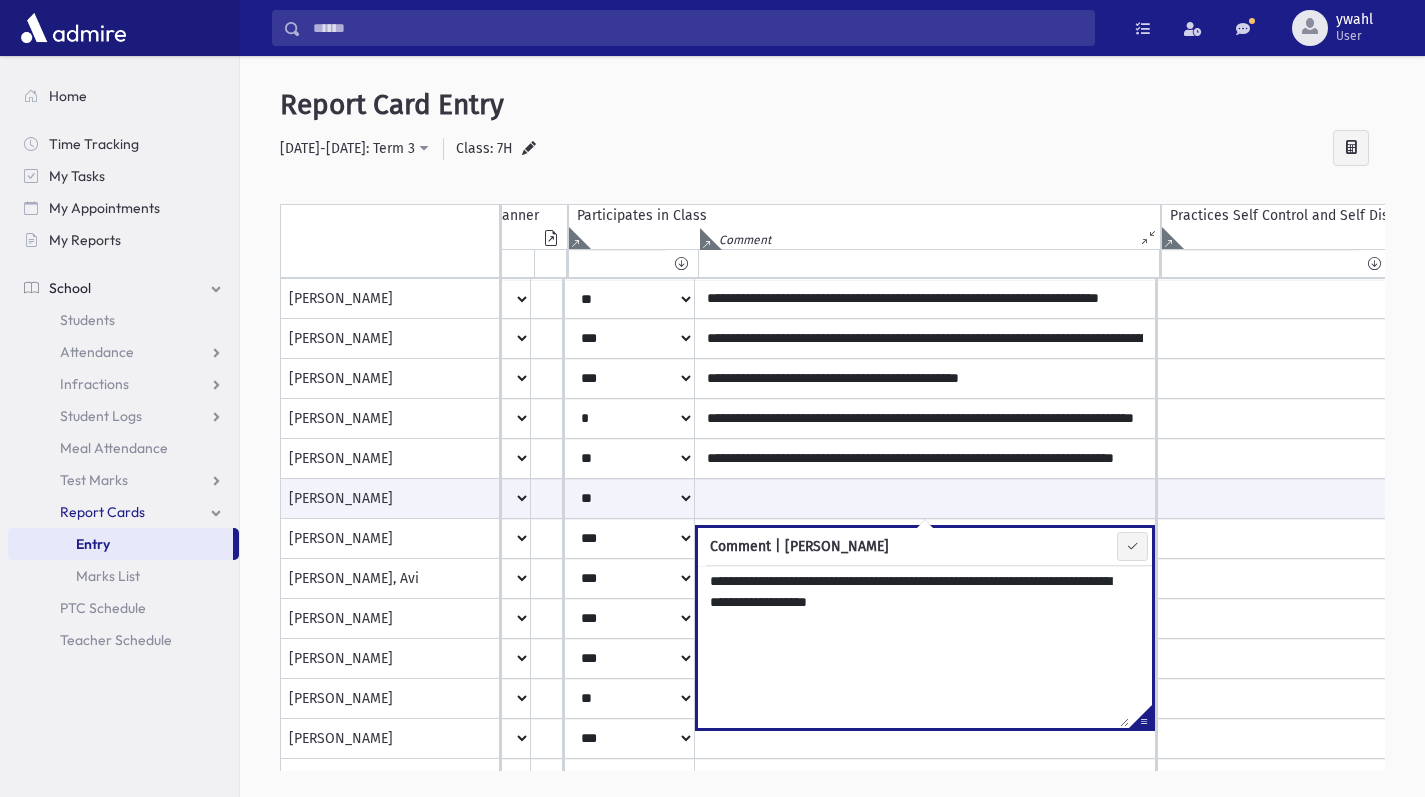 click at bounding box center [1132, 546] 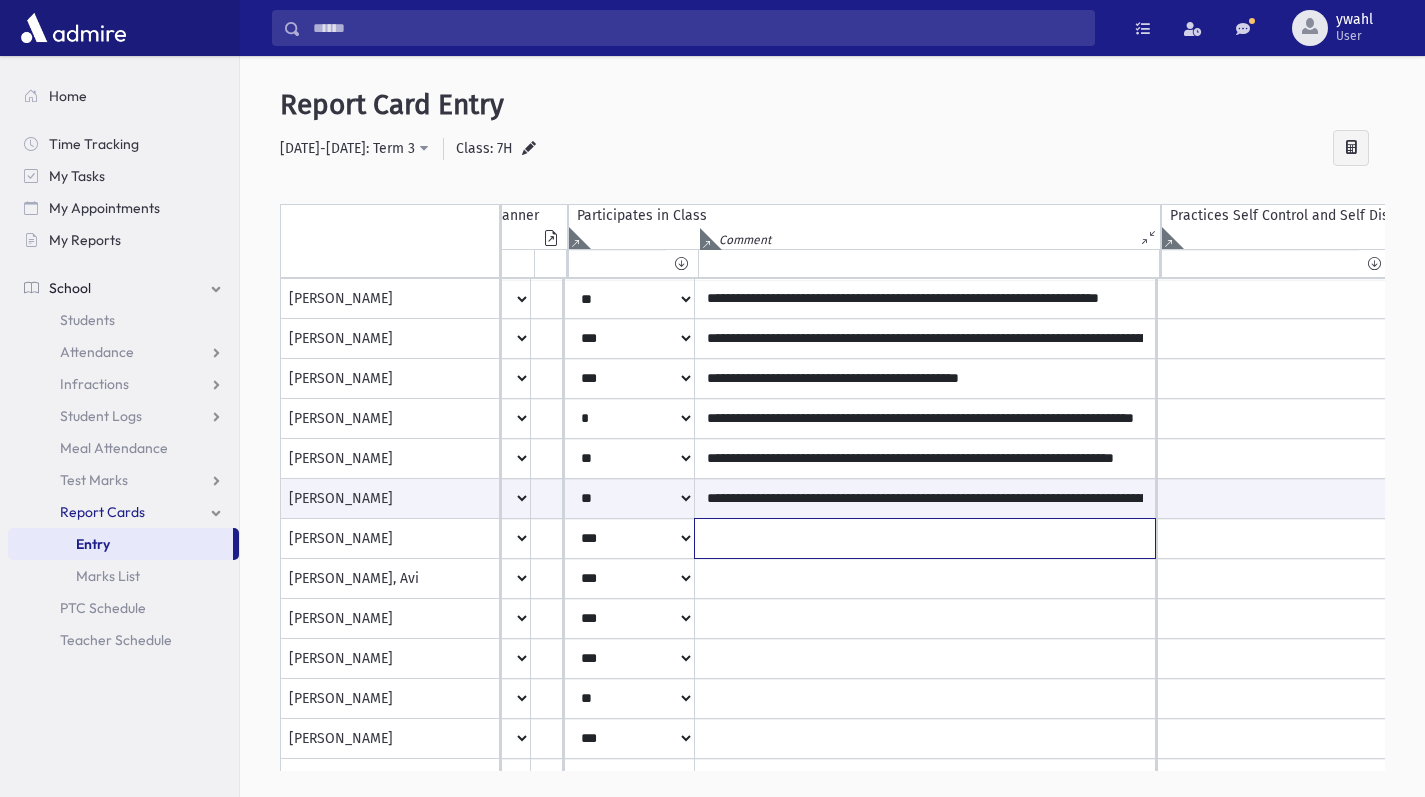 click at bounding box center (925, 299) 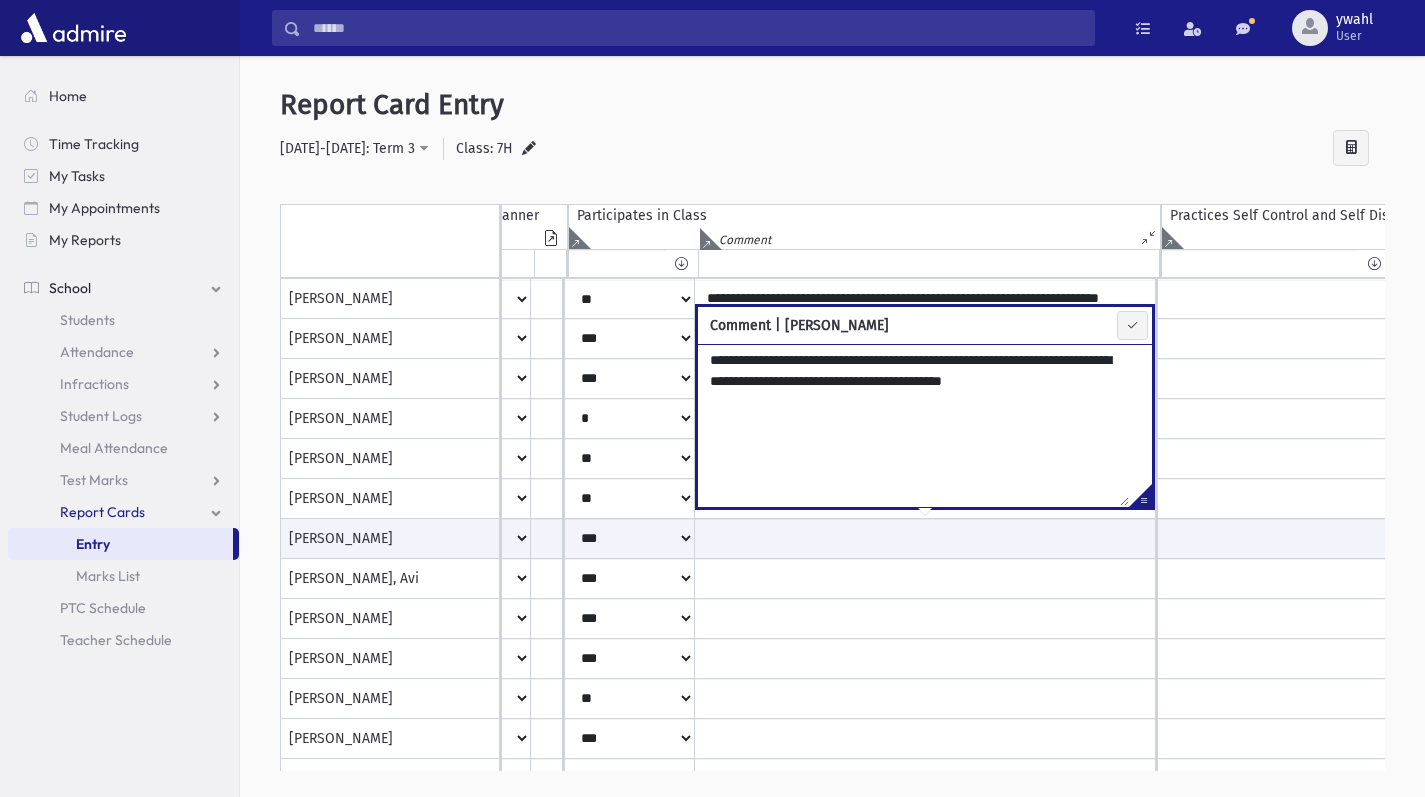 click on "**********" at bounding box center [913, 425] 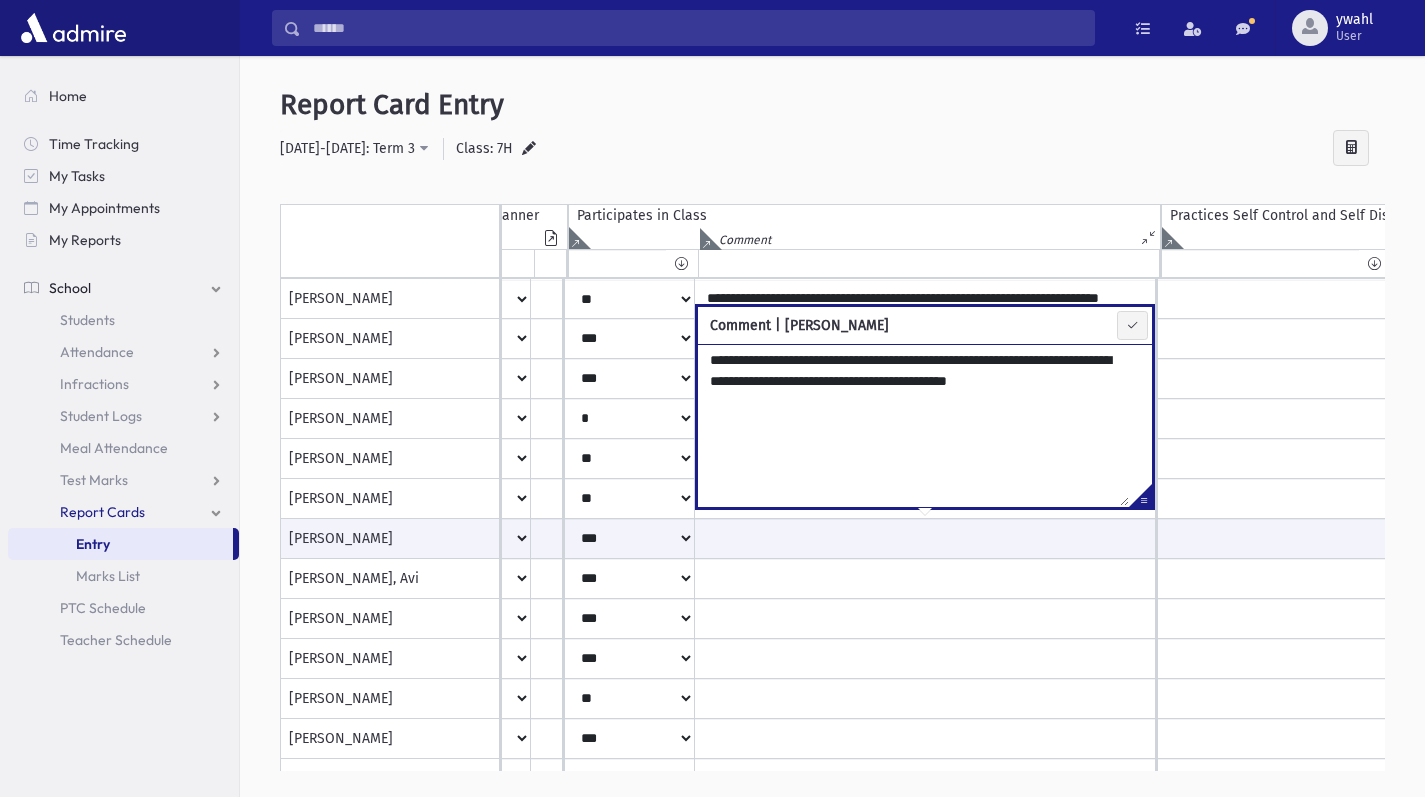 click on "**********" at bounding box center [913, 425] 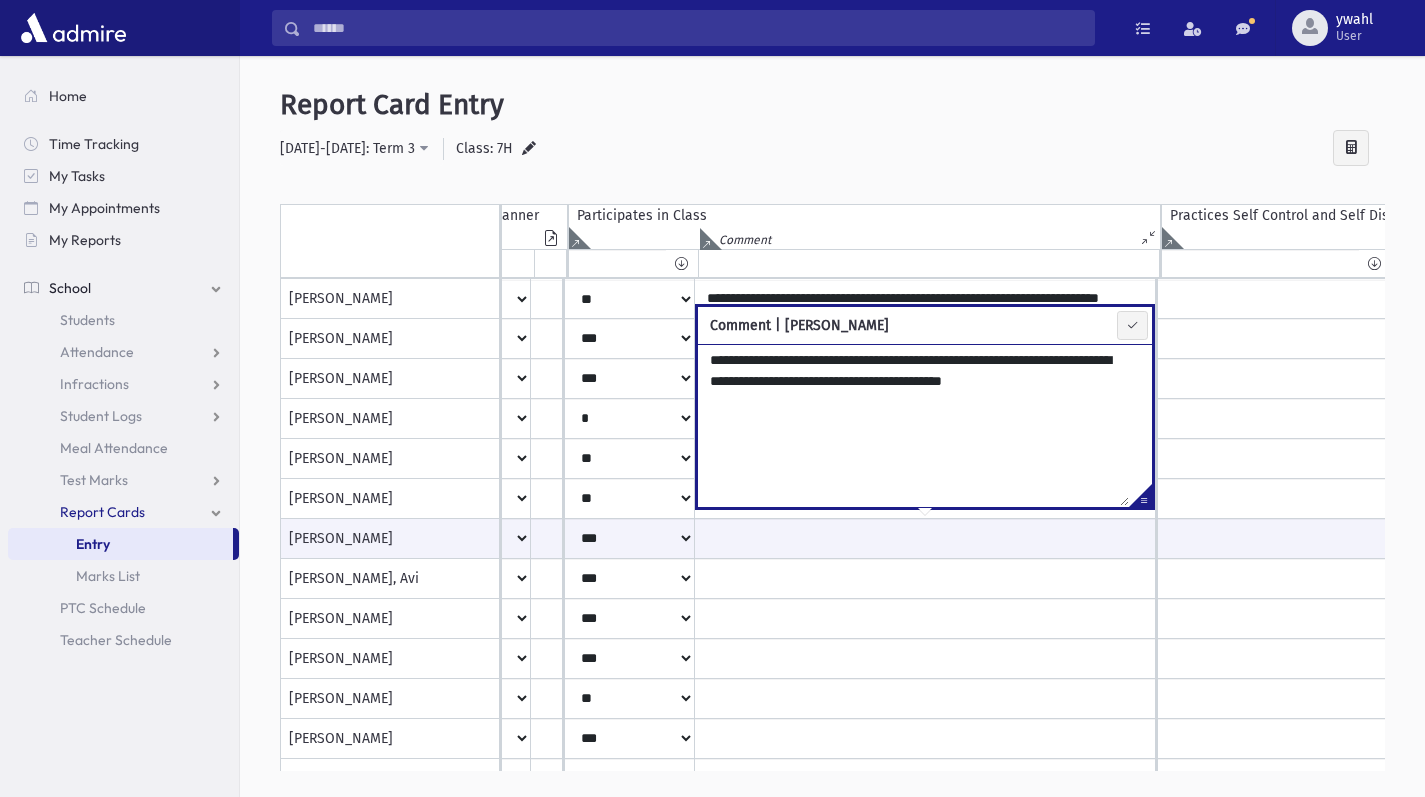 type on "**********" 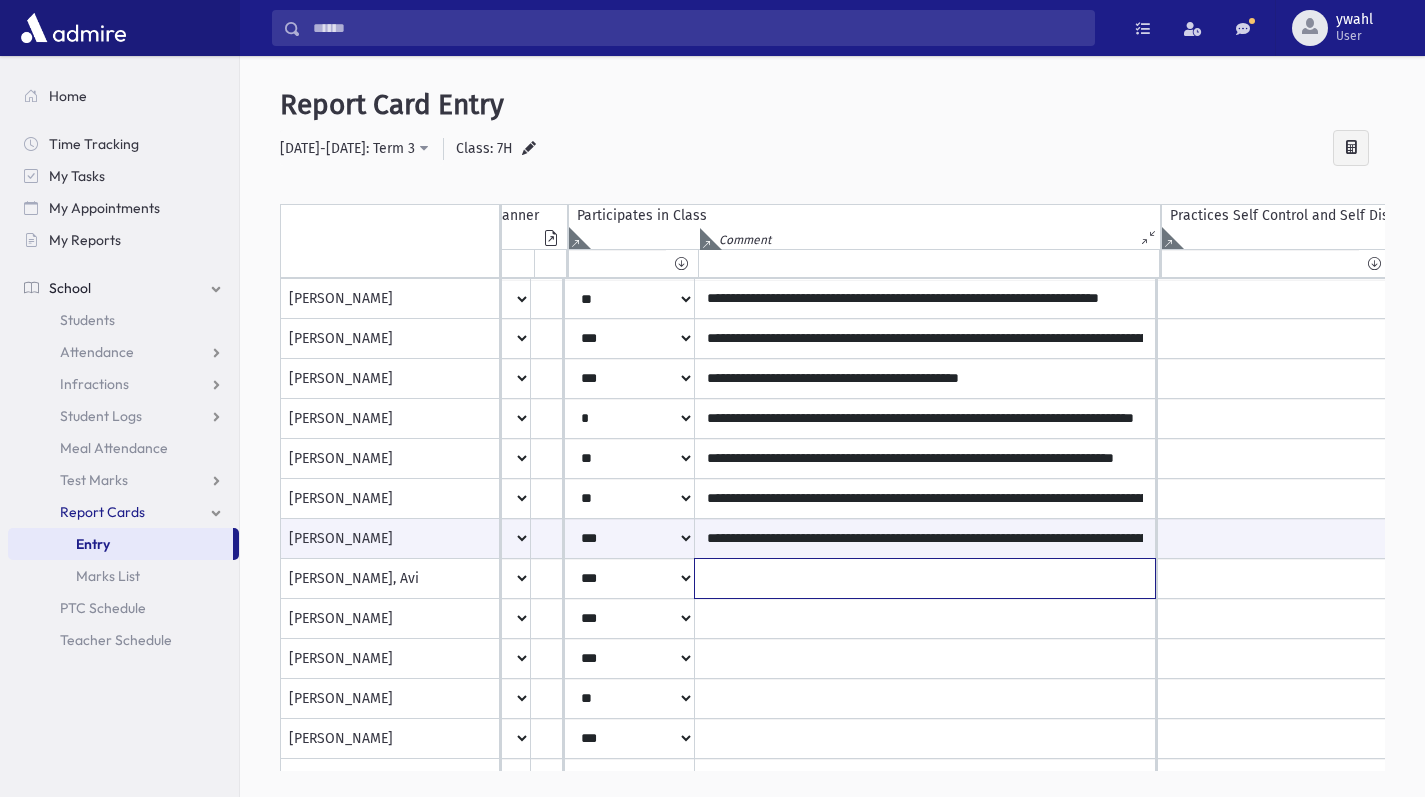 click at bounding box center (925, 299) 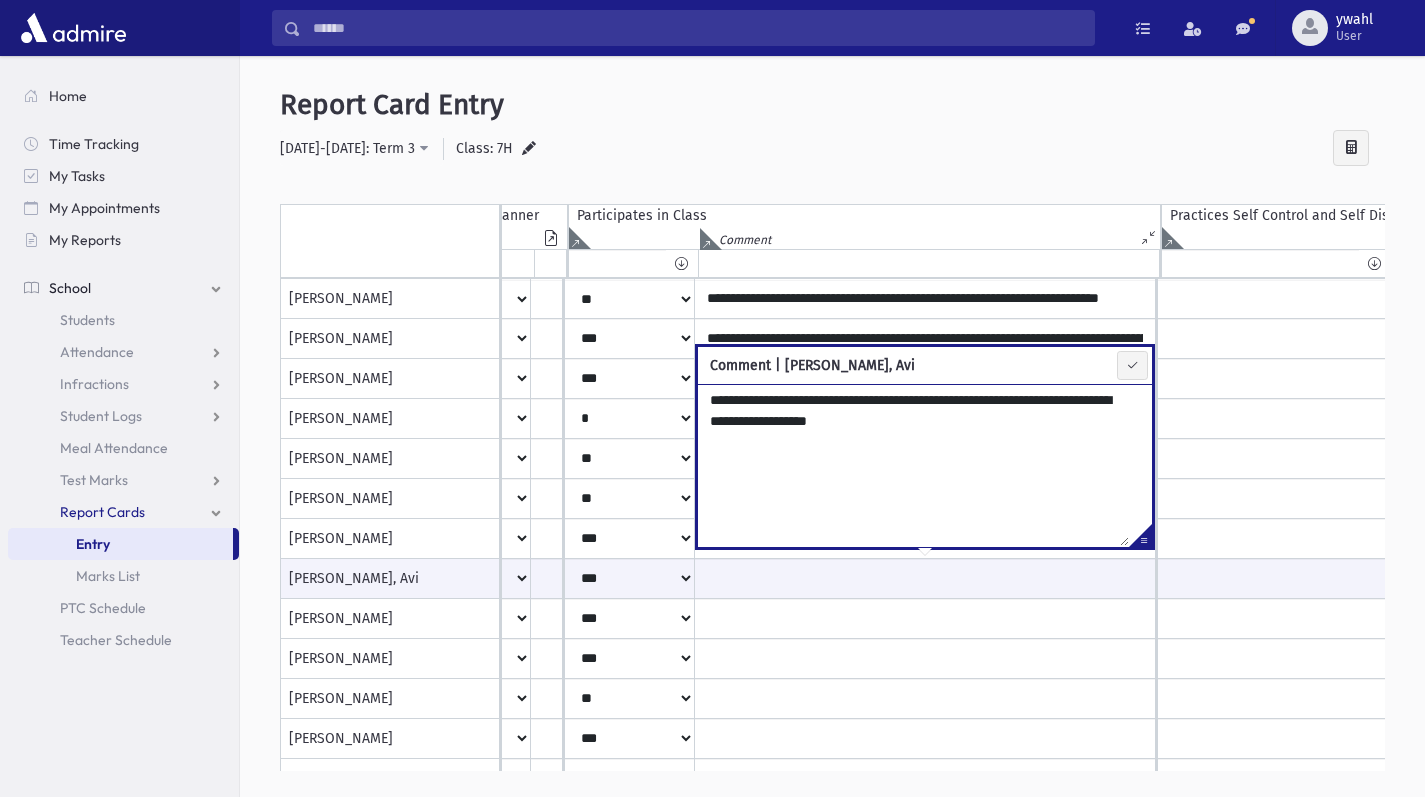 type on "**********" 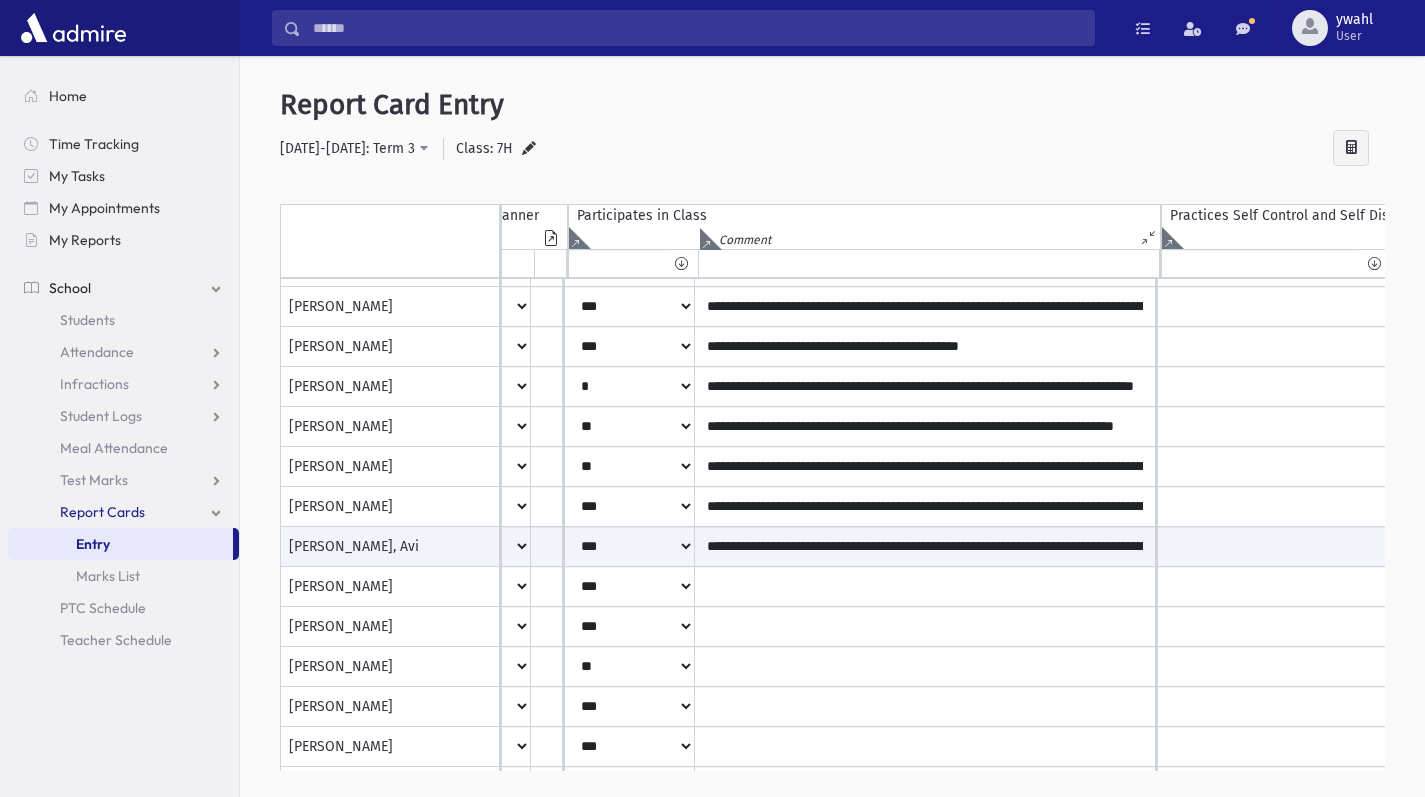 scroll, scrollTop: 74, scrollLeft: 1147, axis: both 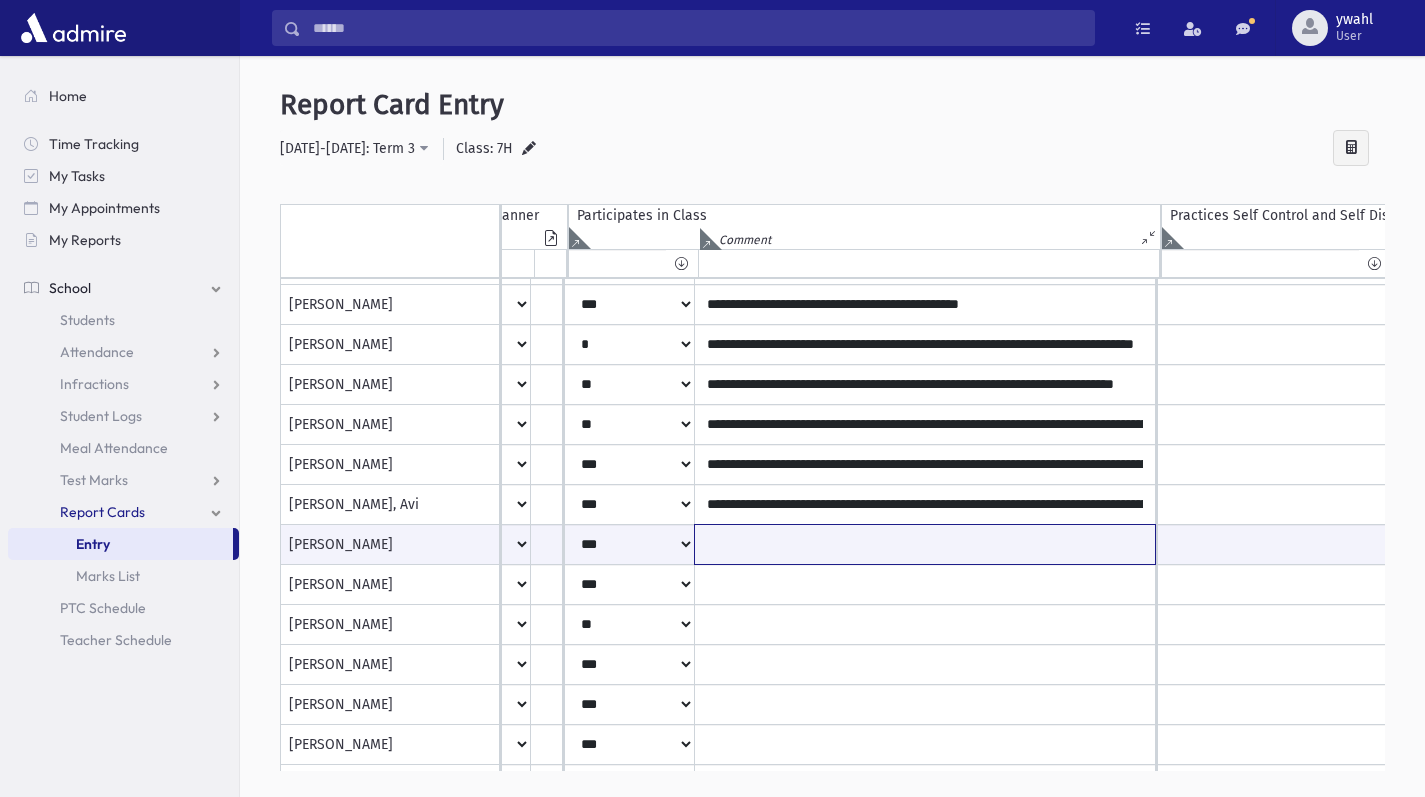 click at bounding box center (925, 544) 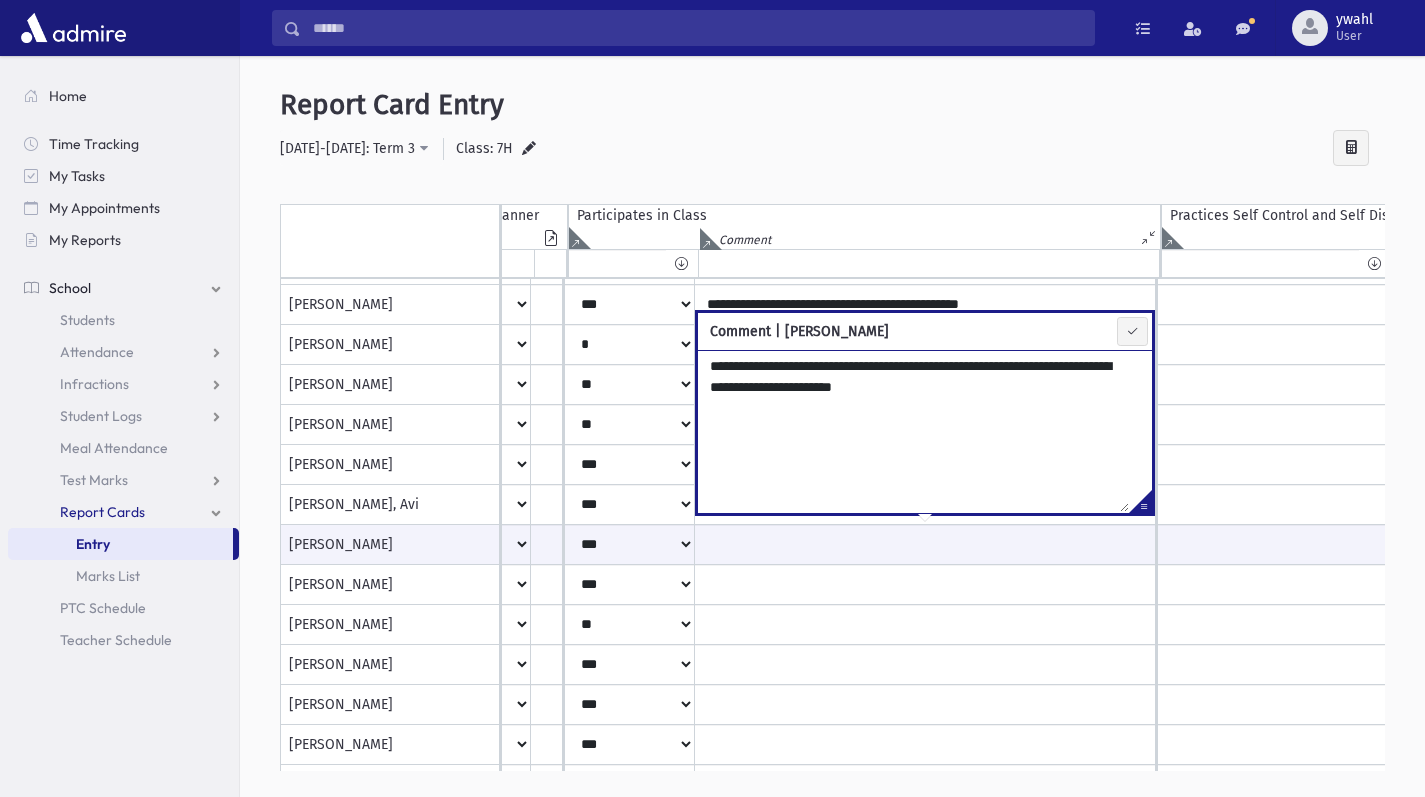 click on "**********" at bounding box center (913, 431) 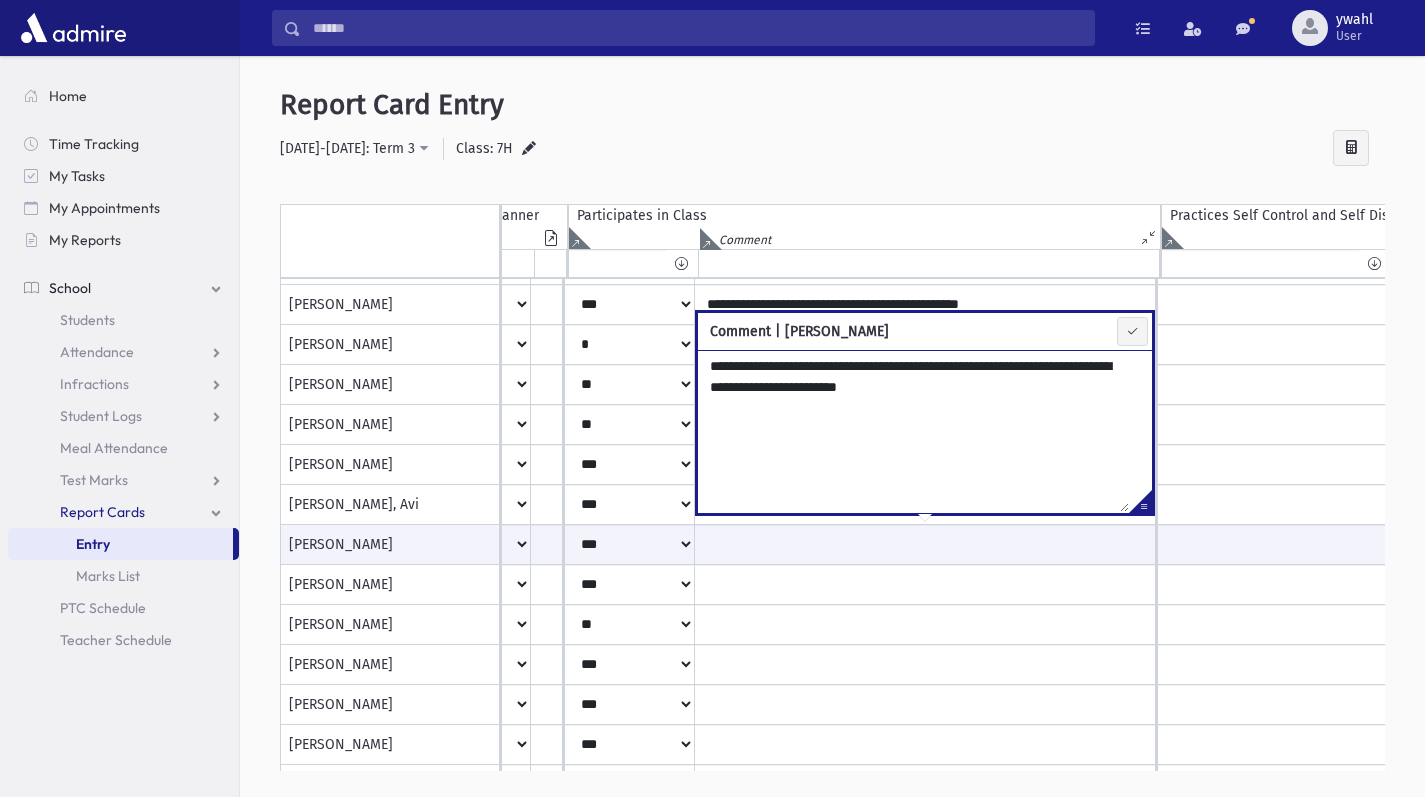 type on "**********" 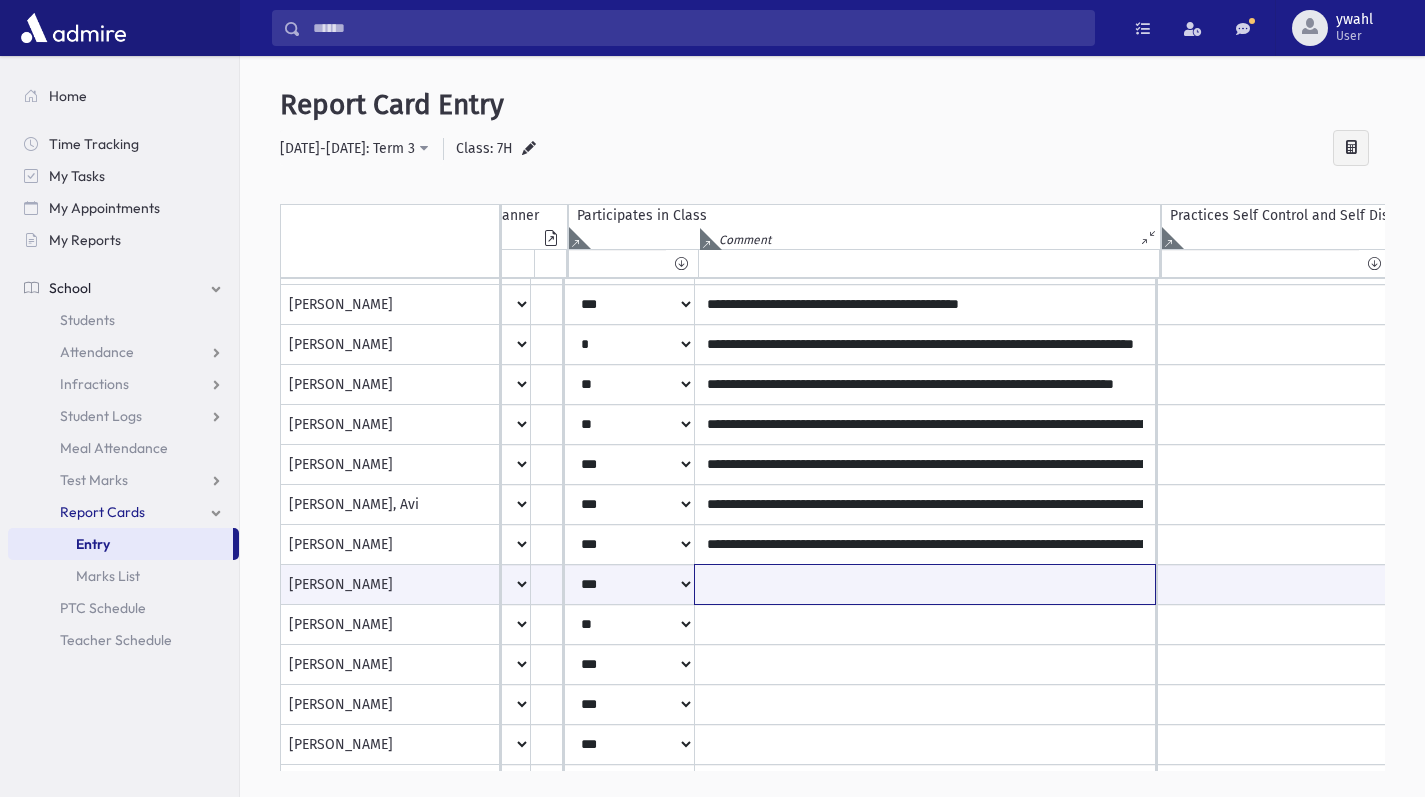 click at bounding box center (925, 584) 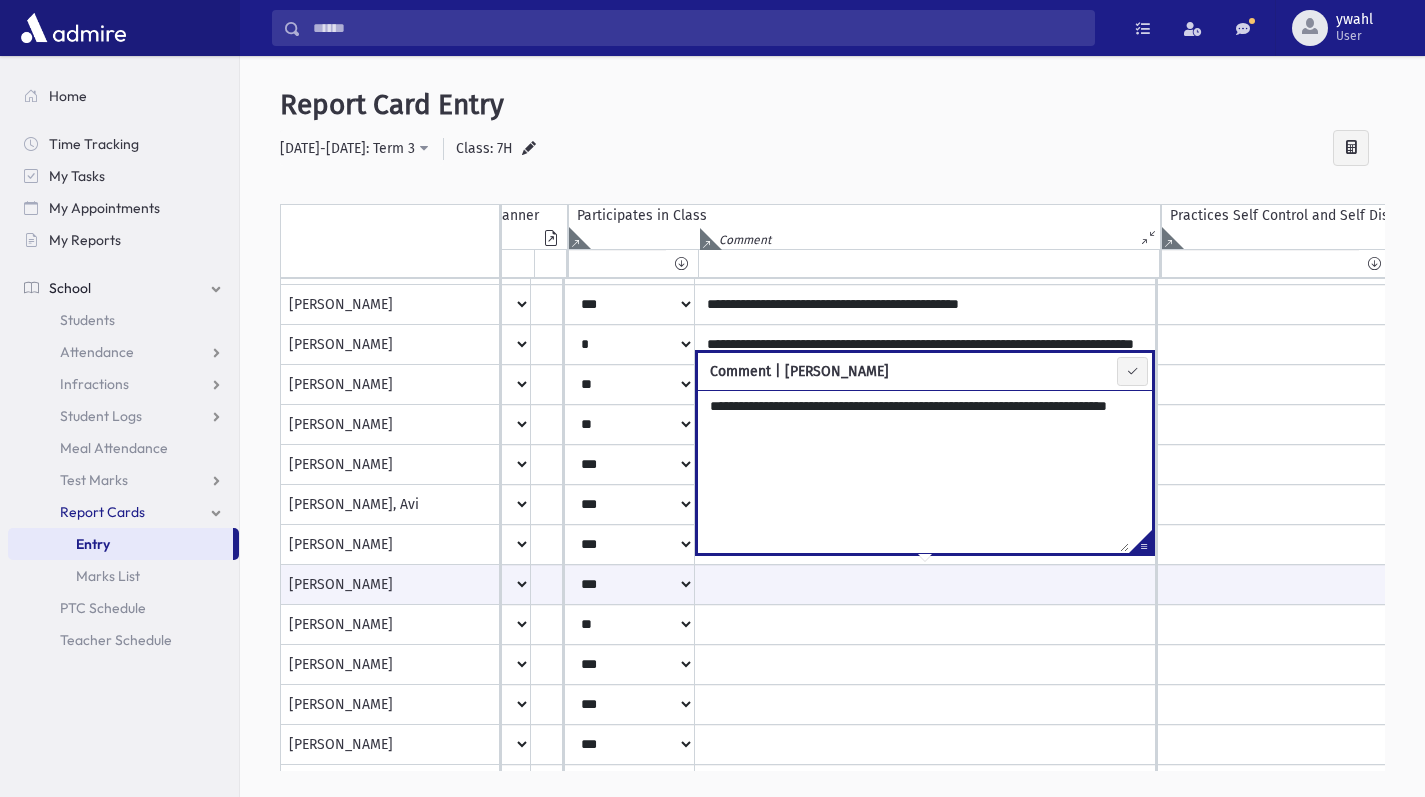 type on "**********" 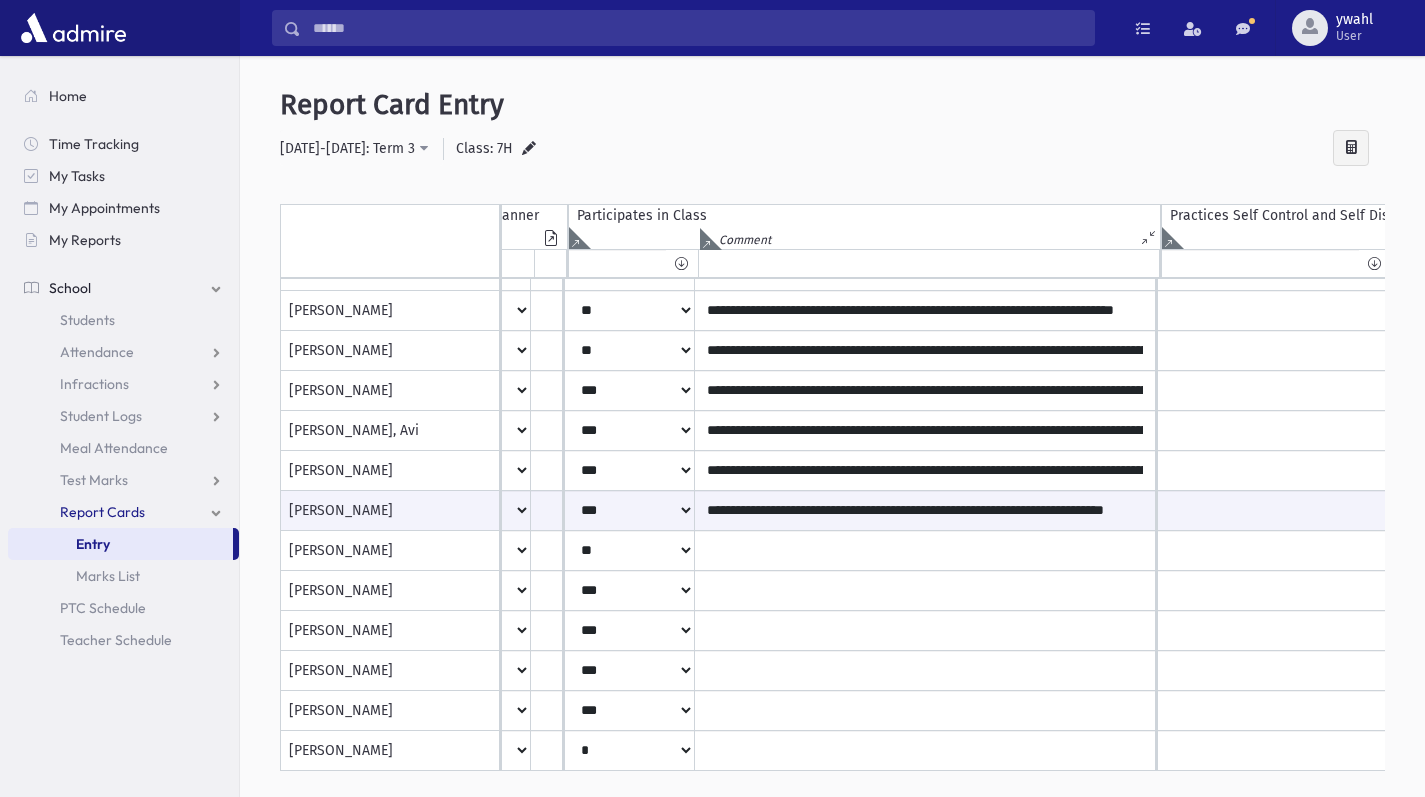 scroll, scrollTop: 186, scrollLeft: 1147, axis: both 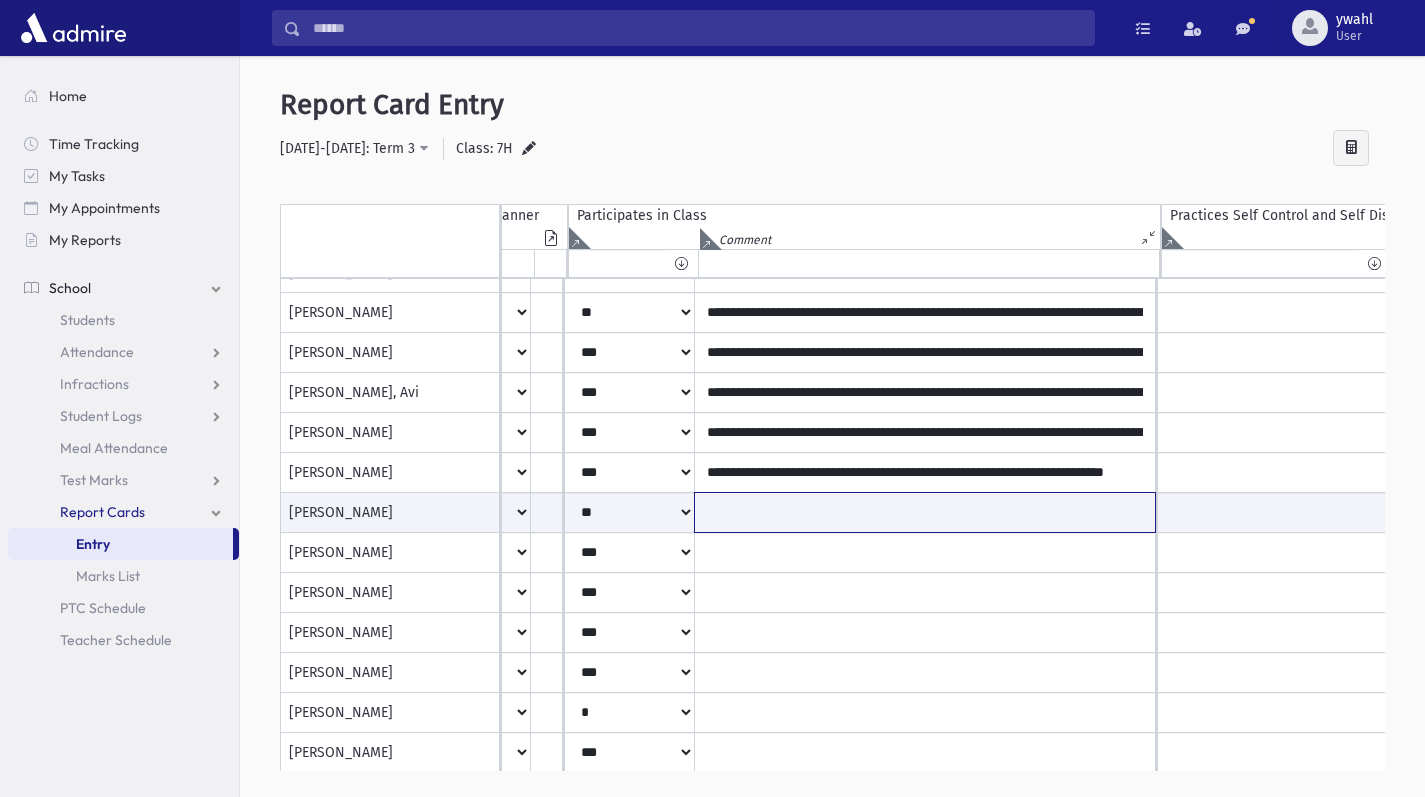click at bounding box center (925, 512) 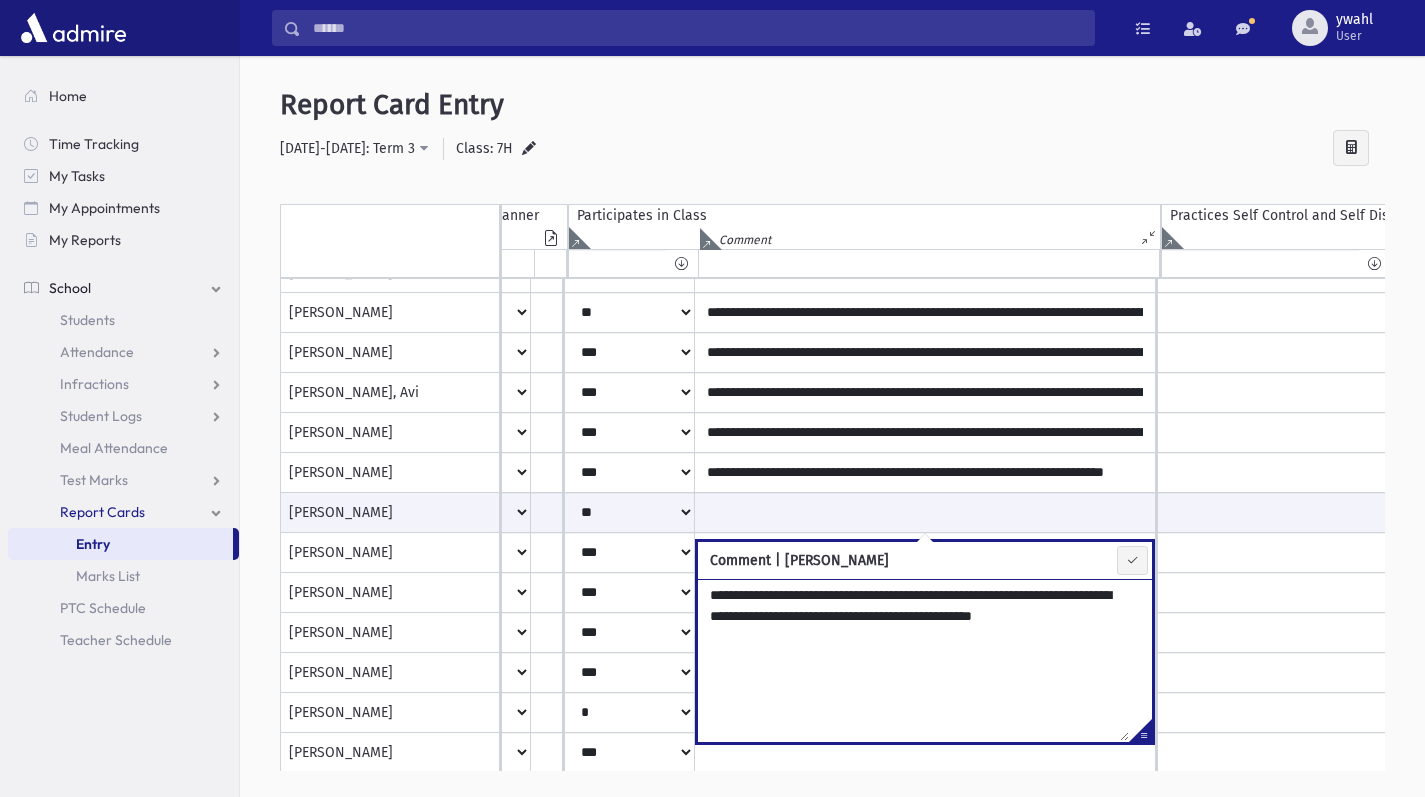 click at bounding box center (1132, 560) 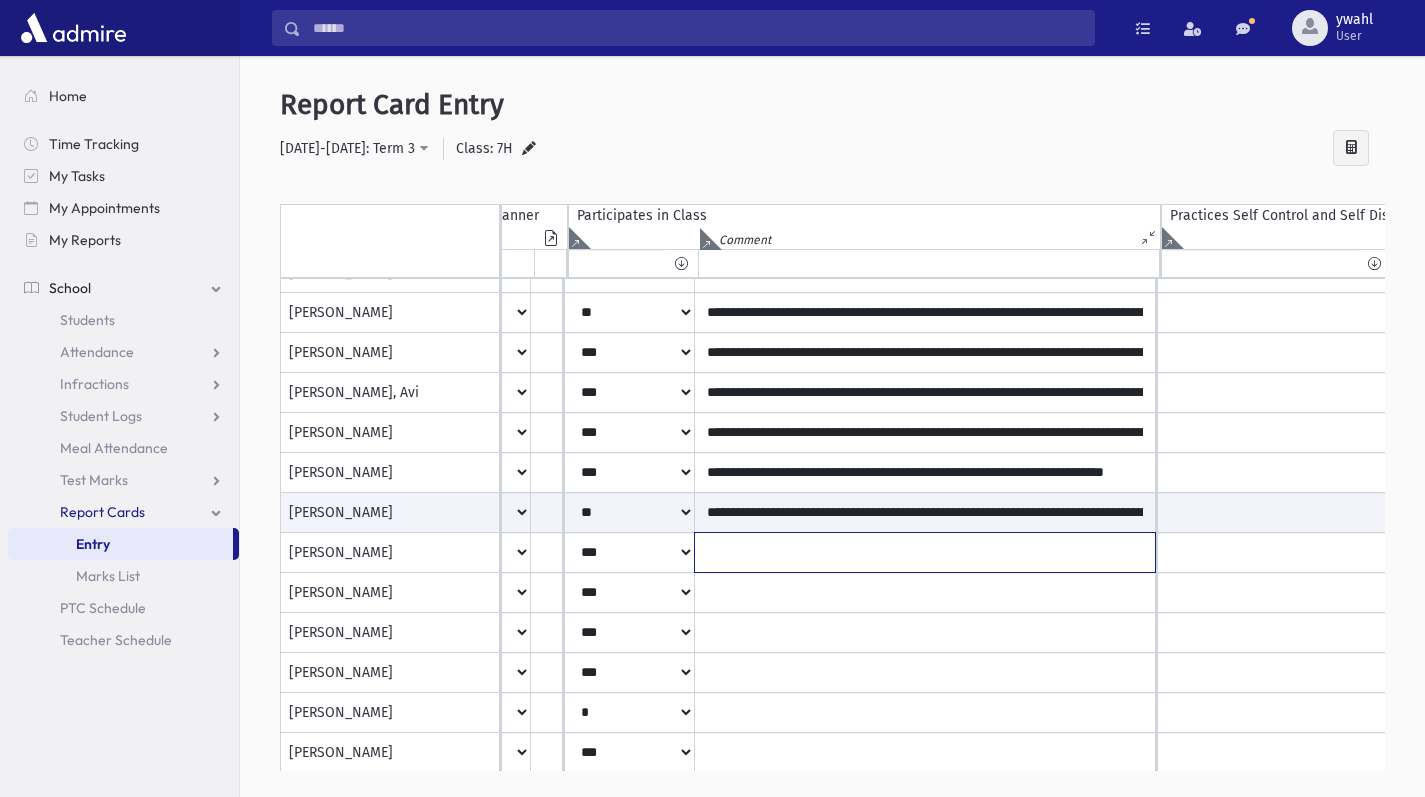 click at bounding box center (925, 113) 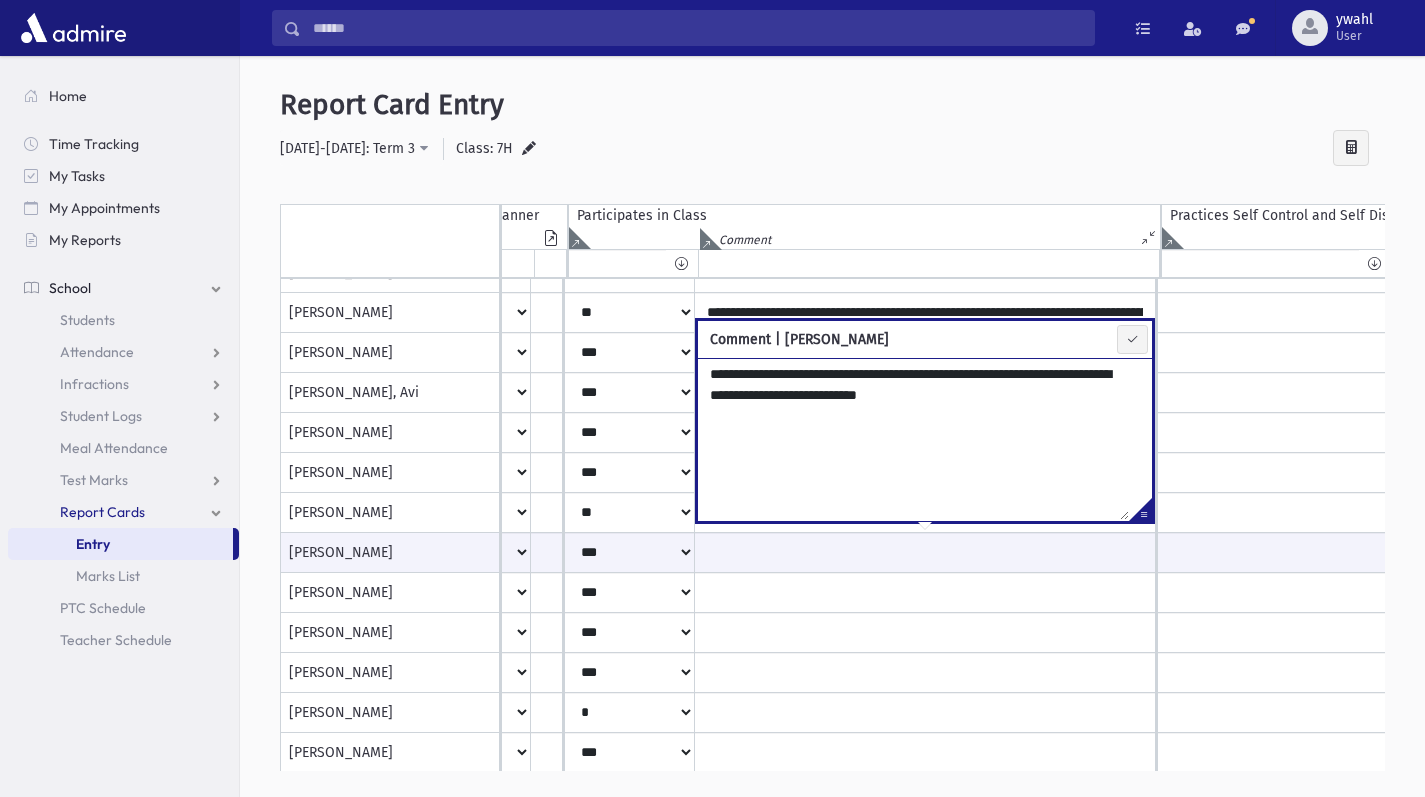 click at bounding box center (1132, 339) 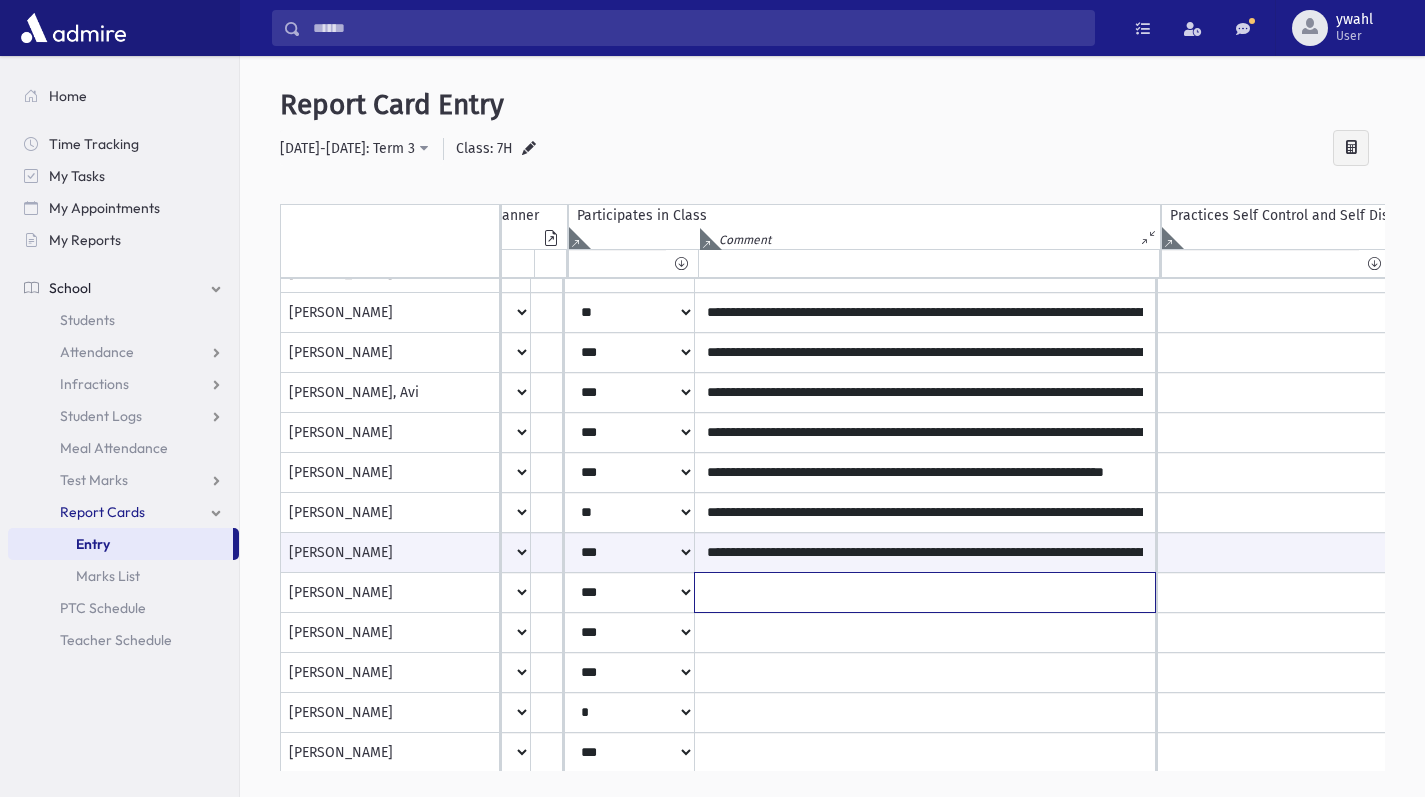 click at bounding box center (925, 113) 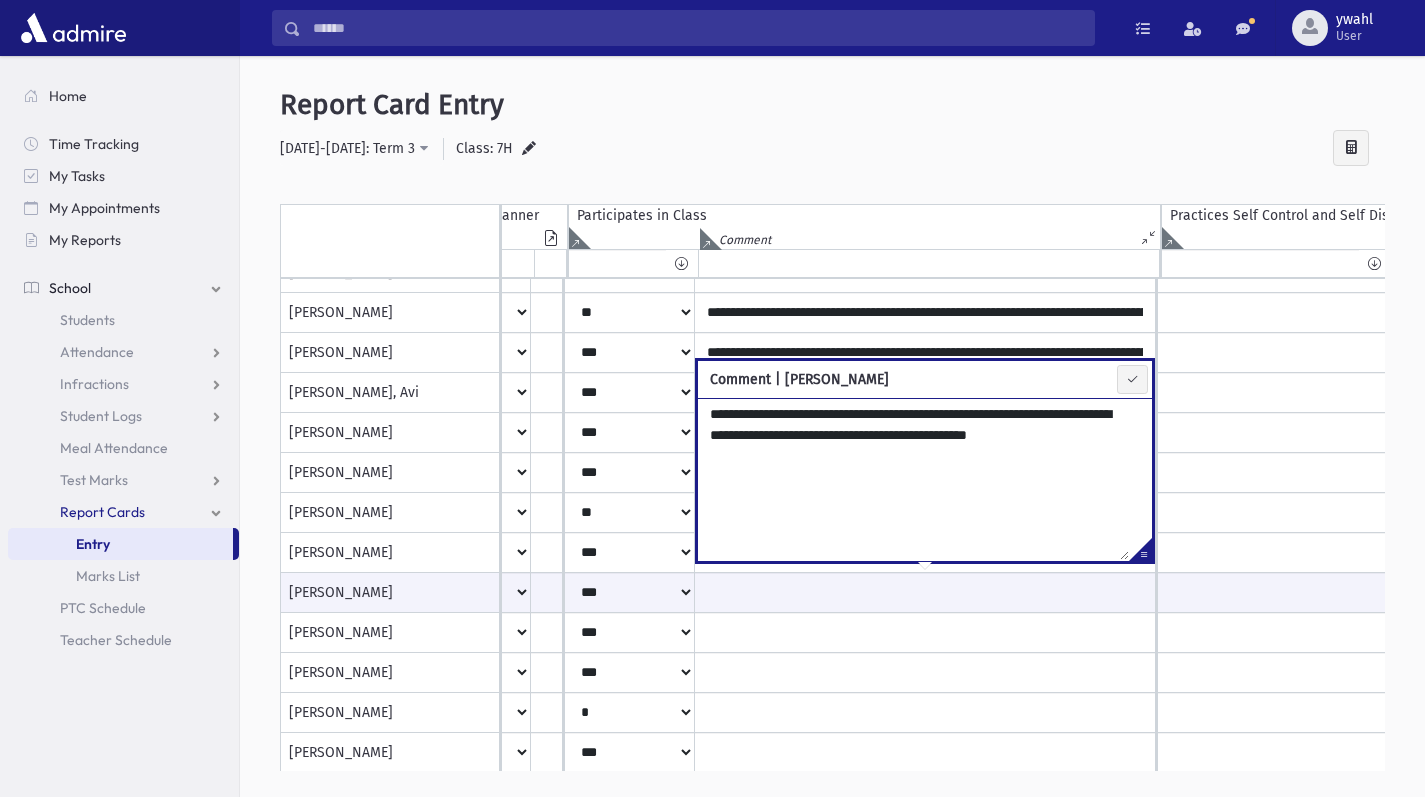 click at bounding box center (1132, 379) 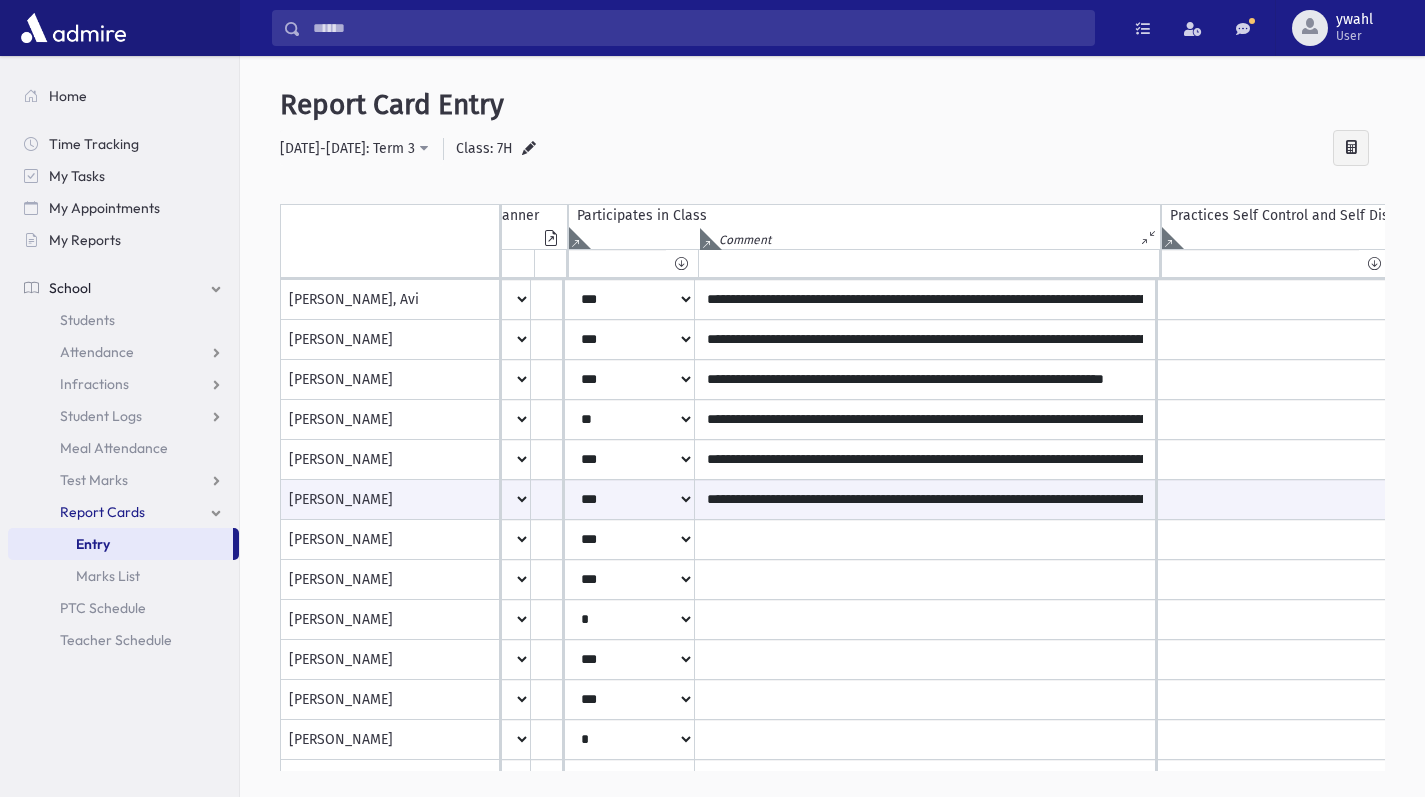 scroll, scrollTop: 321, scrollLeft: 1147, axis: both 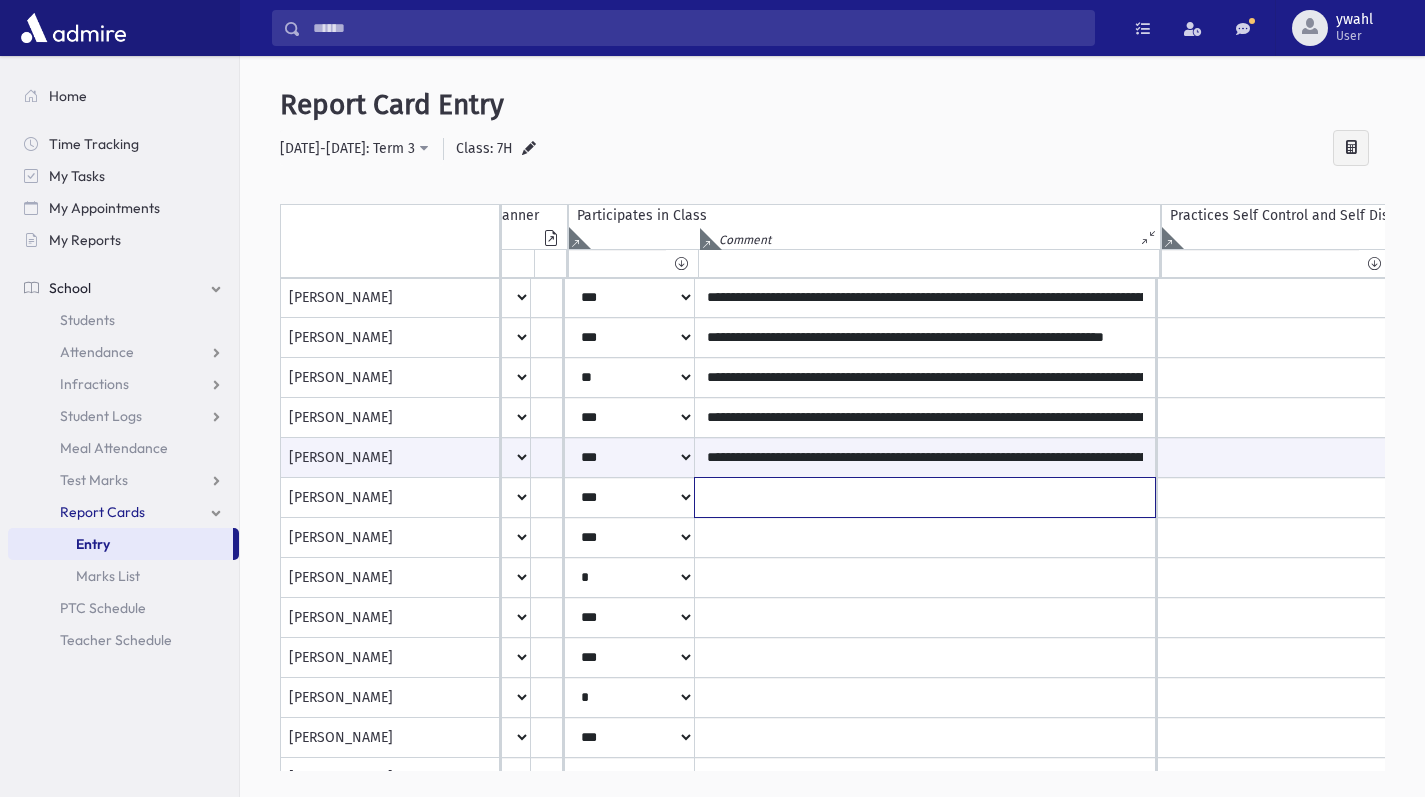 click at bounding box center (925, -22) 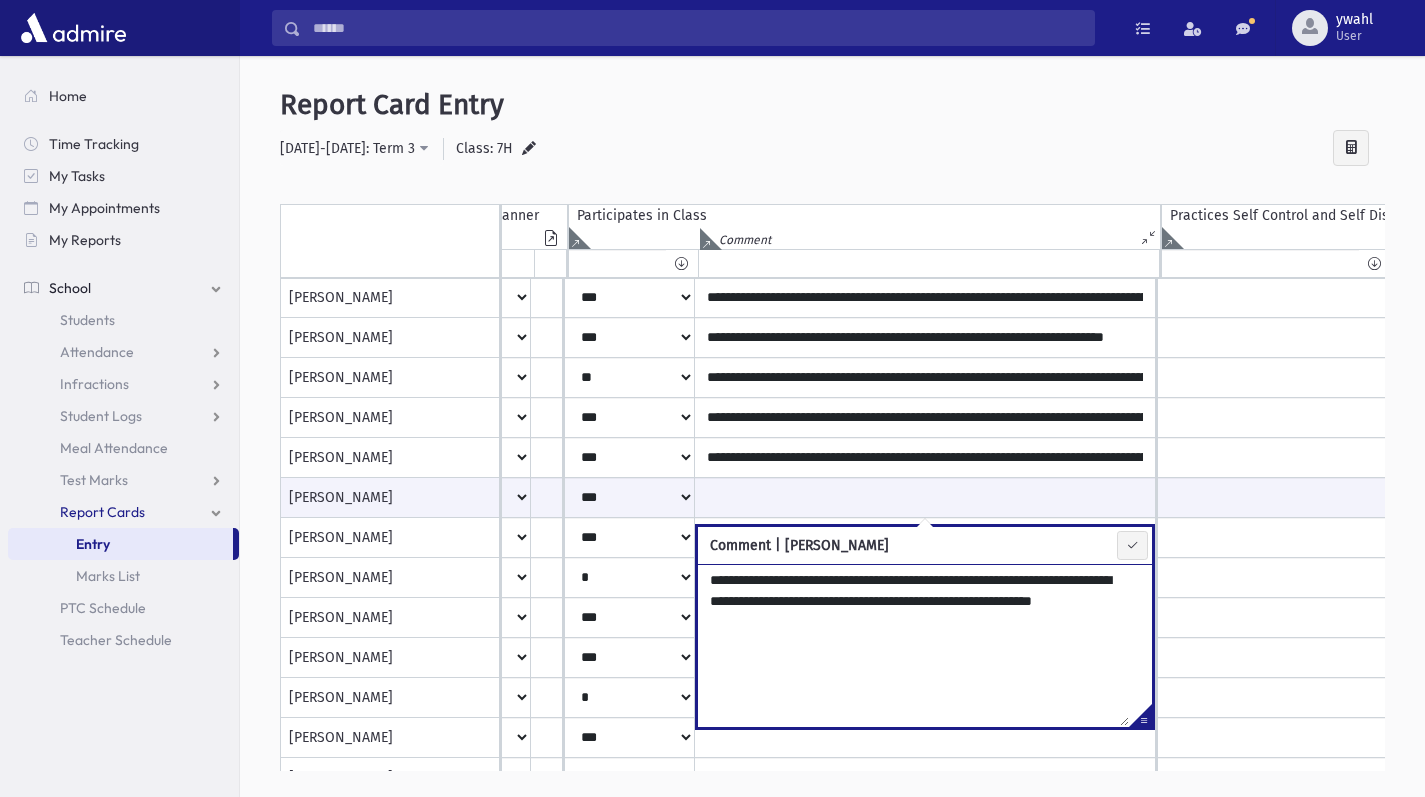 click at bounding box center [1132, 545] 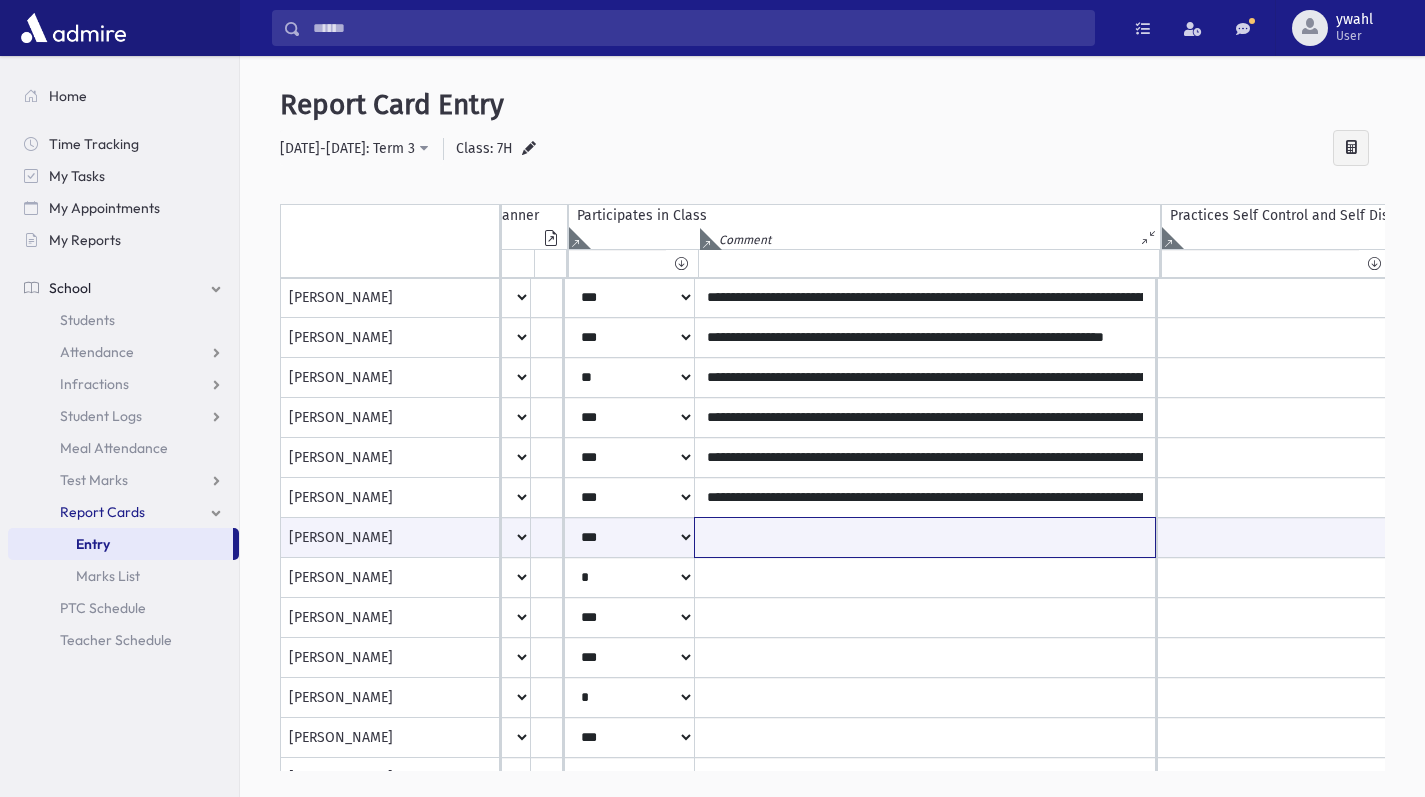 click at bounding box center [925, 537] 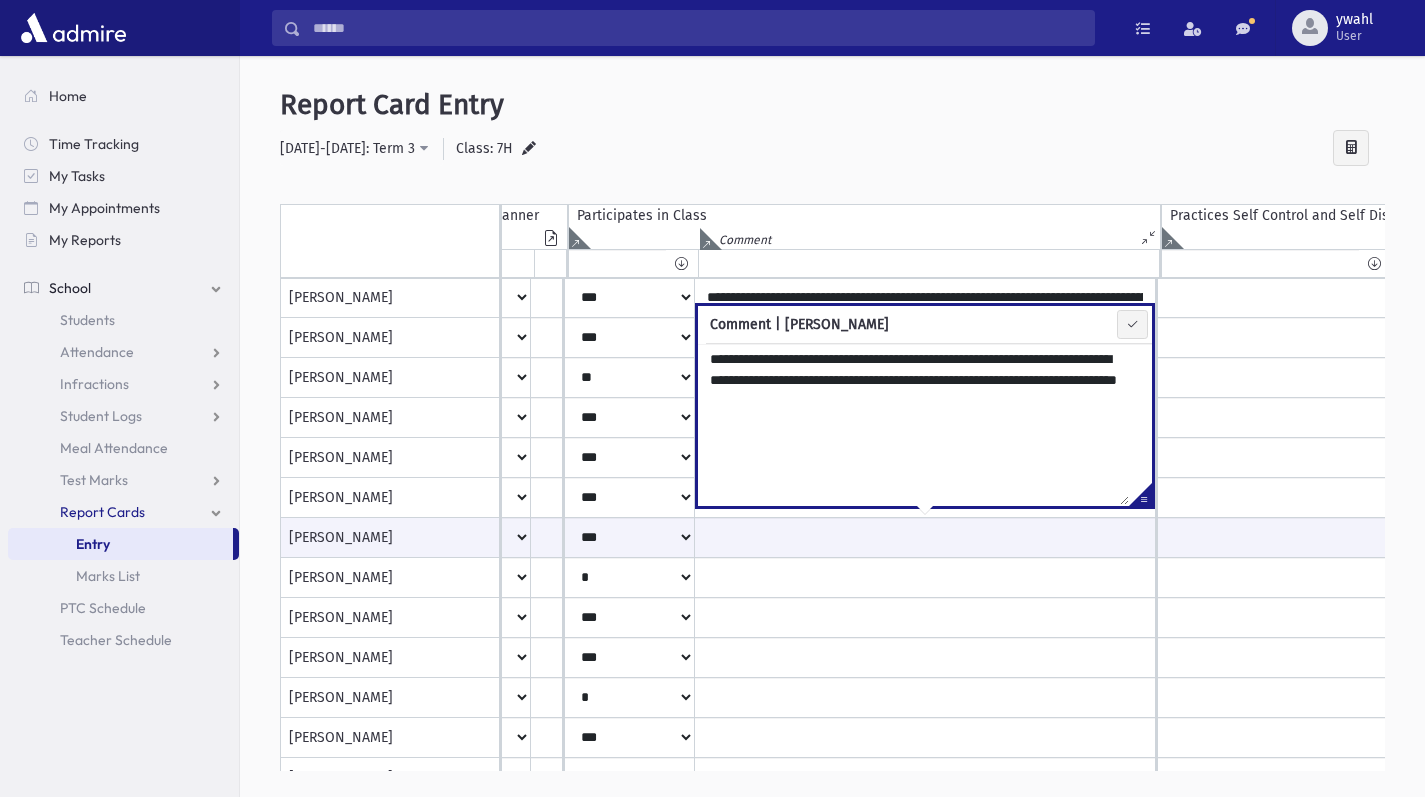 click at bounding box center (1132, 324) 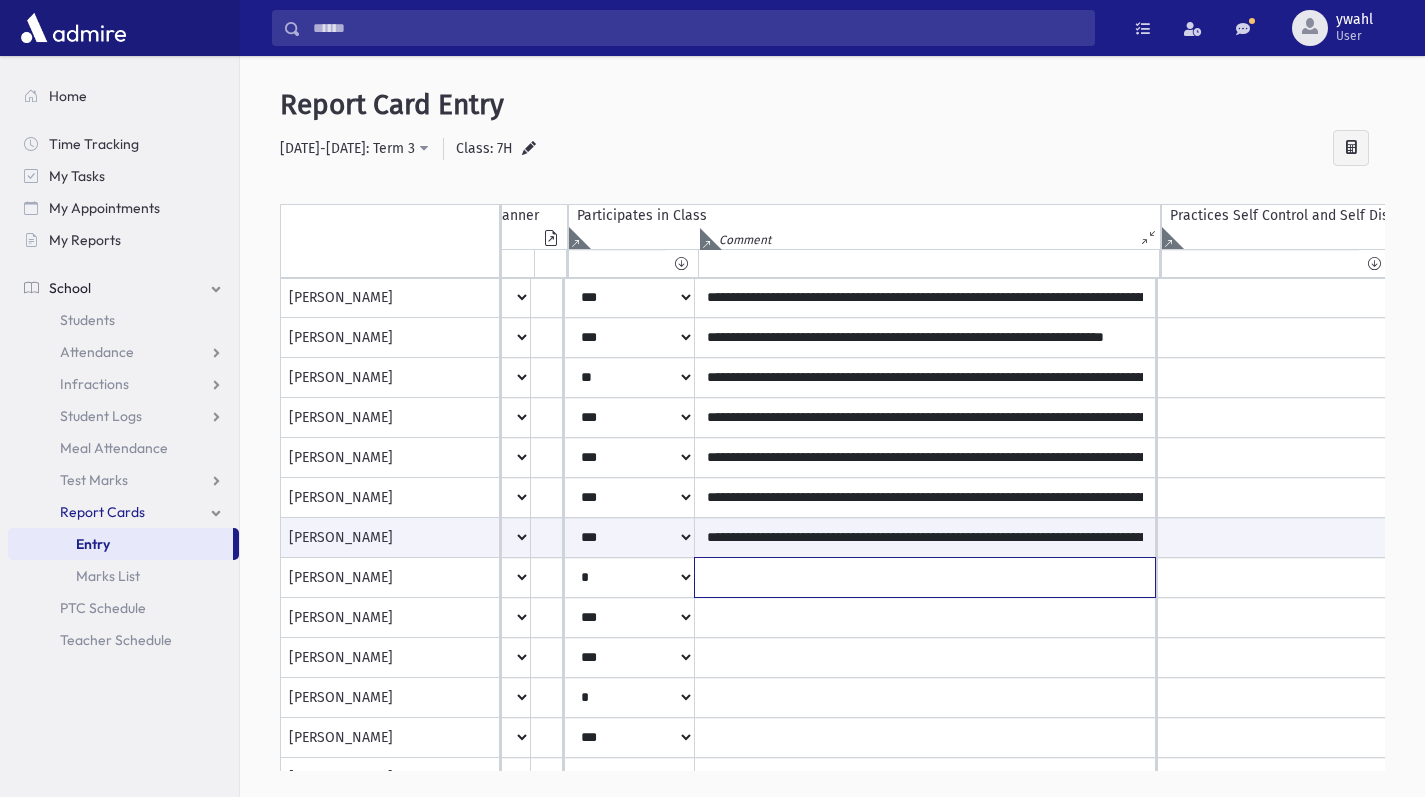 click at bounding box center [925, -22] 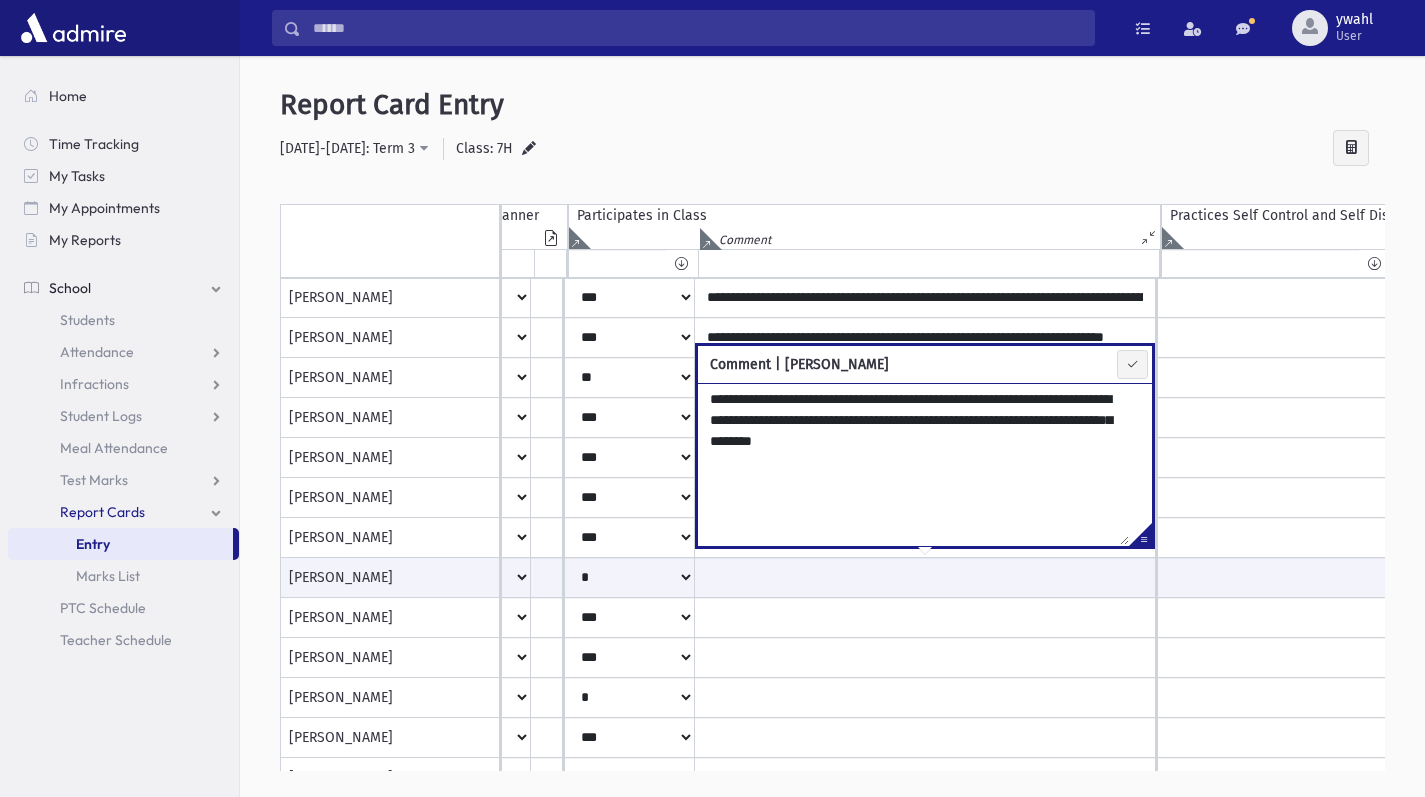 click at bounding box center (1132, 364) 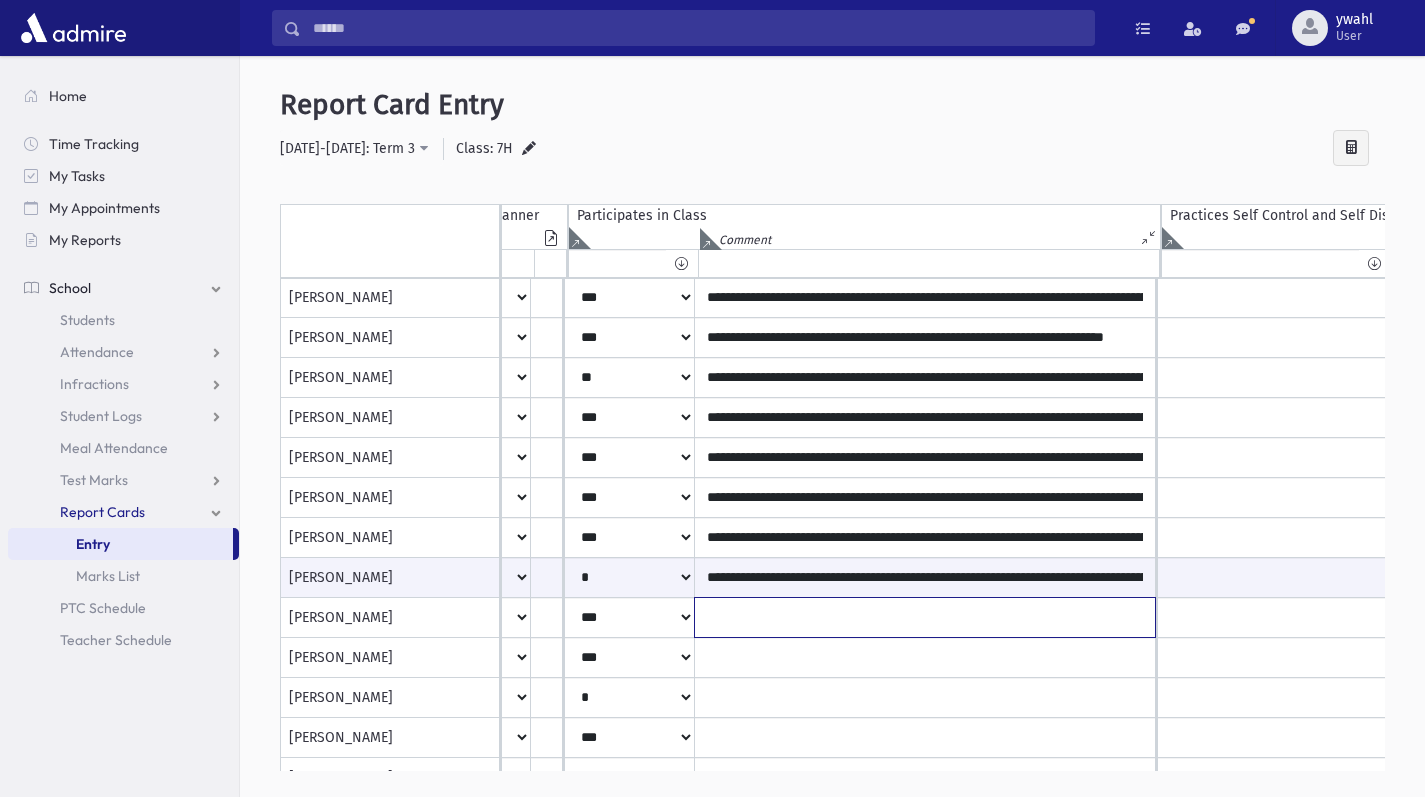 click at bounding box center [925, -22] 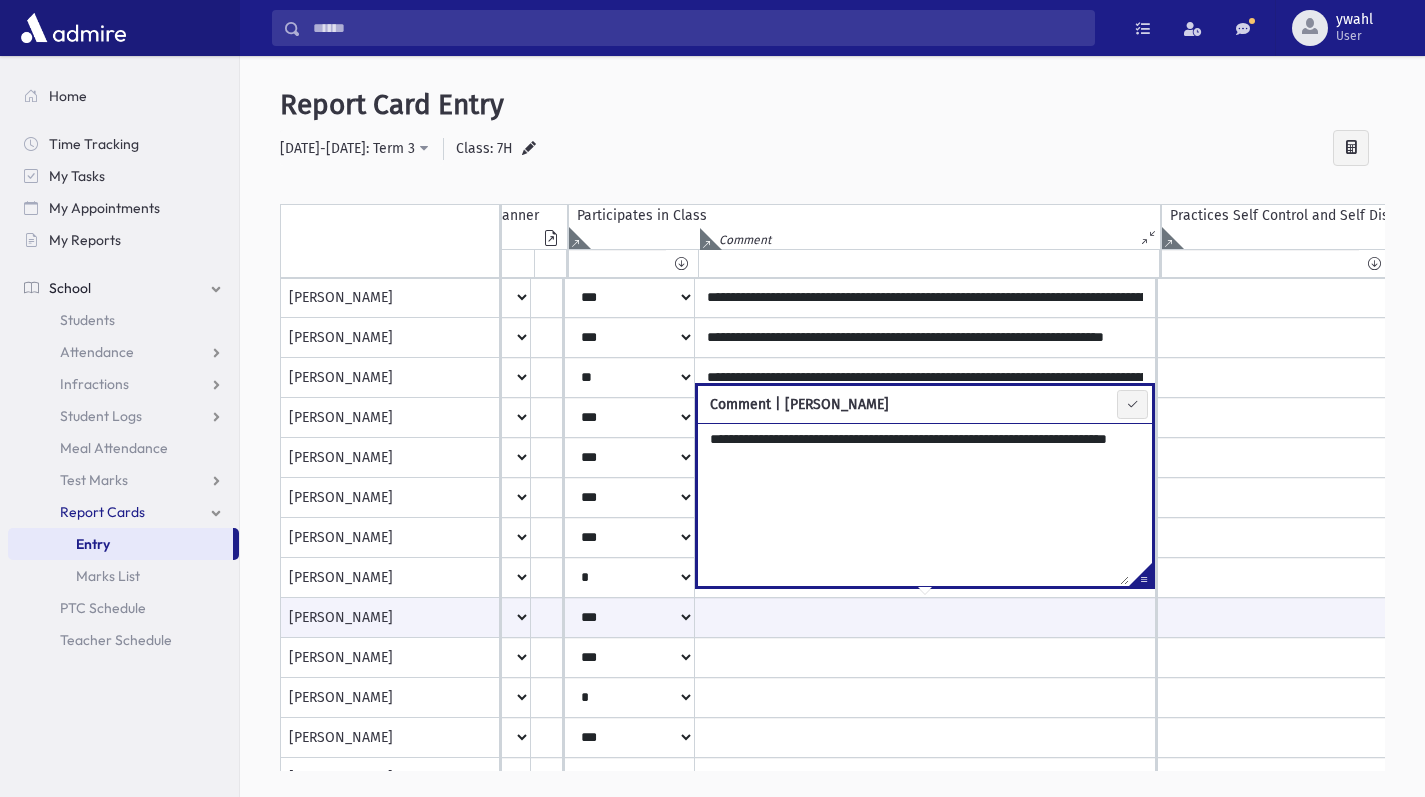 click at bounding box center [1132, 404] 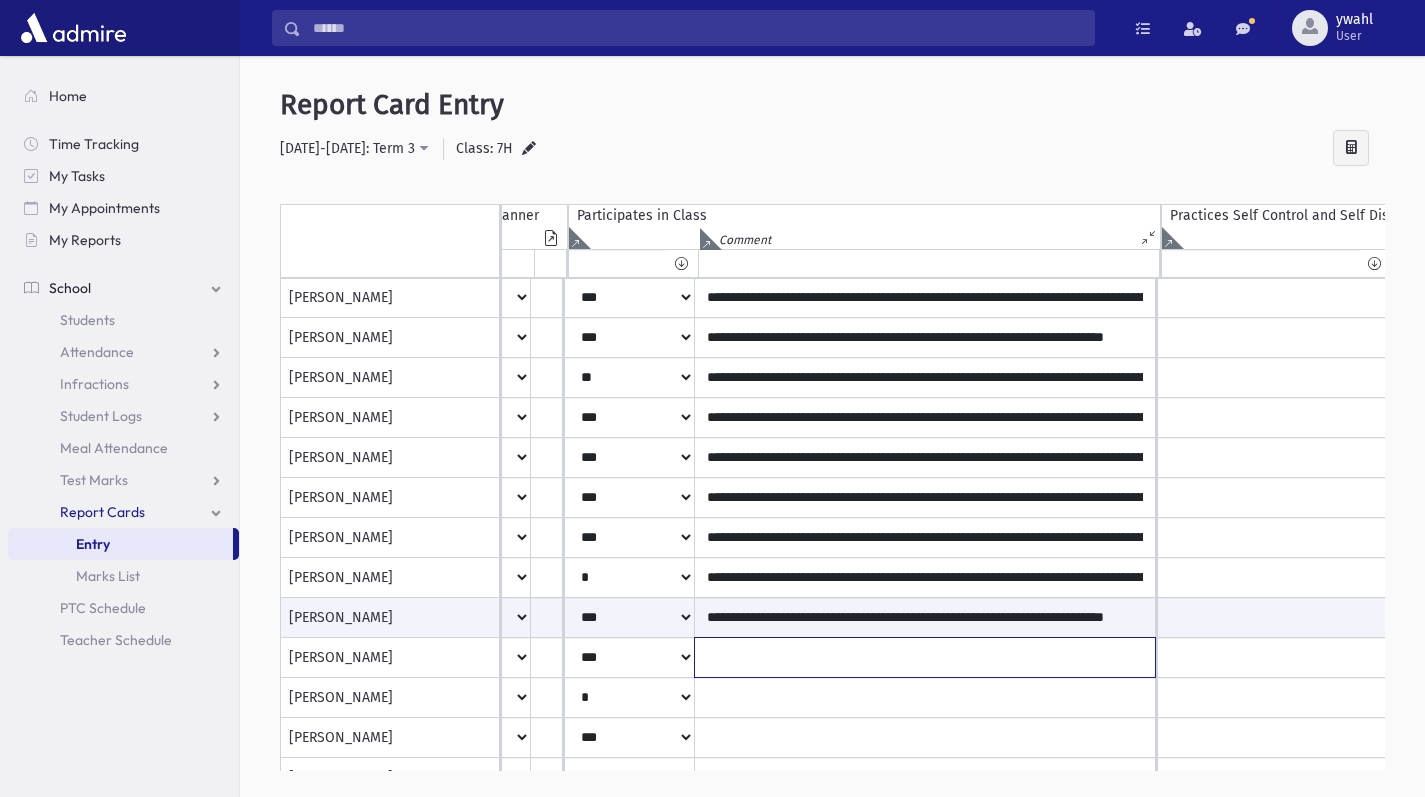 click at bounding box center (925, -22) 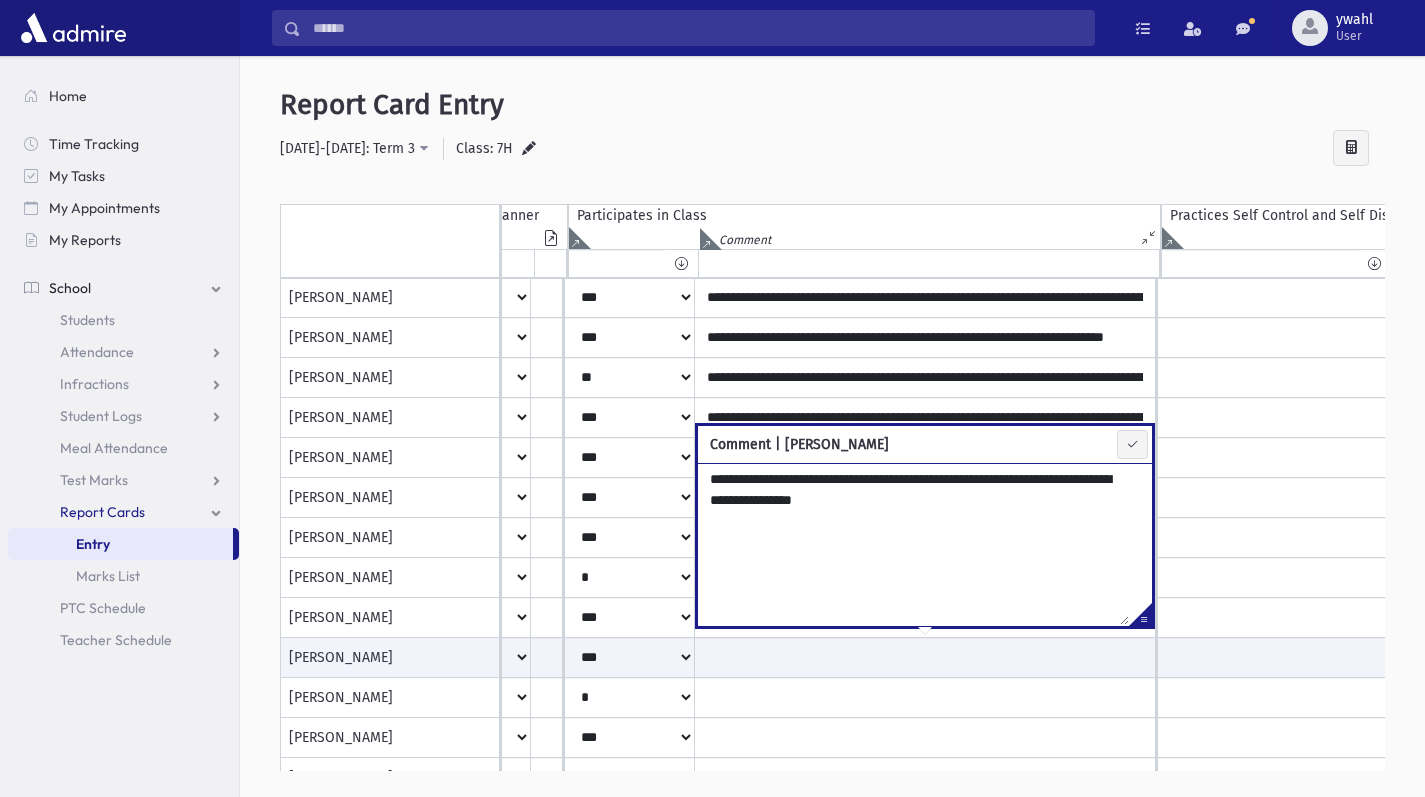 click at bounding box center [1132, 444] 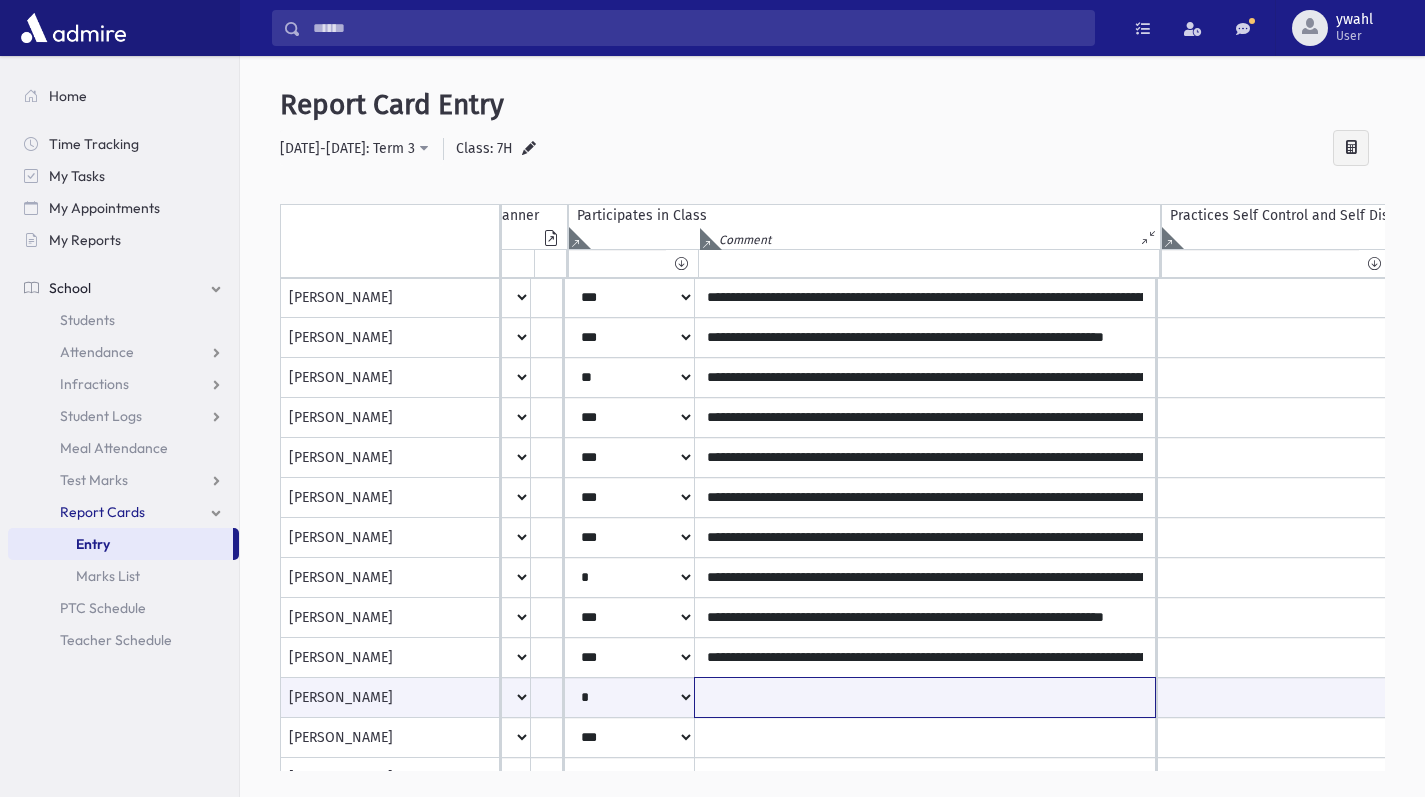 click at bounding box center (925, 697) 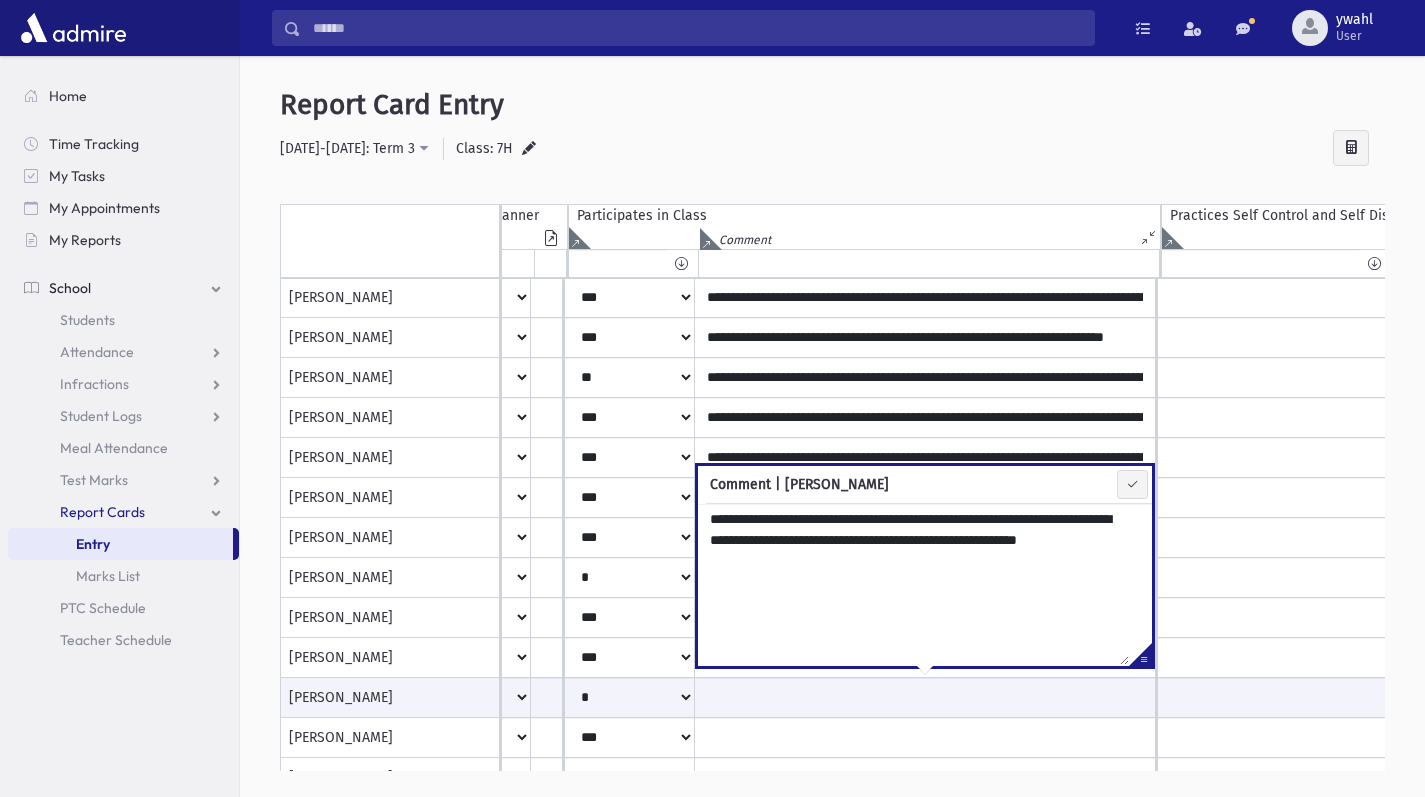 click at bounding box center [1132, 484] 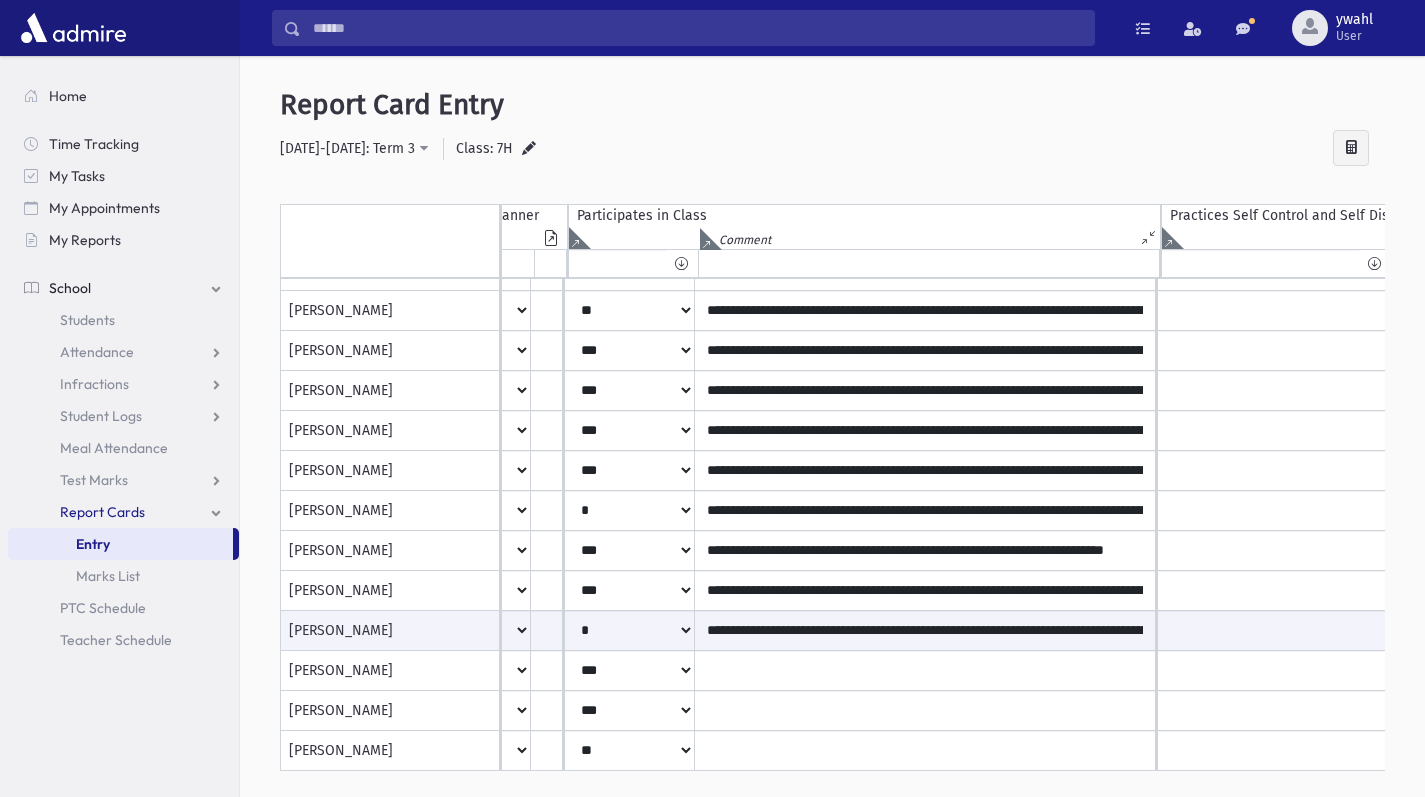 scroll, scrollTop: 596, scrollLeft: 1147, axis: both 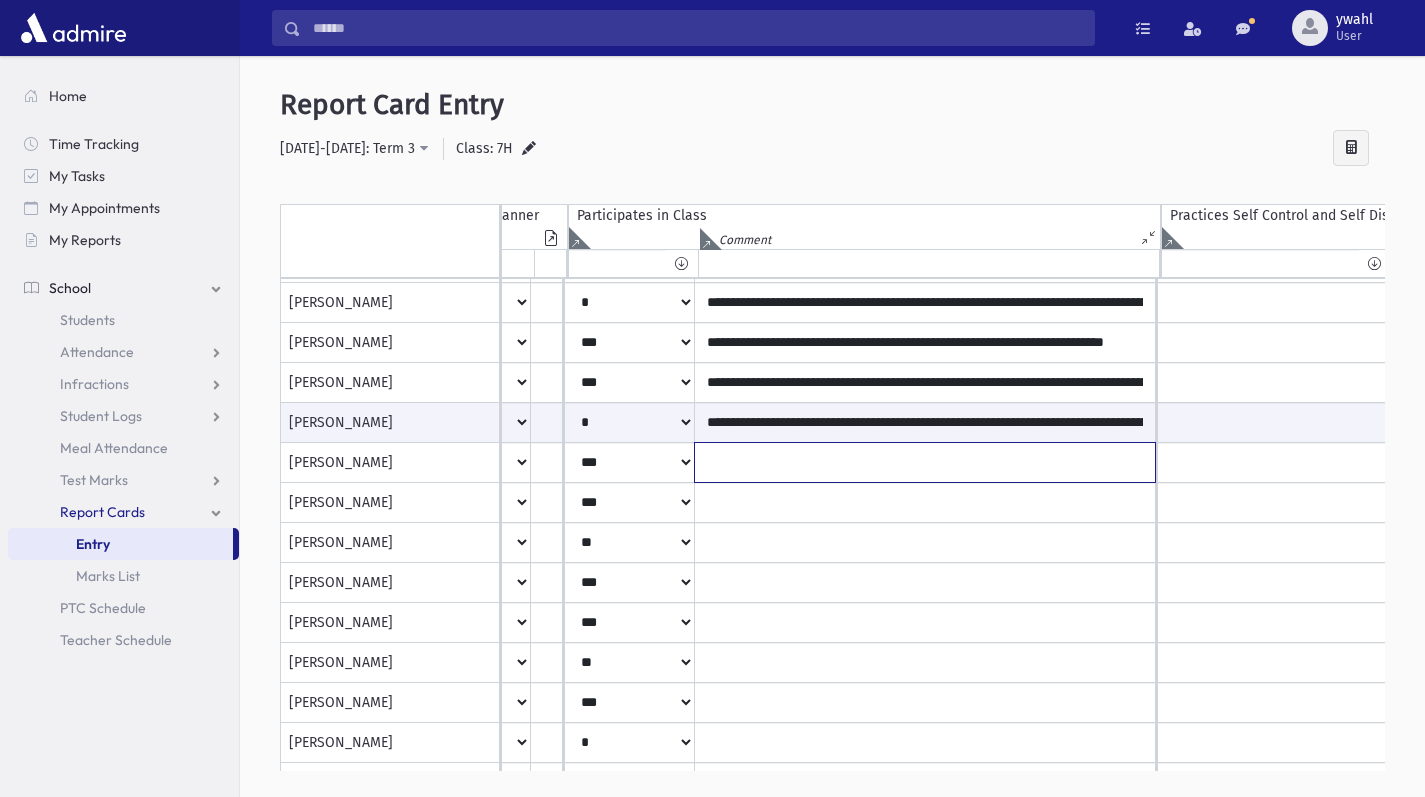 click at bounding box center [925, -297] 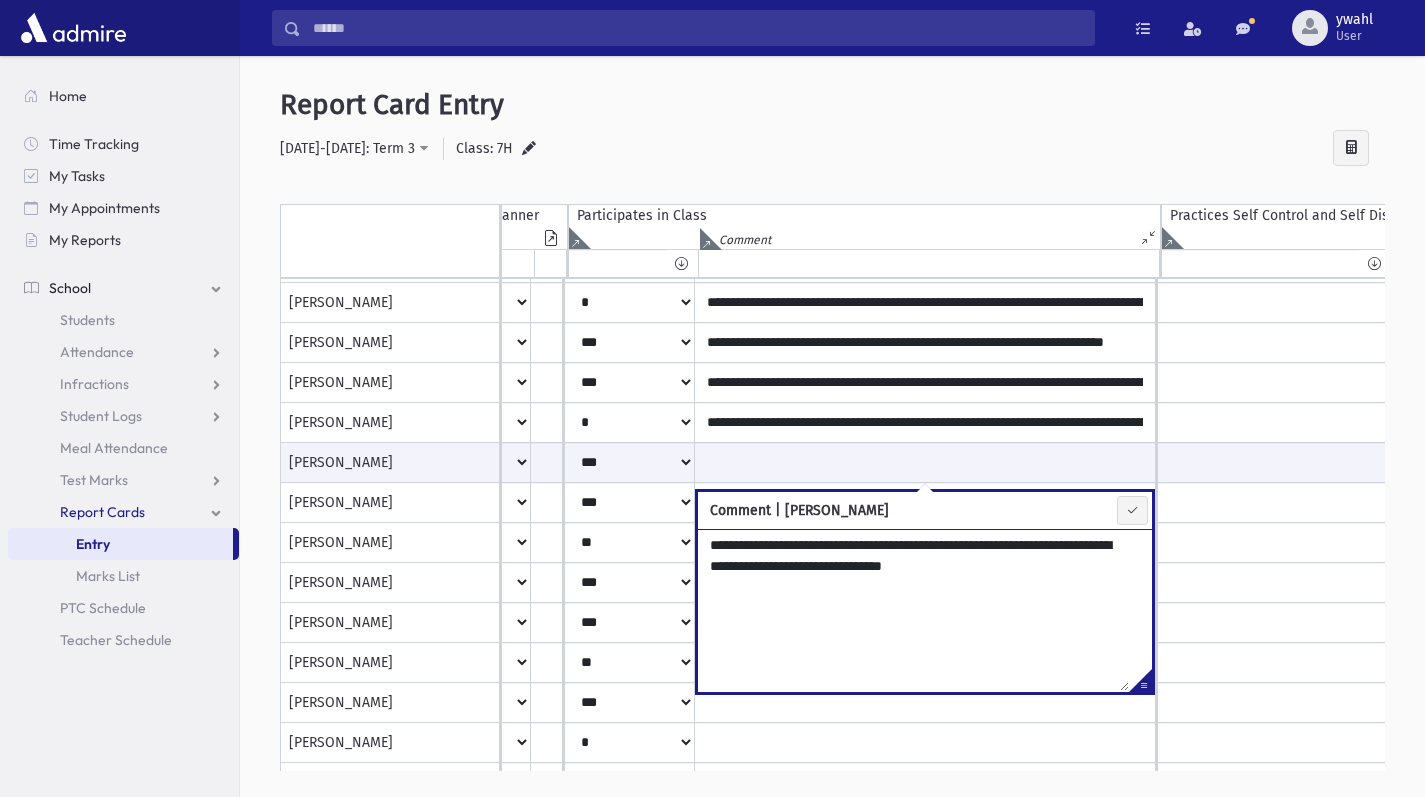 click at bounding box center (1132, 510) 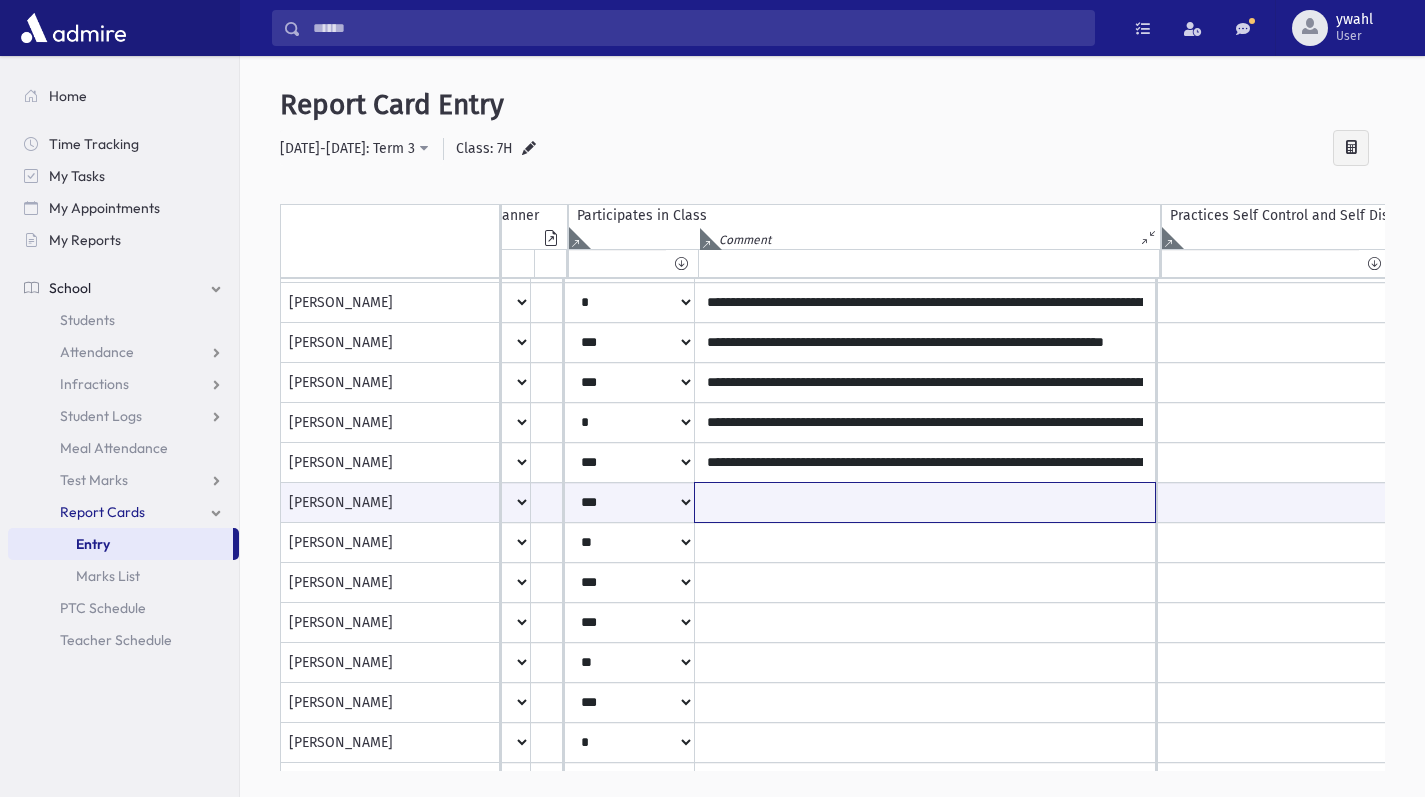 click at bounding box center (925, 502) 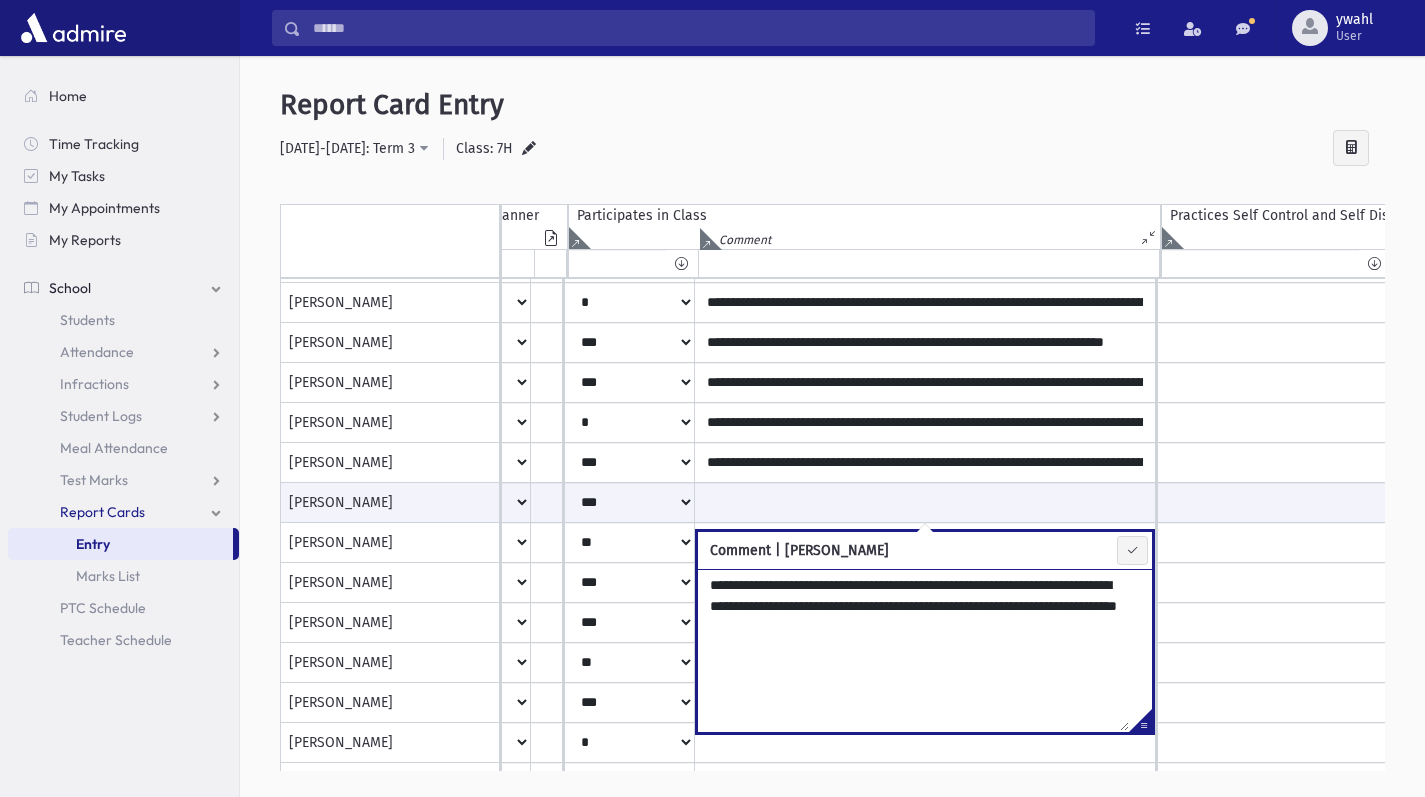 click at bounding box center [1132, 550] 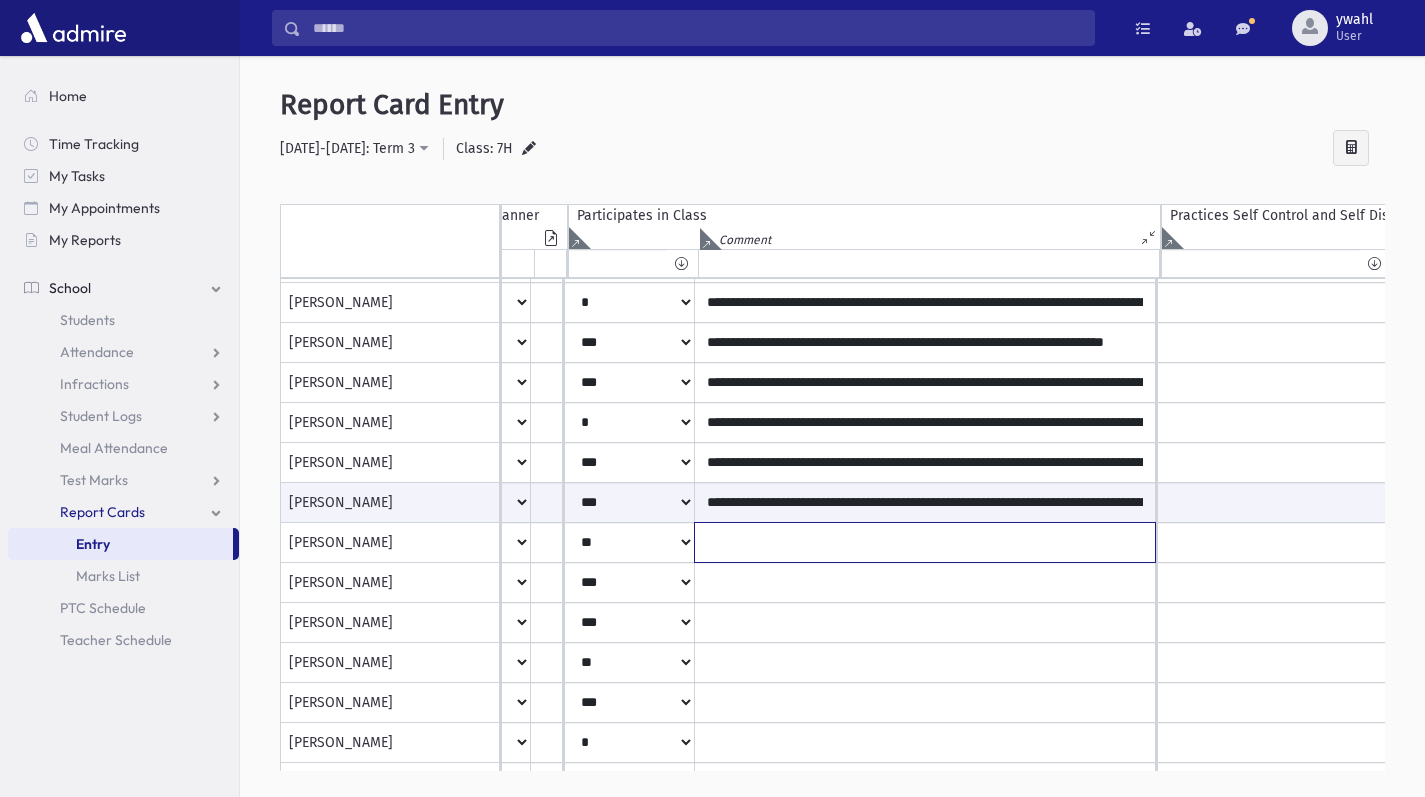 click at bounding box center (925, -297) 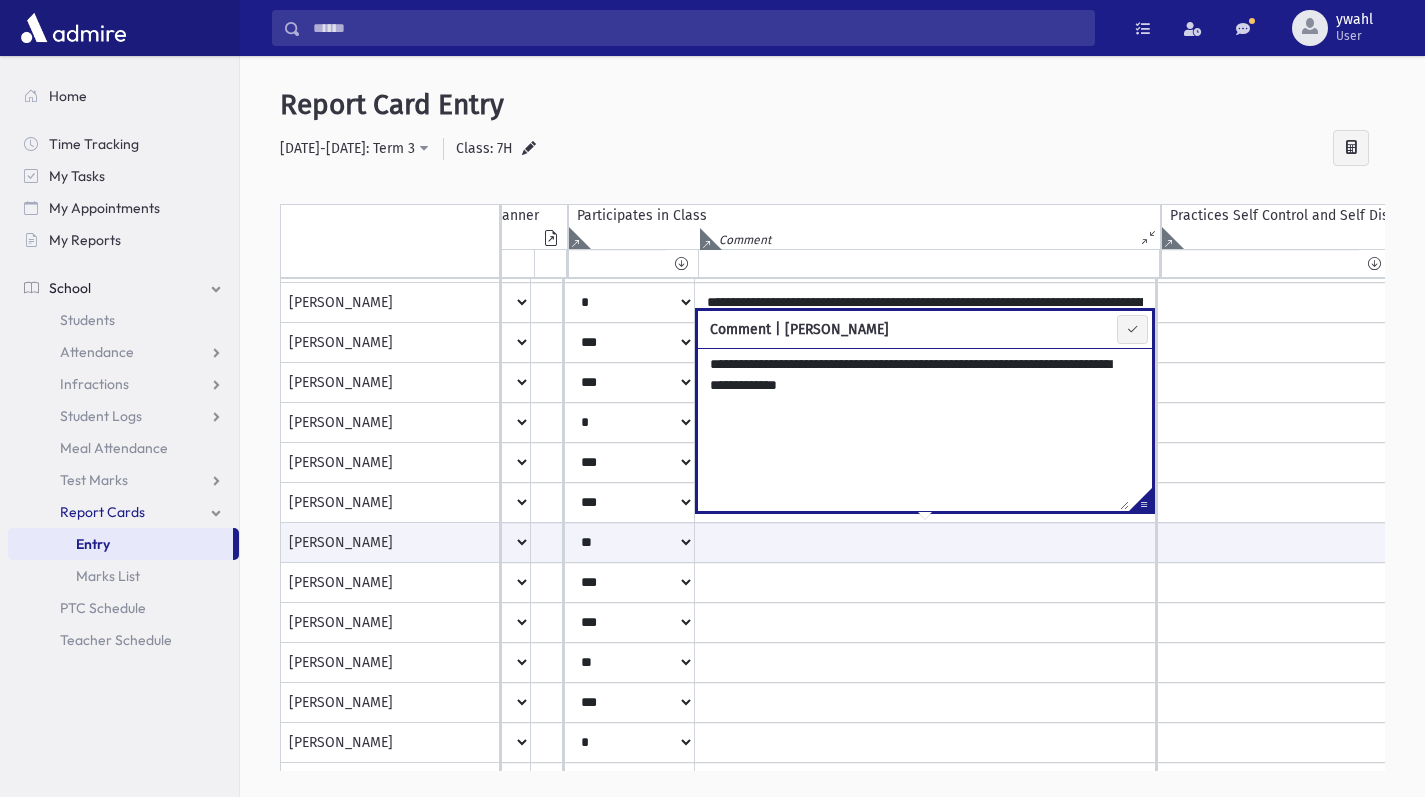 click at bounding box center (1132, 329) 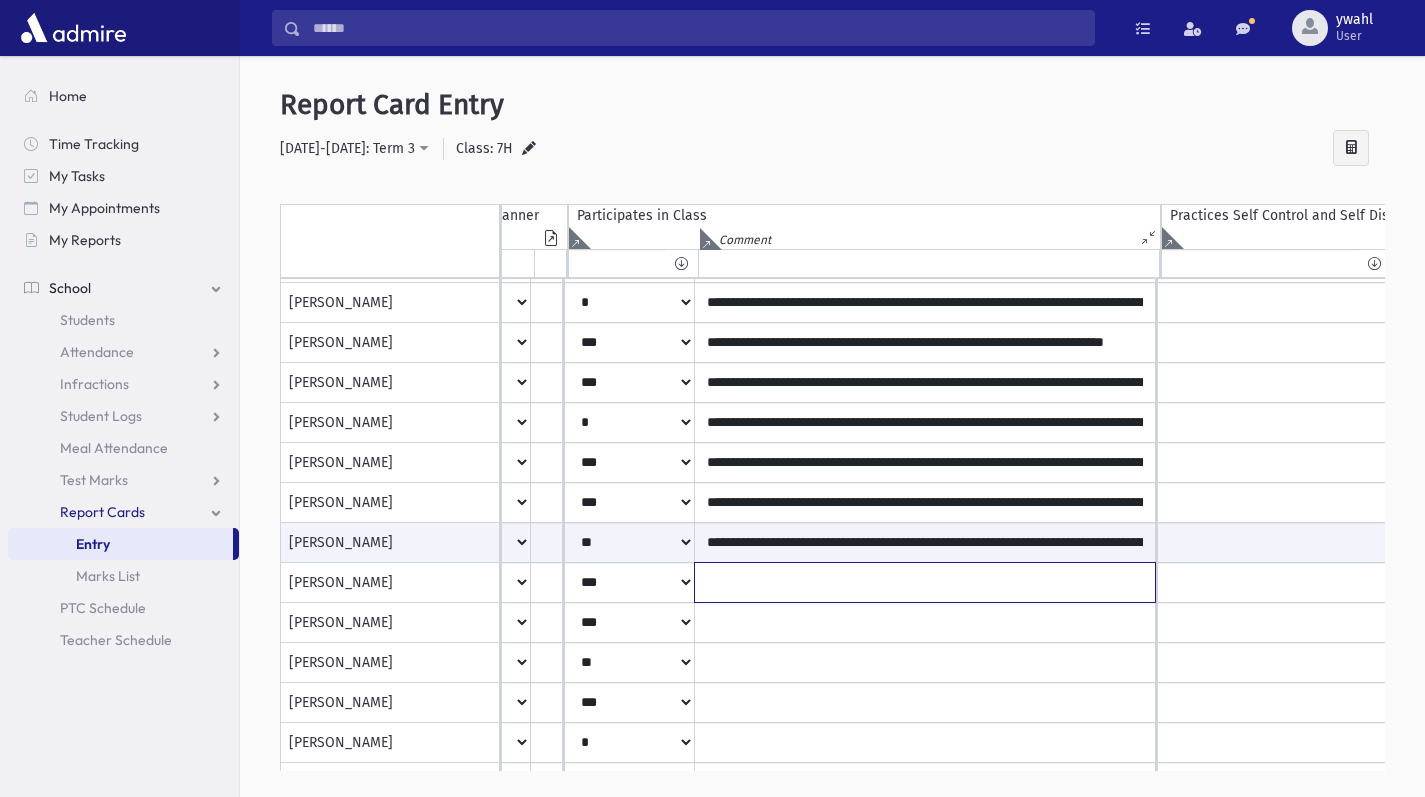 click at bounding box center (925, -297) 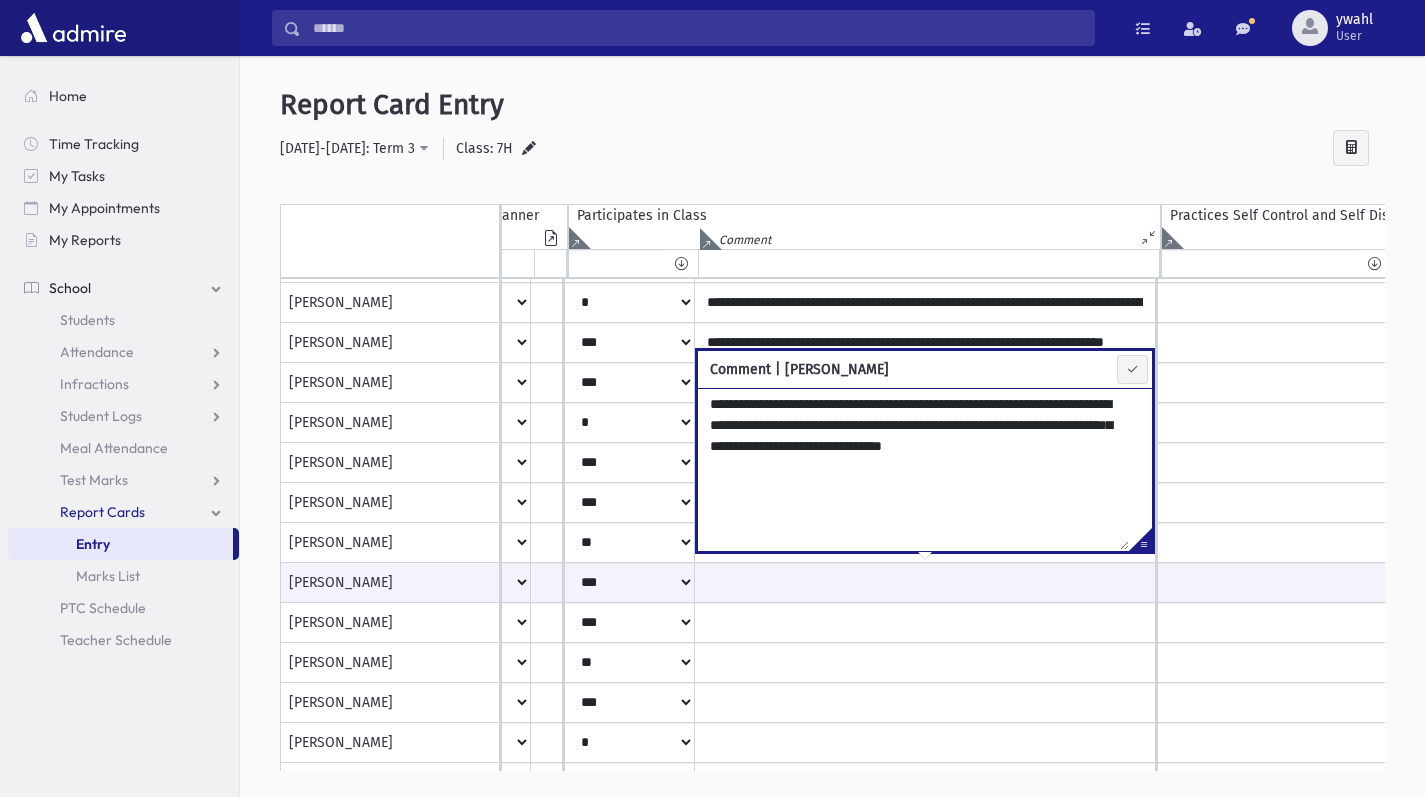 click at bounding box center [1132, 369] 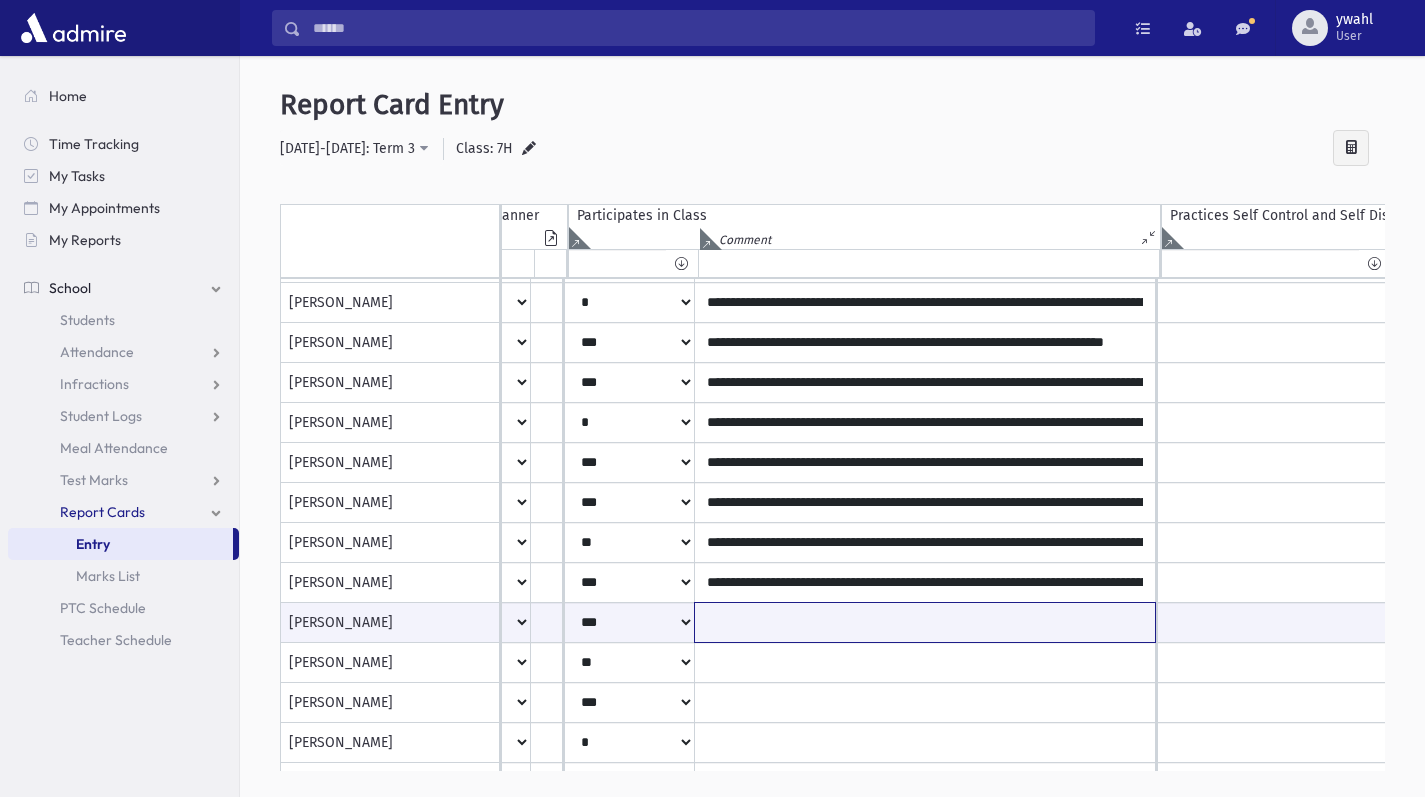 click at bounding box center (925, 622) 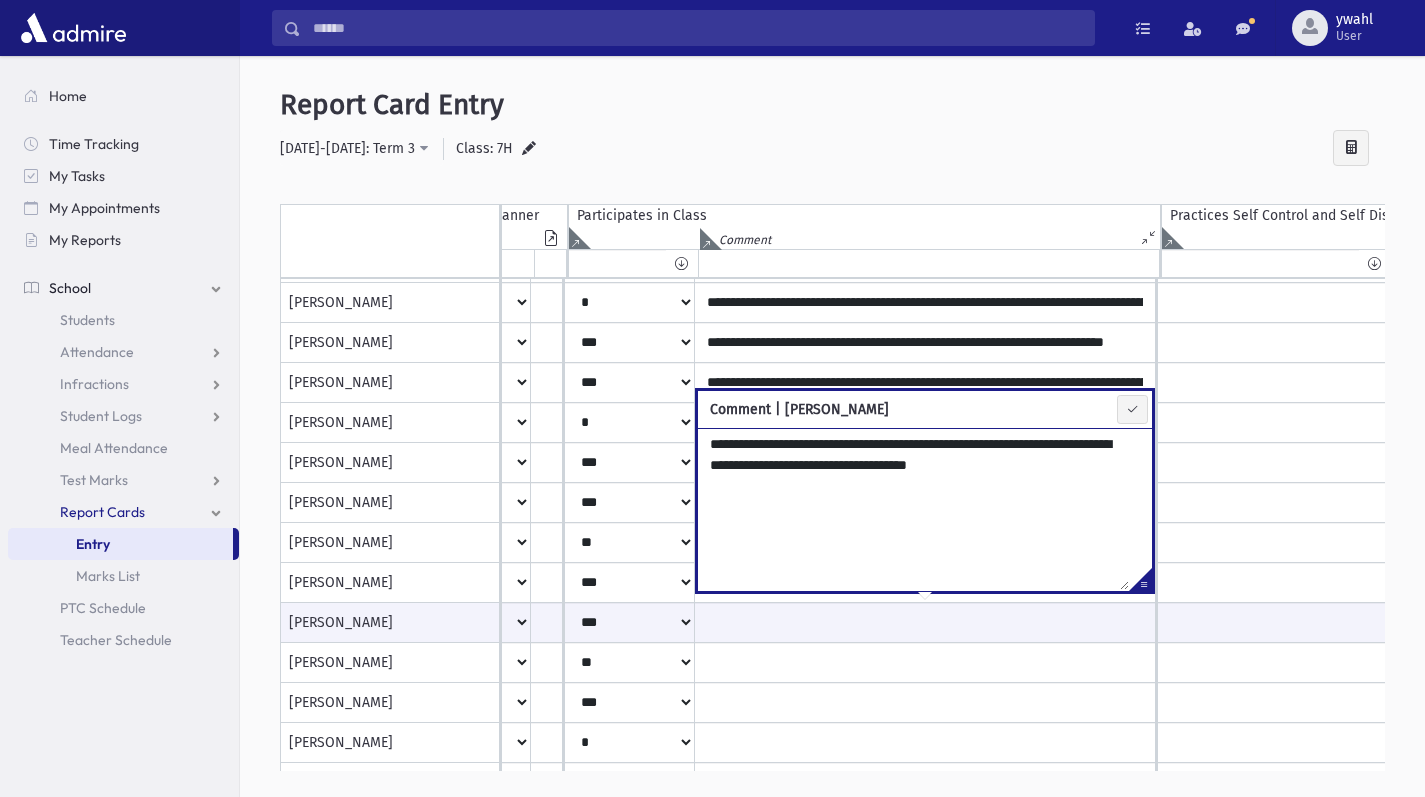 click at bounding box center (1132, 409) 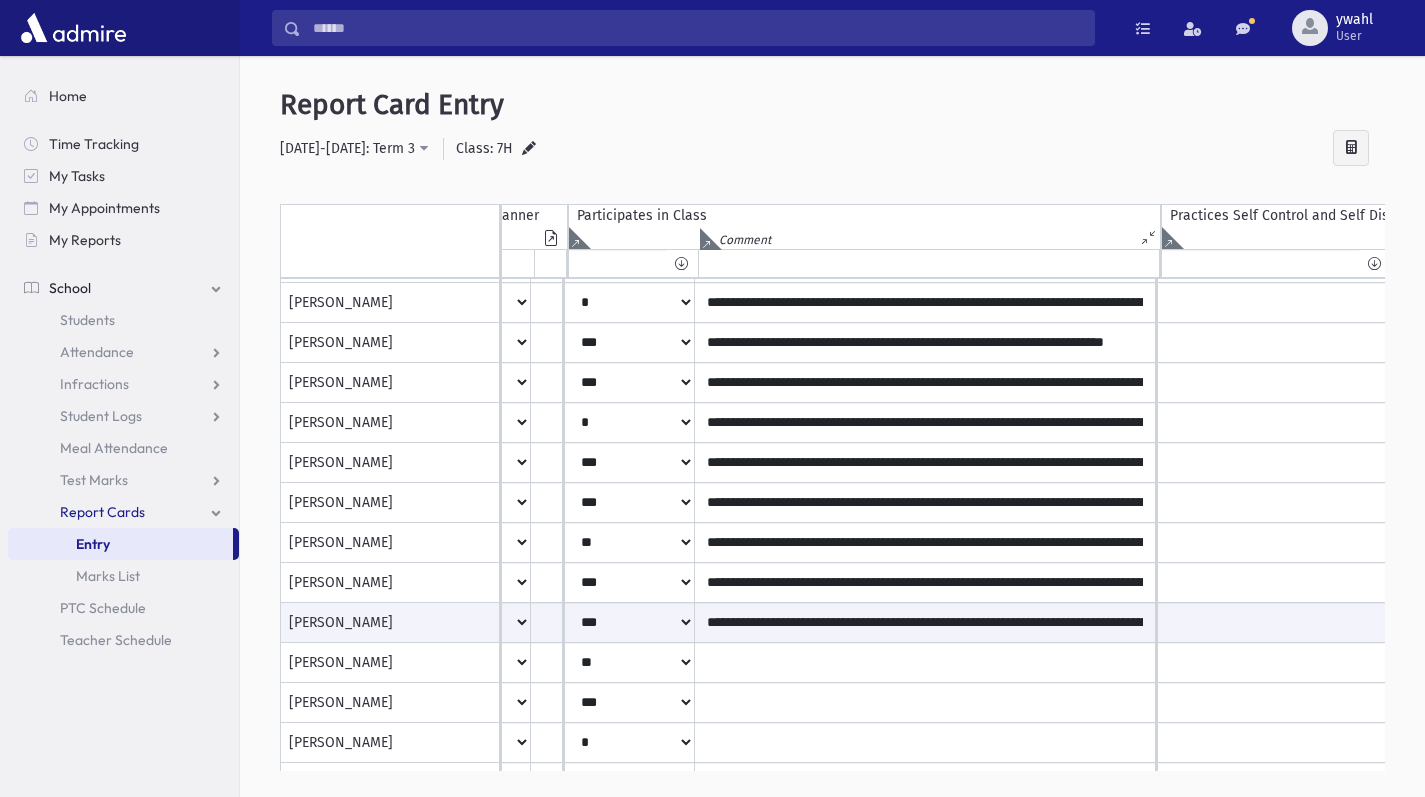 scroll, scrollTop: 636, scrollLeft: 1147, axis: both 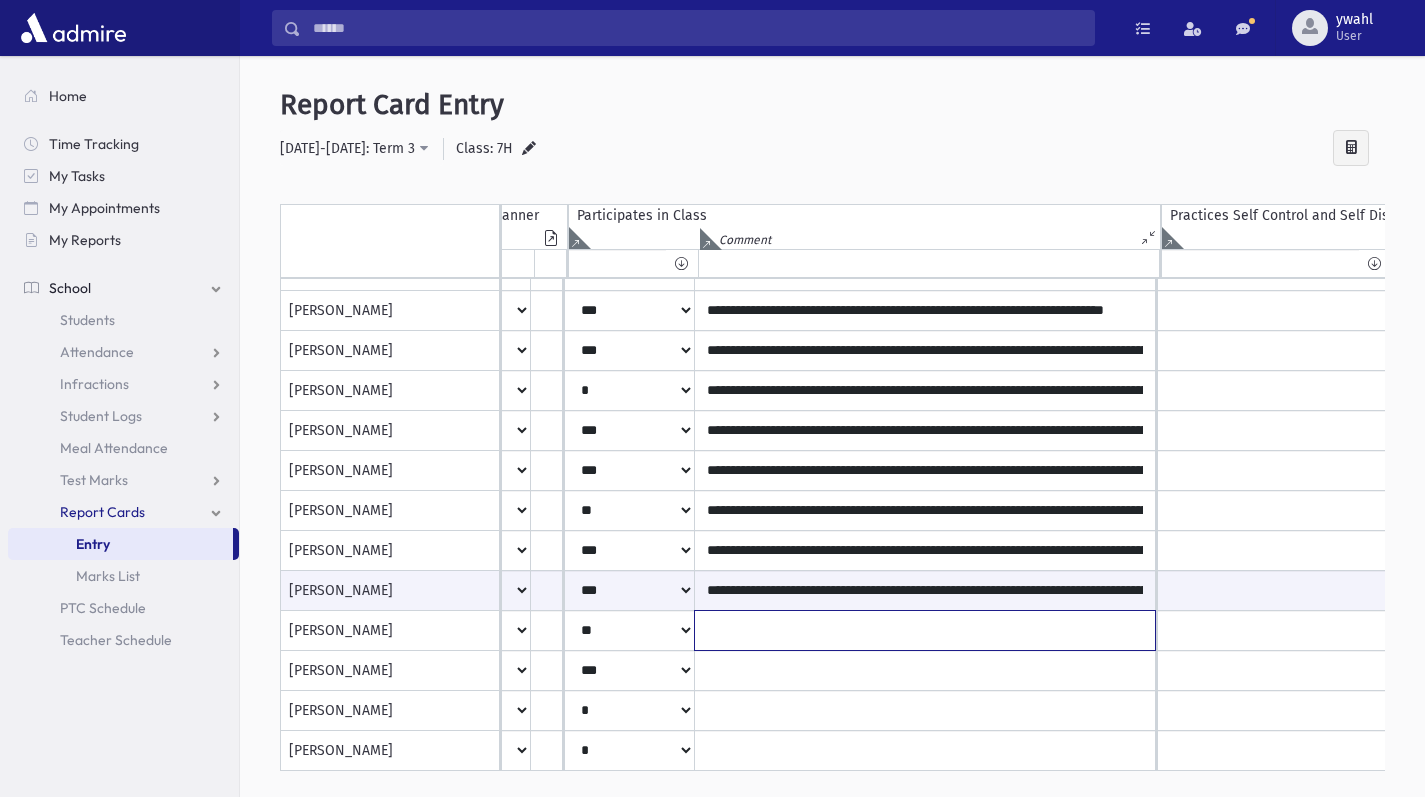 click at bounding box center [925, -329] 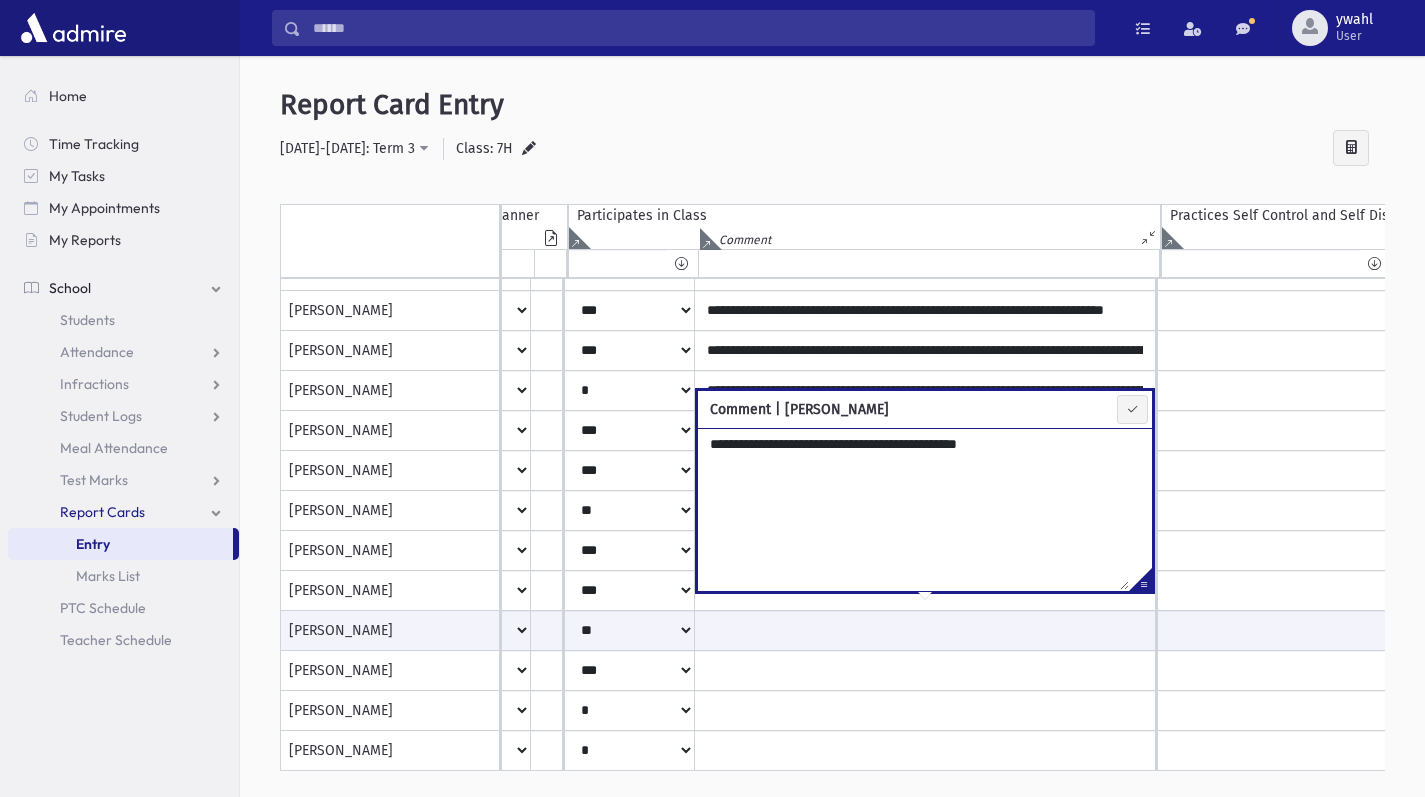 click at bounding box center [1132, 409] 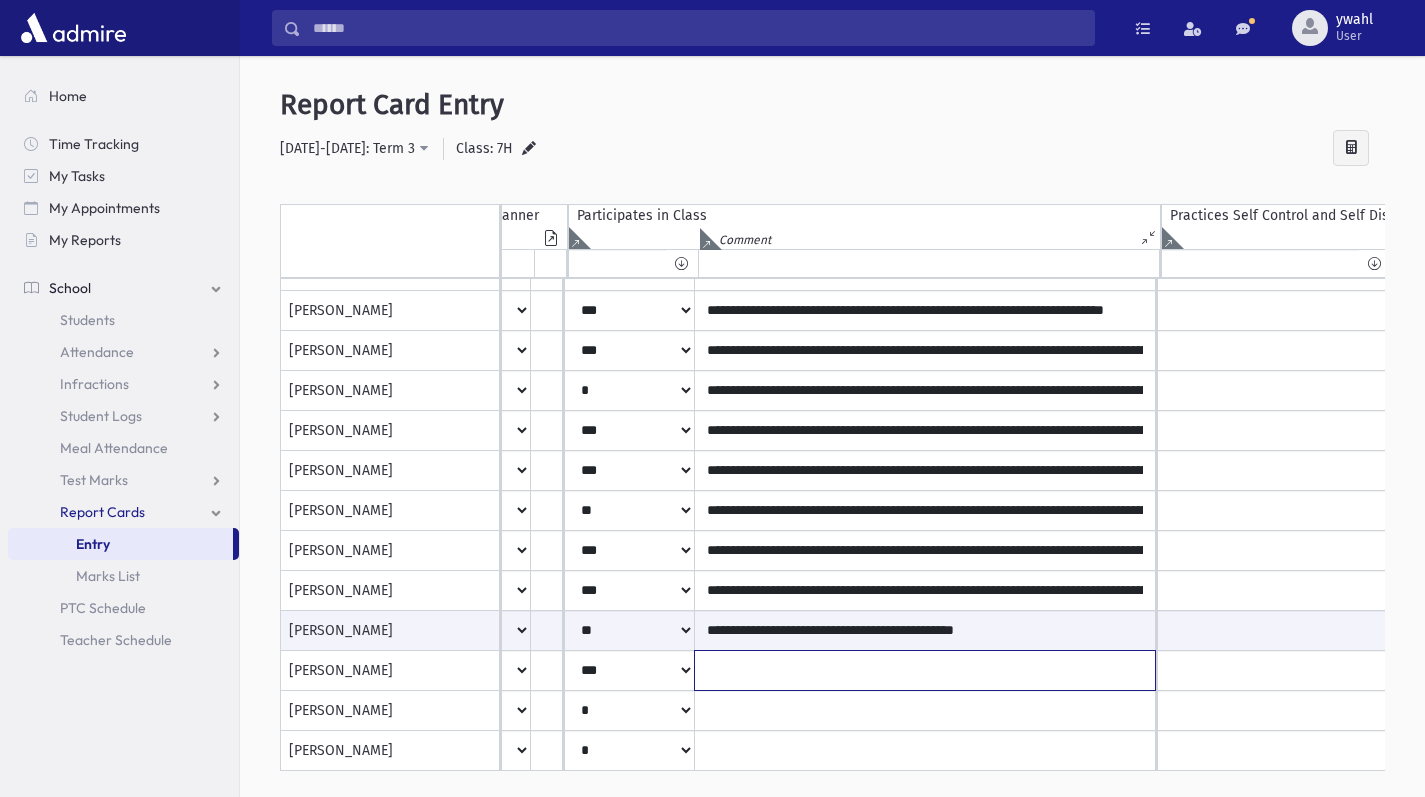 click at bounding box center (925, -329) 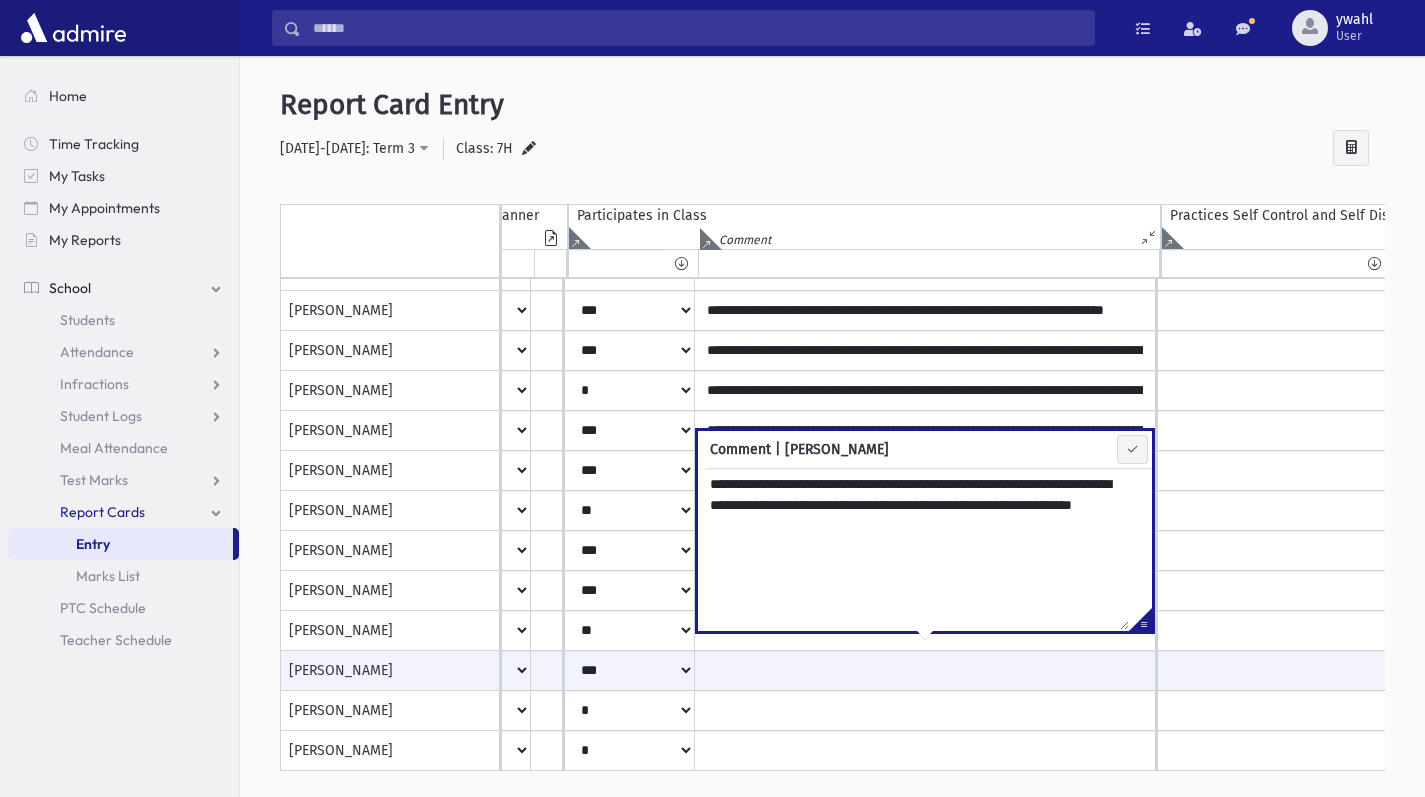 click at bounding box center (1132, 449) 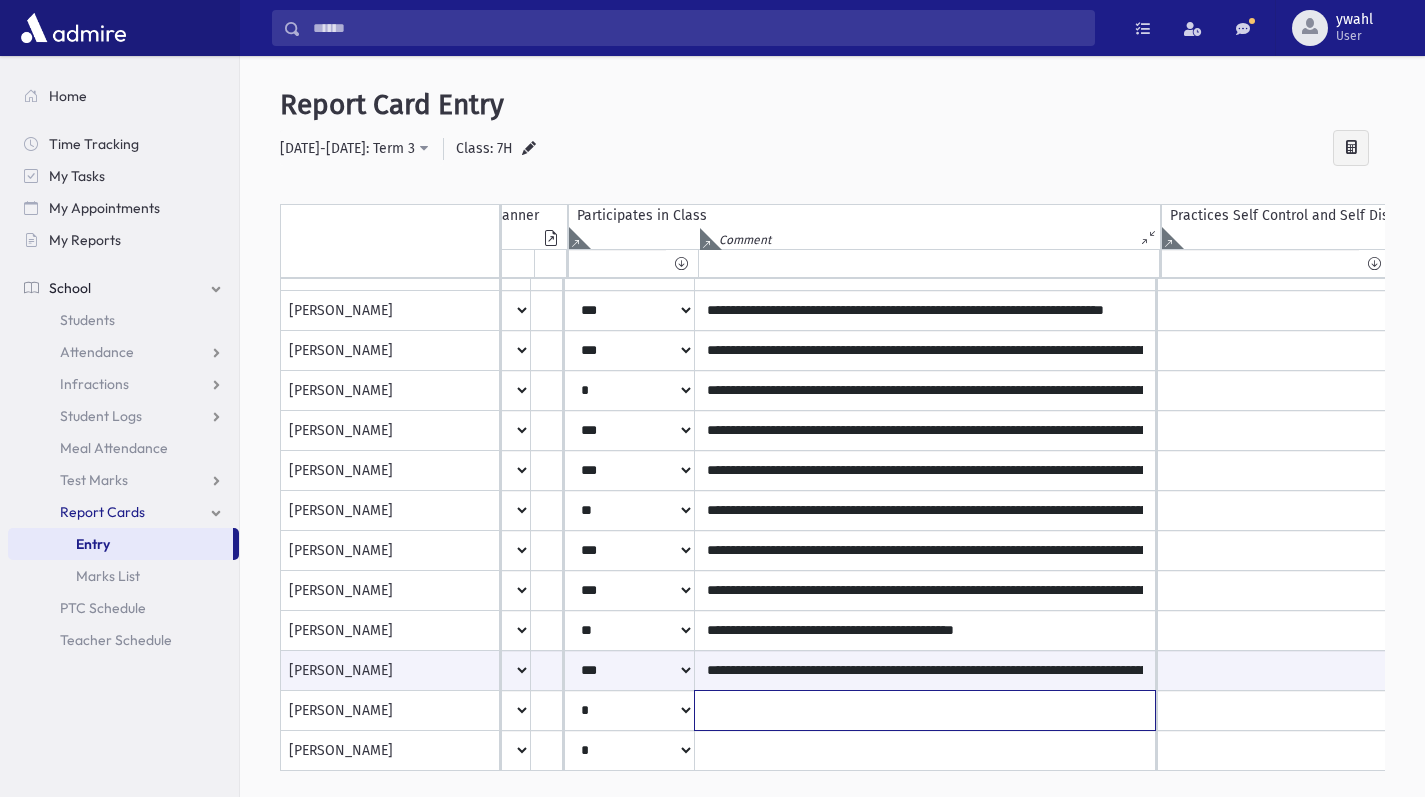 click at bounding box center (925, -329) 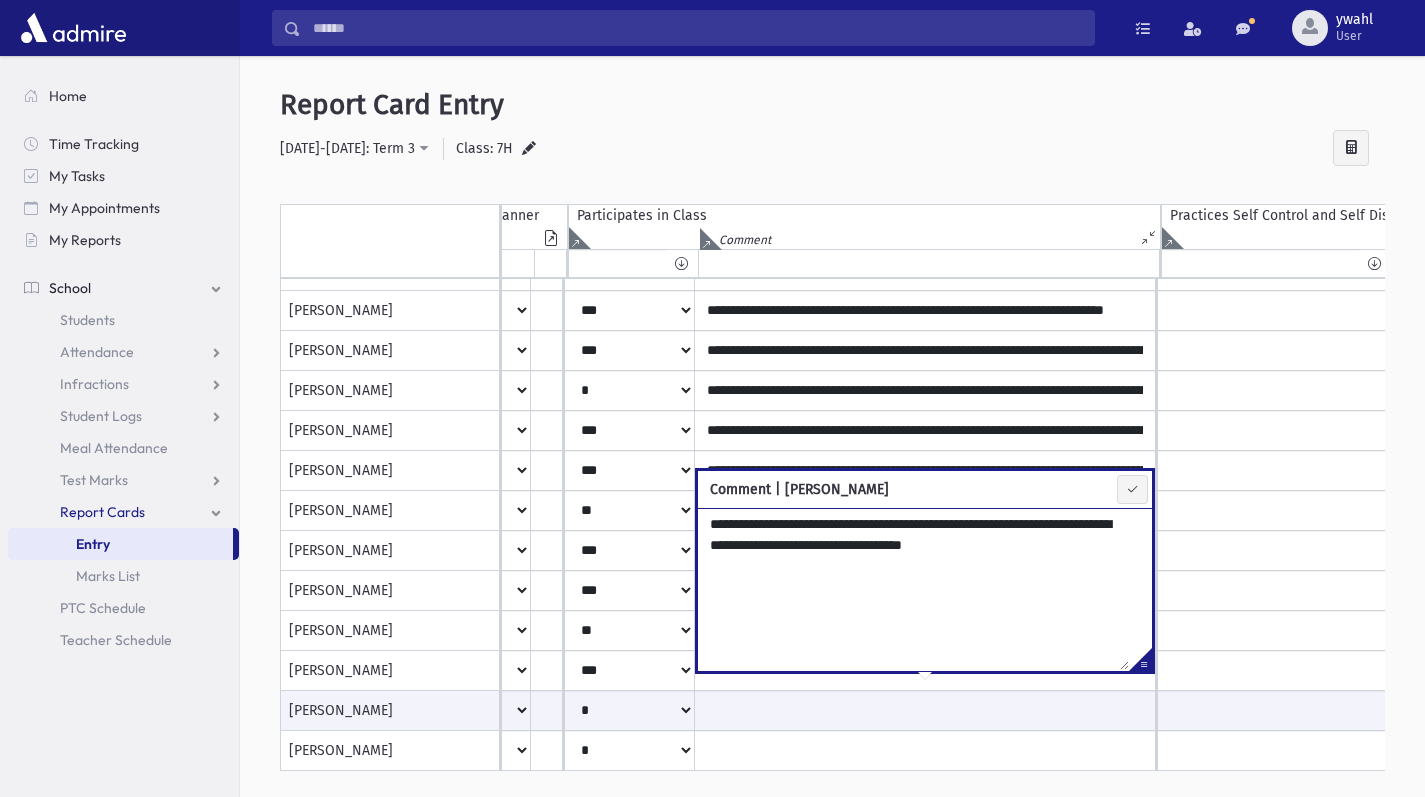 click at bounding box center (1132, 489) 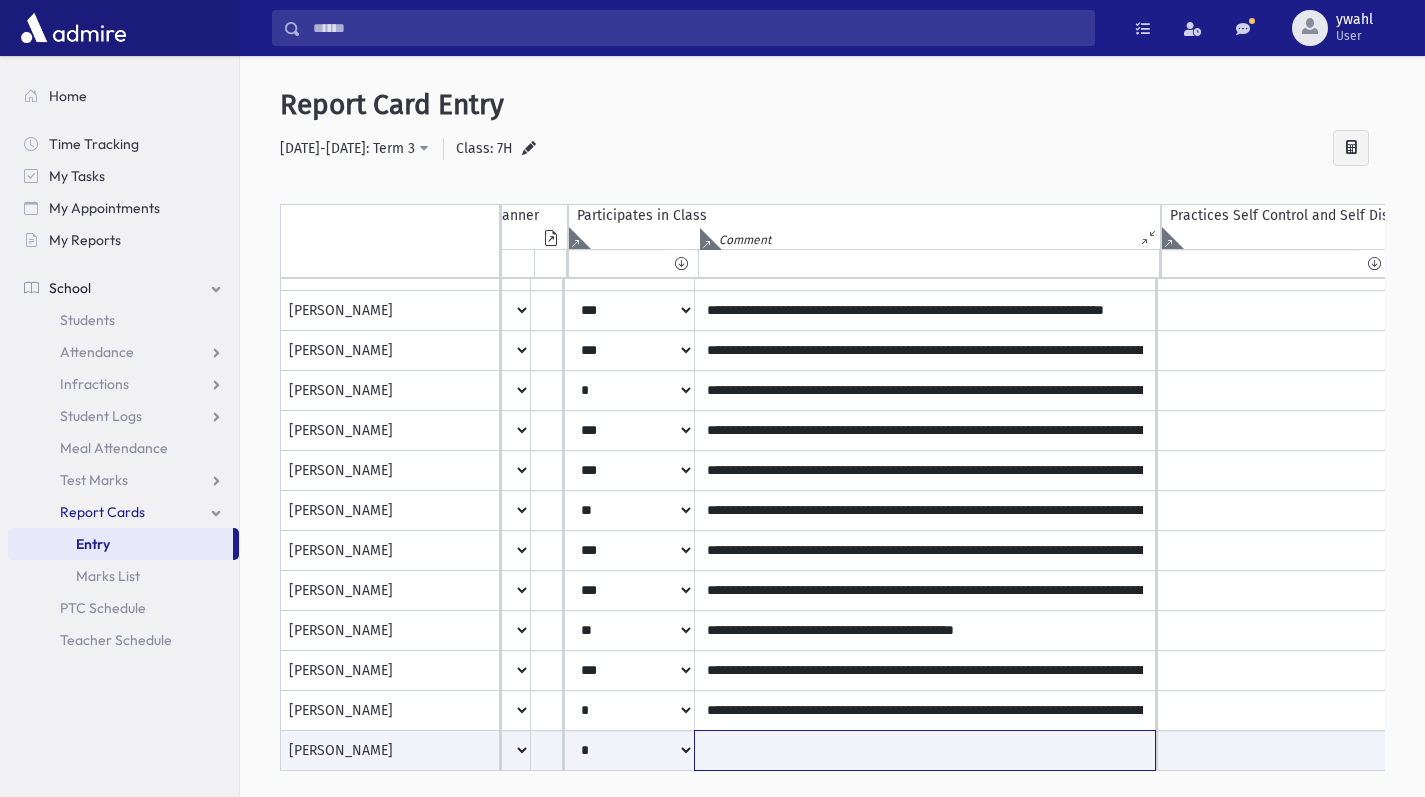 click at bounding box center [925, 750] 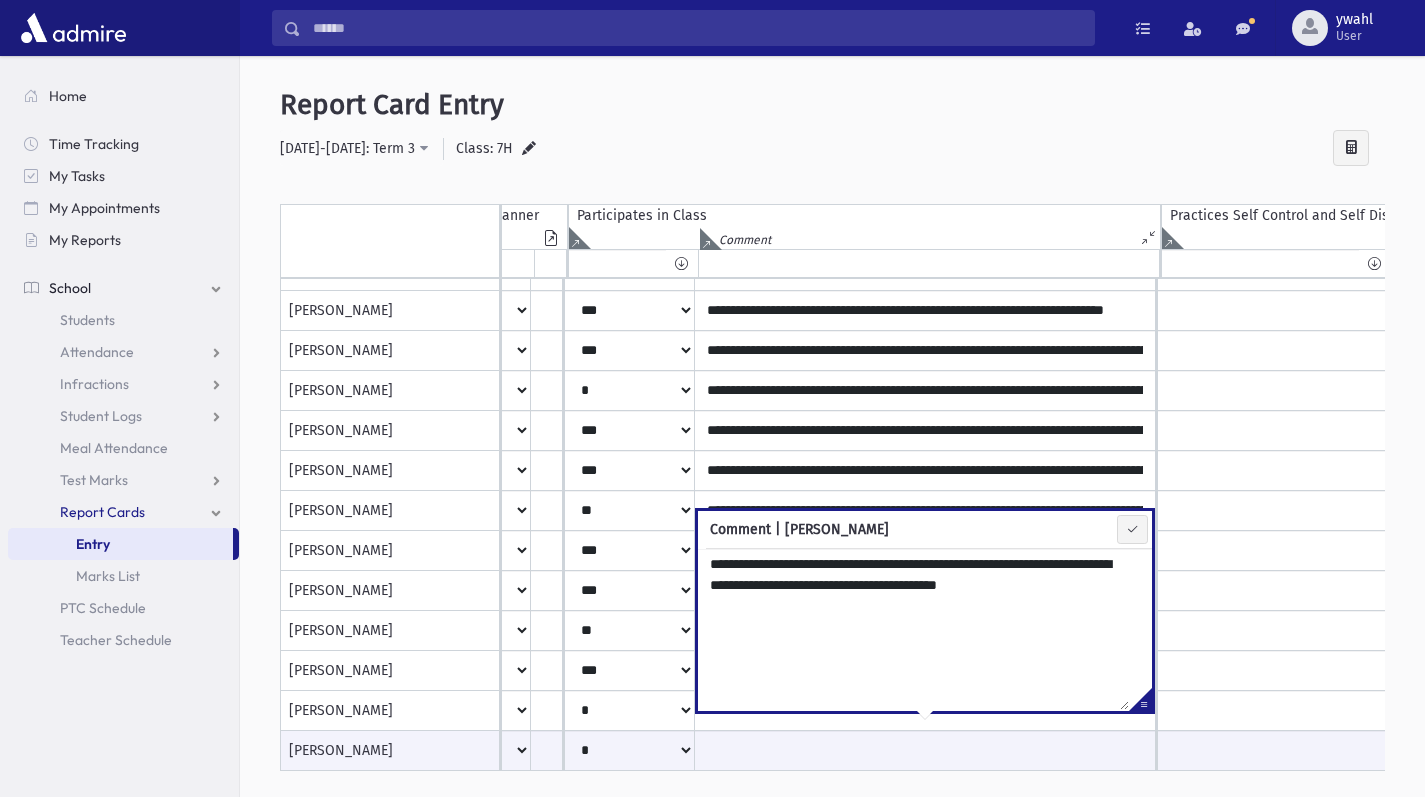 click at bounding box center [1132, 529] 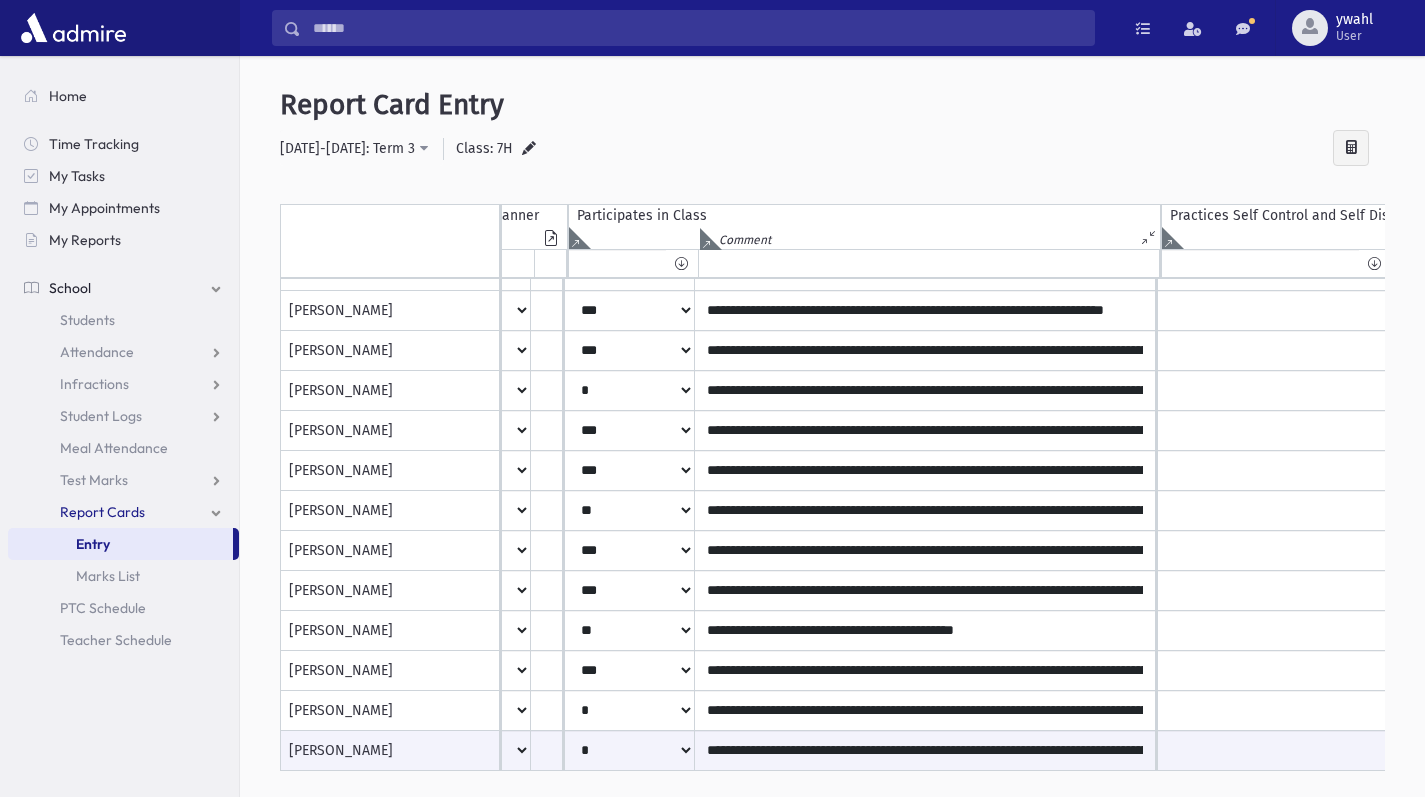 scroll, scrollTop: 636, scrollLeft: 1173, axis: both 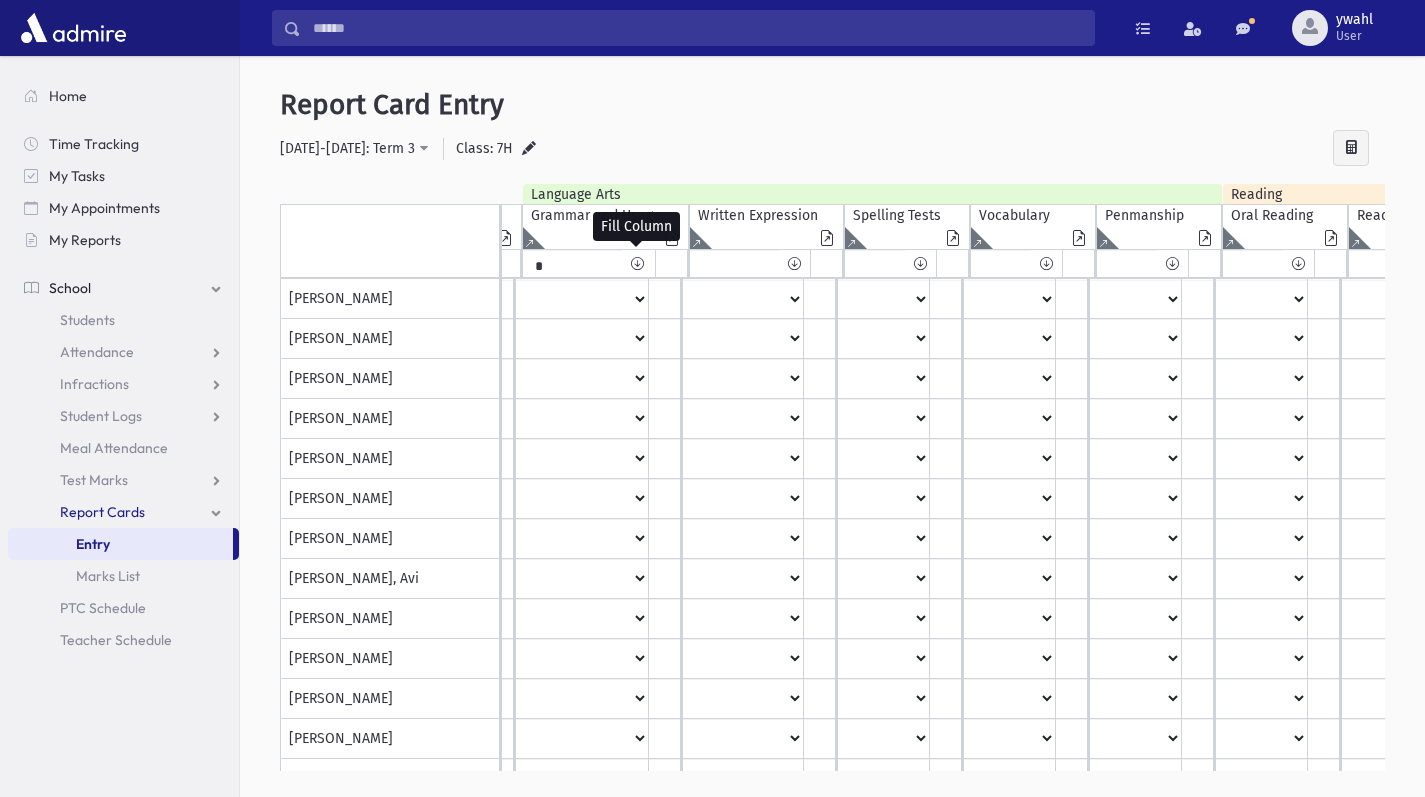 click at bounding box center [637, 263] 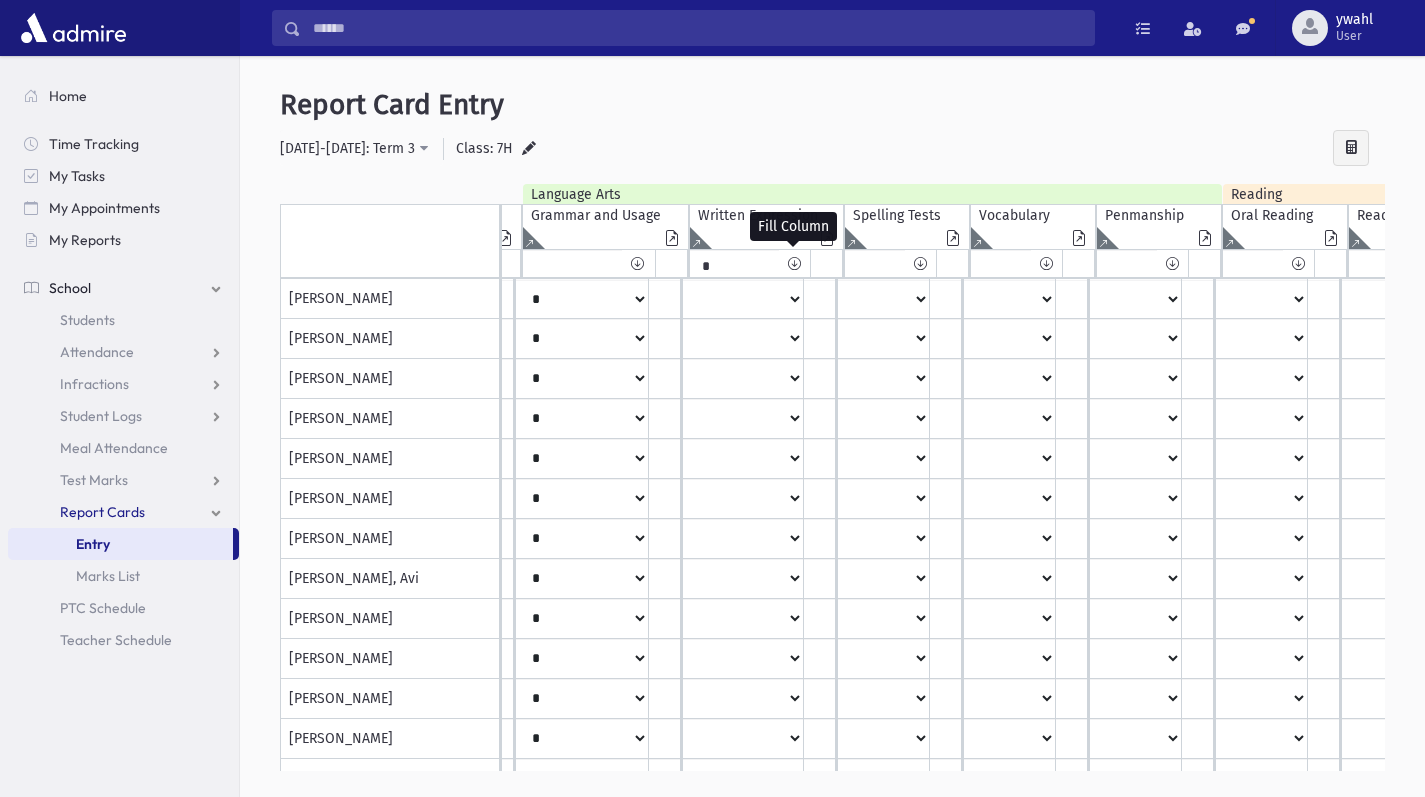 click at bounding box center [794, 263] 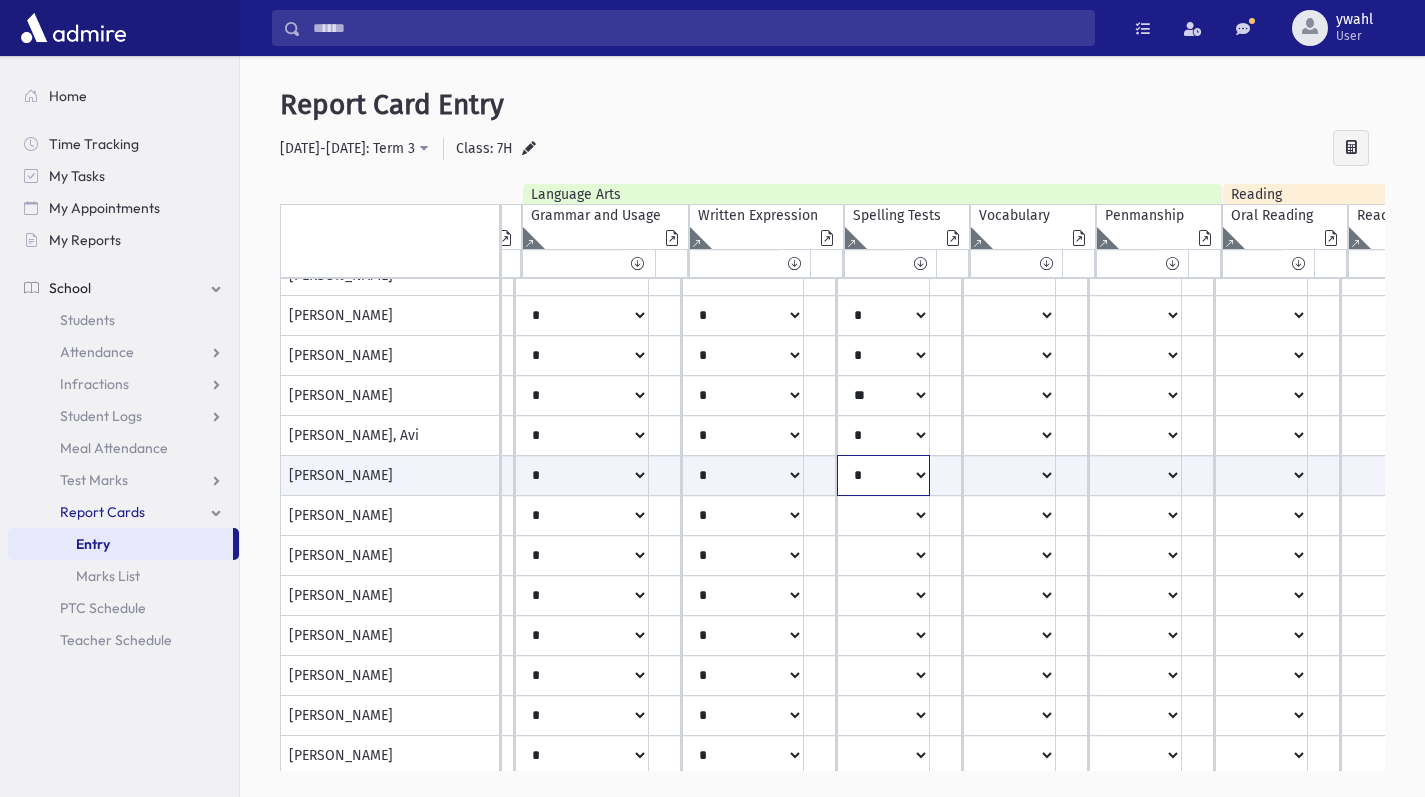 scroll, scrollTop: 236, scrollLeft: 2562, axis: both 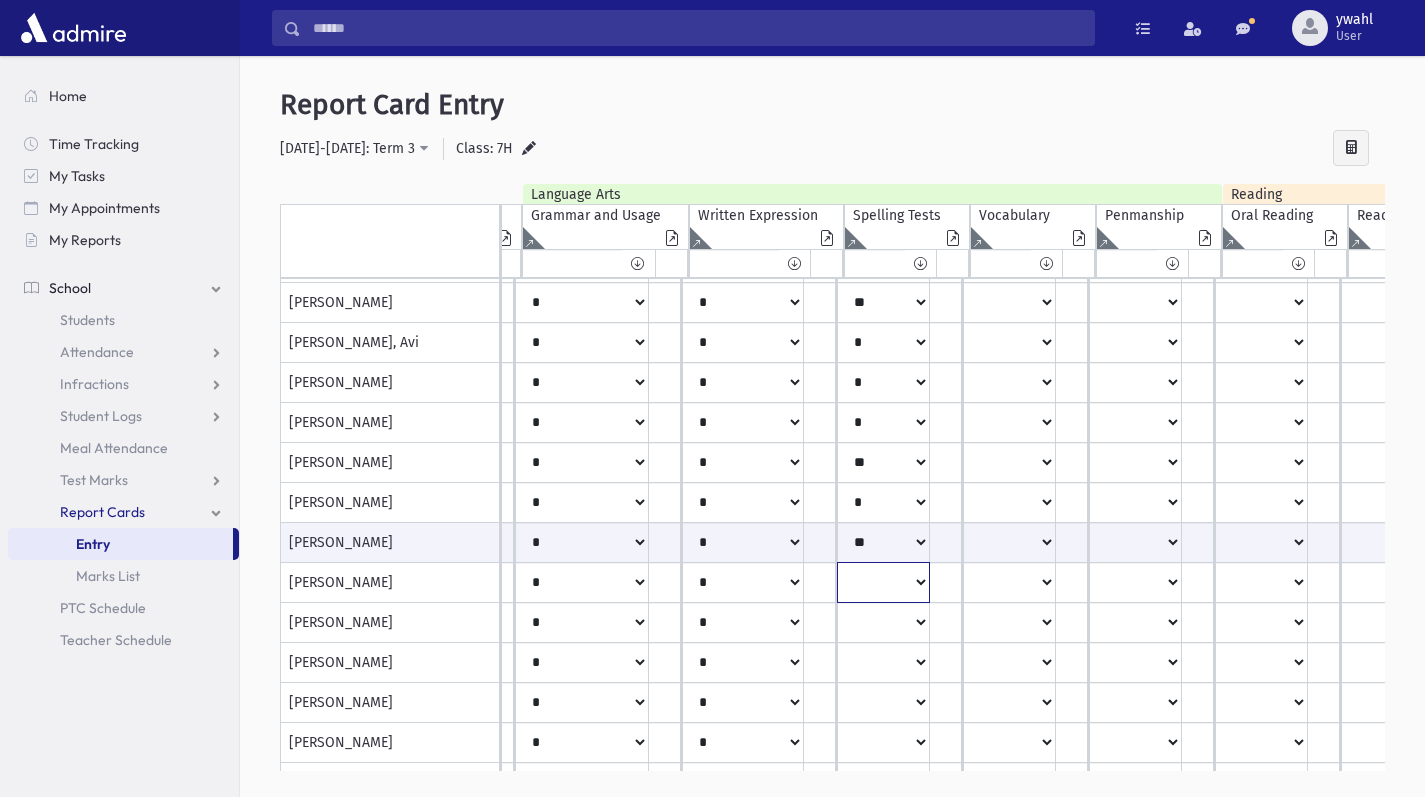 click on "**
*
**
**
*
**
**
*
**
*
***" at bounding box center [-1941, 63] 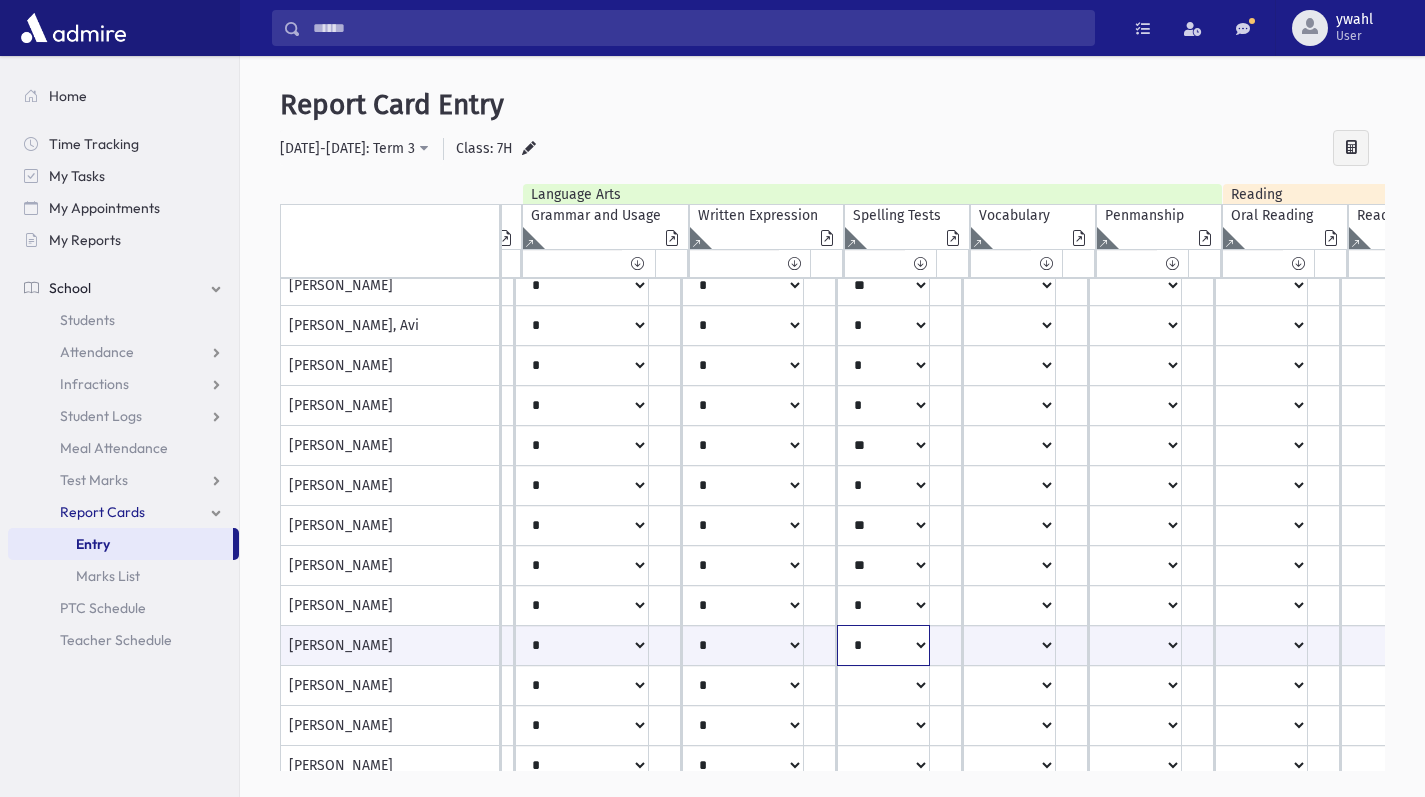 scroll, scrollTop: 257, scrollLeft: 2562, axis: both 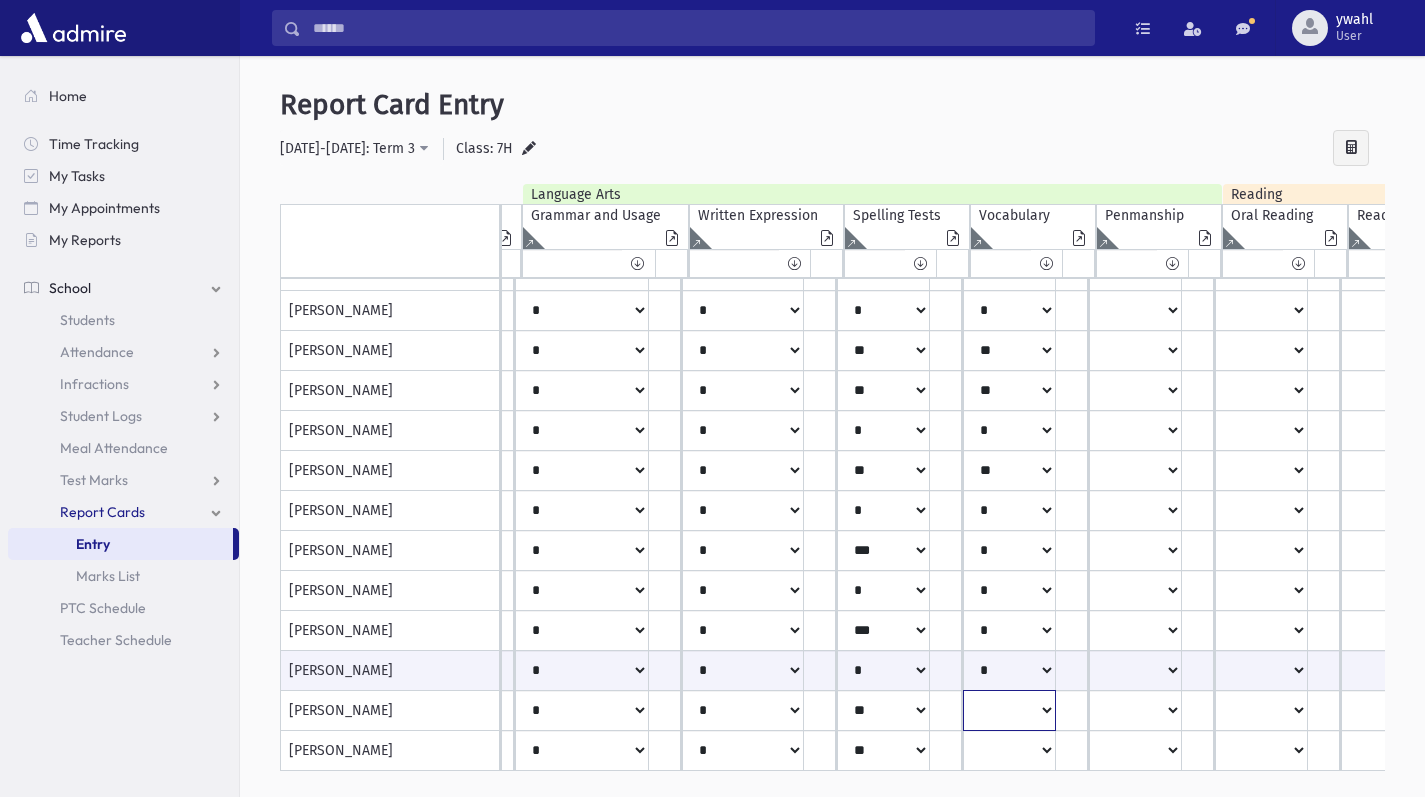 click on "**
*
**
**
*
**
**
*
**
*
***" at bounding box center [-1941, -329] 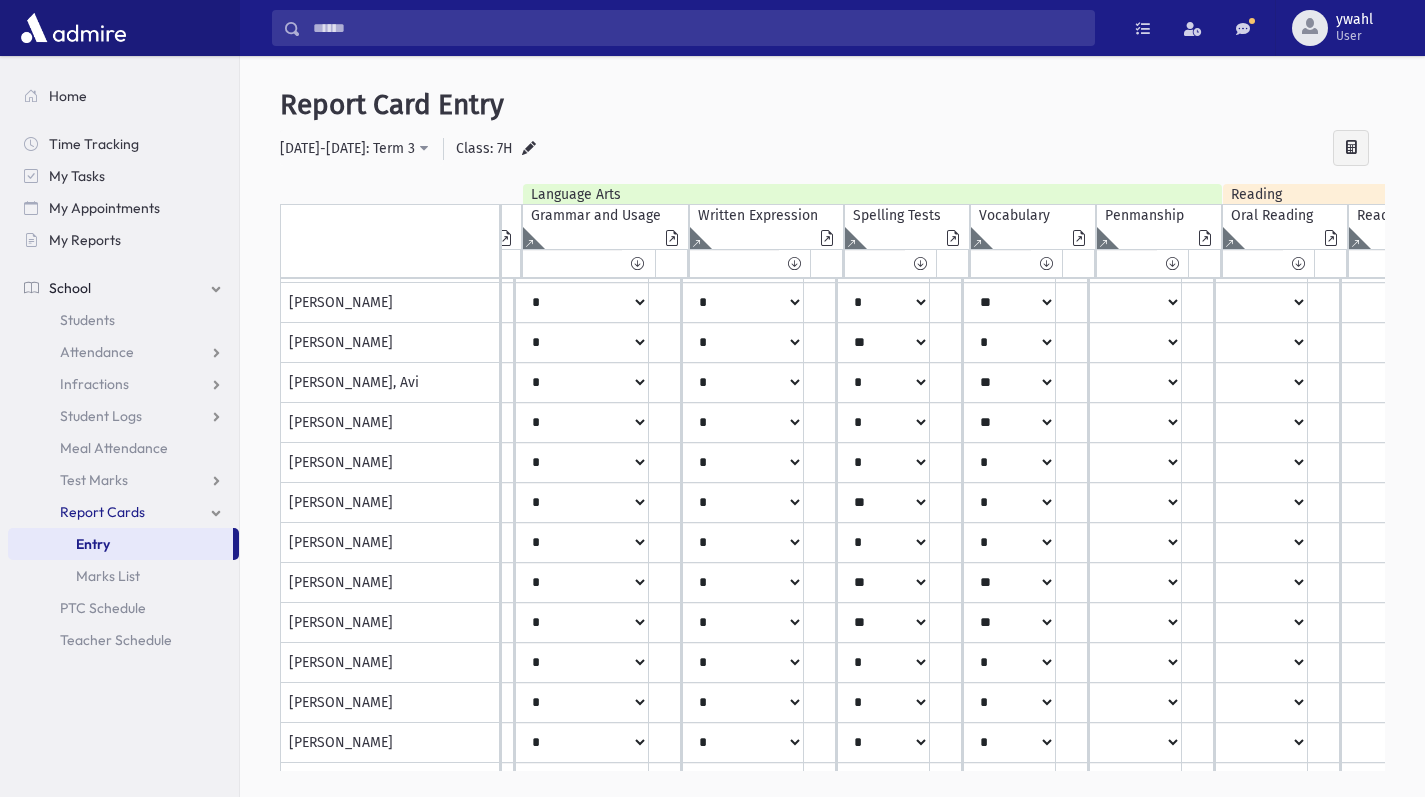scroll, scrollTop: 0, scrollLeft: 2562, axis: horizontal 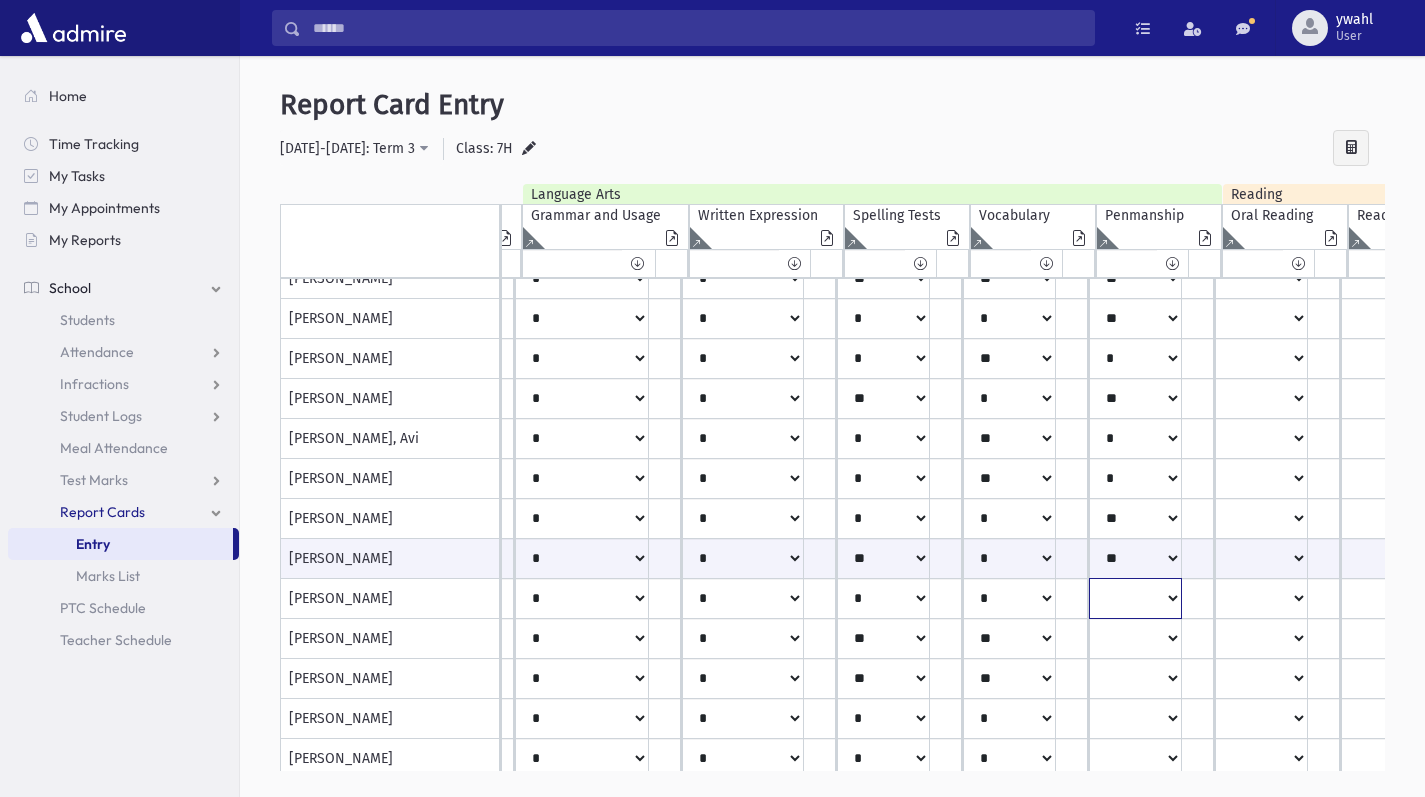 click on "**
*
**
**
*
**
**
*
**
*
***" at bounding box center (-1941, 159) 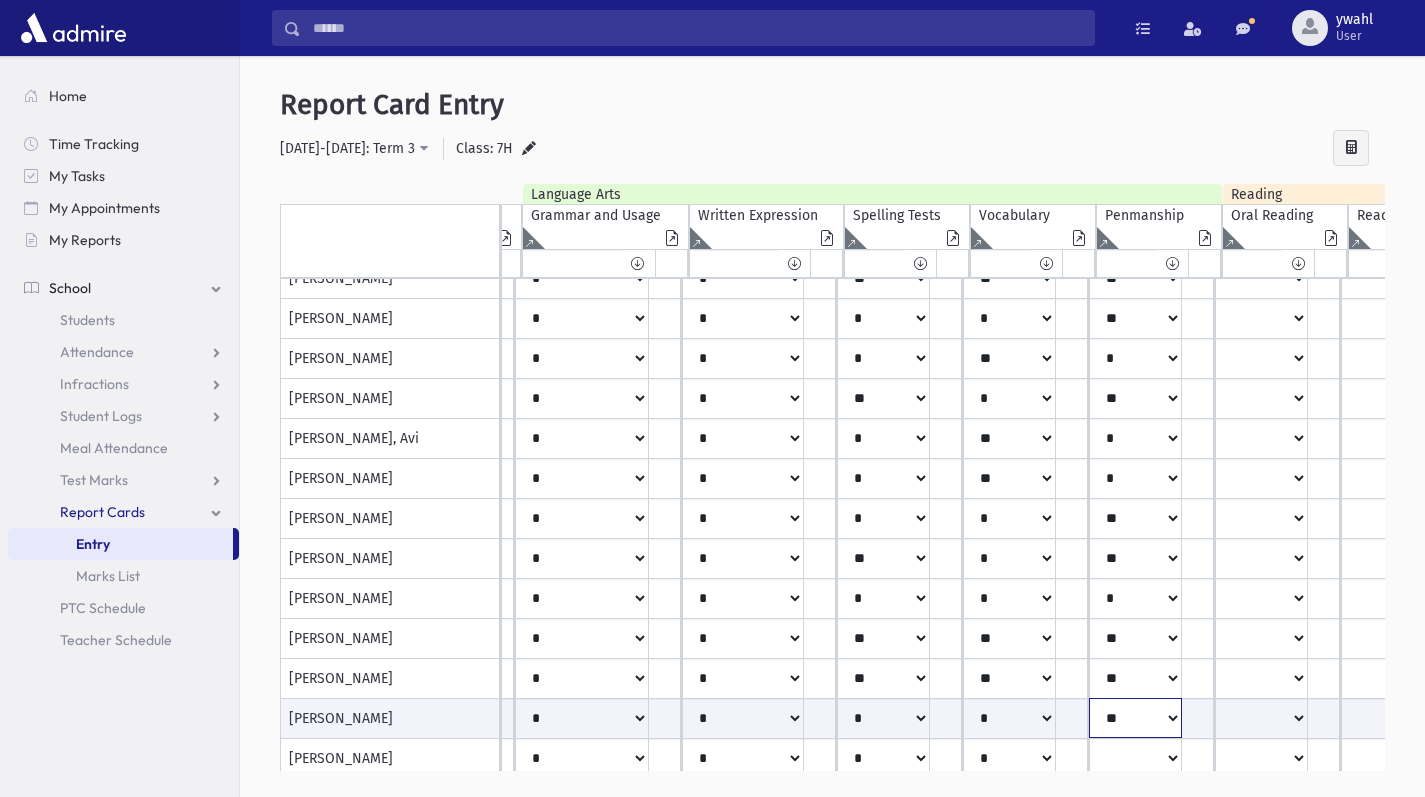 scroll, scrollTop: 329, scrollLeft: 2562, axis: both 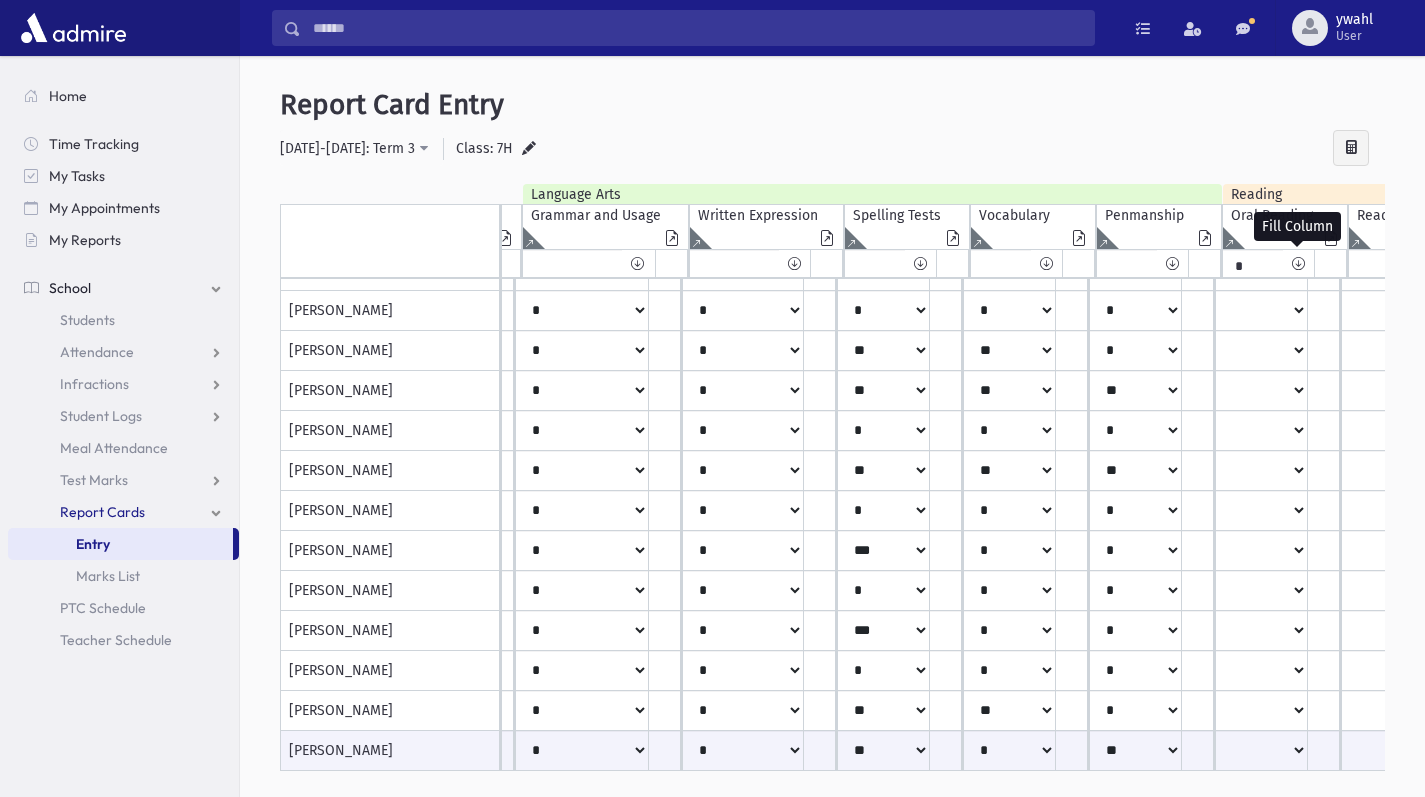 click at bounding box center [1298, 263] 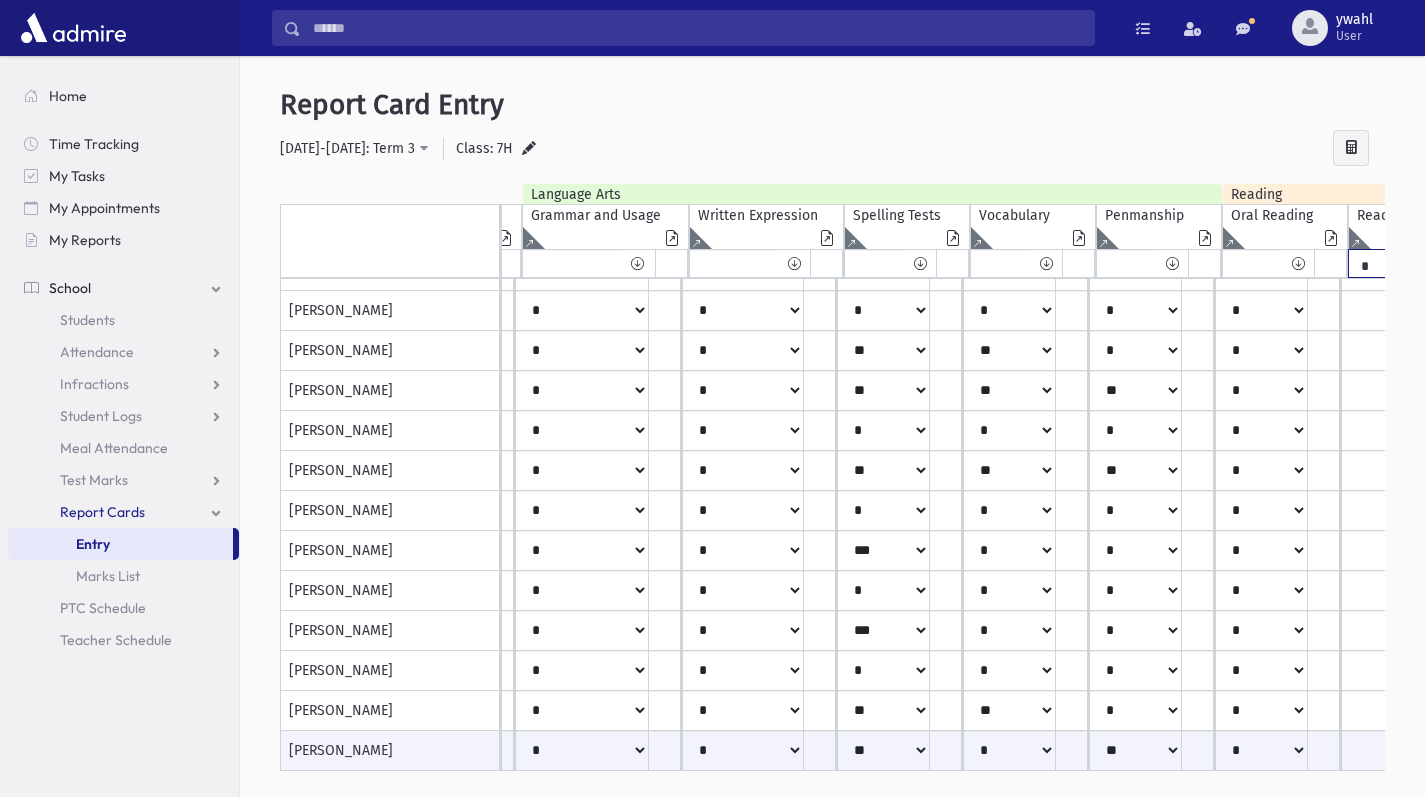 scroll, scrollTop: 635, scrollLeft: 2749, axis: both 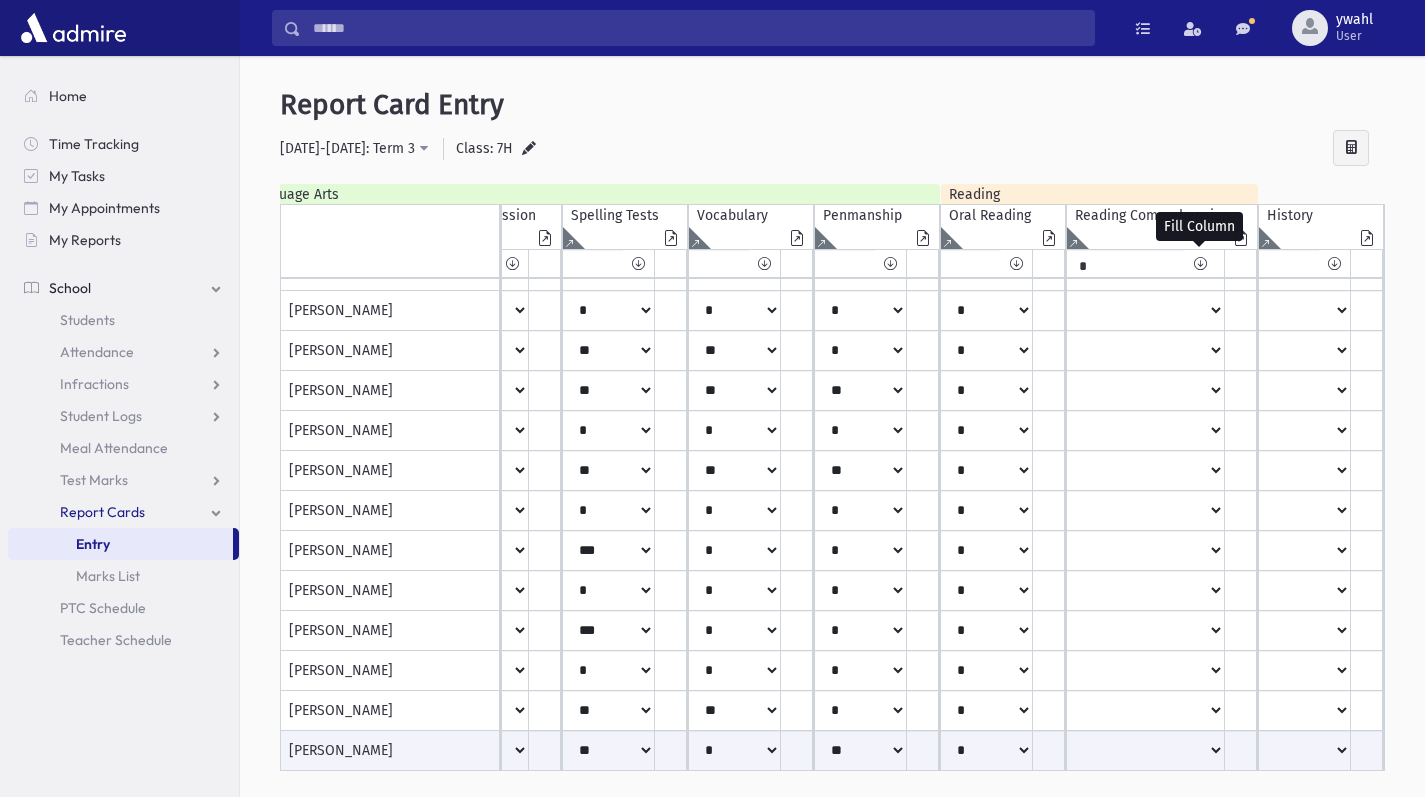 click at bounding box center [1200, 263] 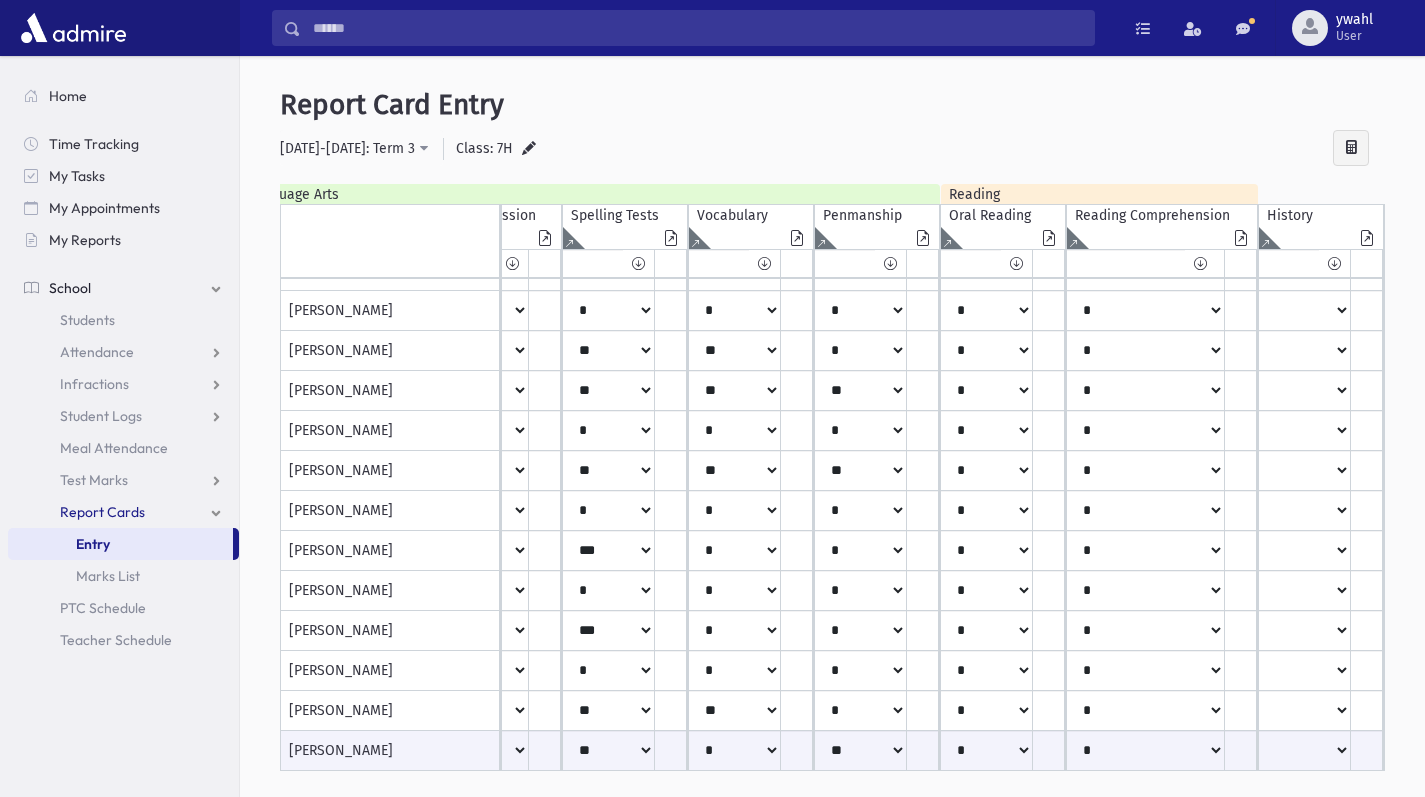 scroll, scrollTop: 0, scrollLeft: 2845, axis: horizontal 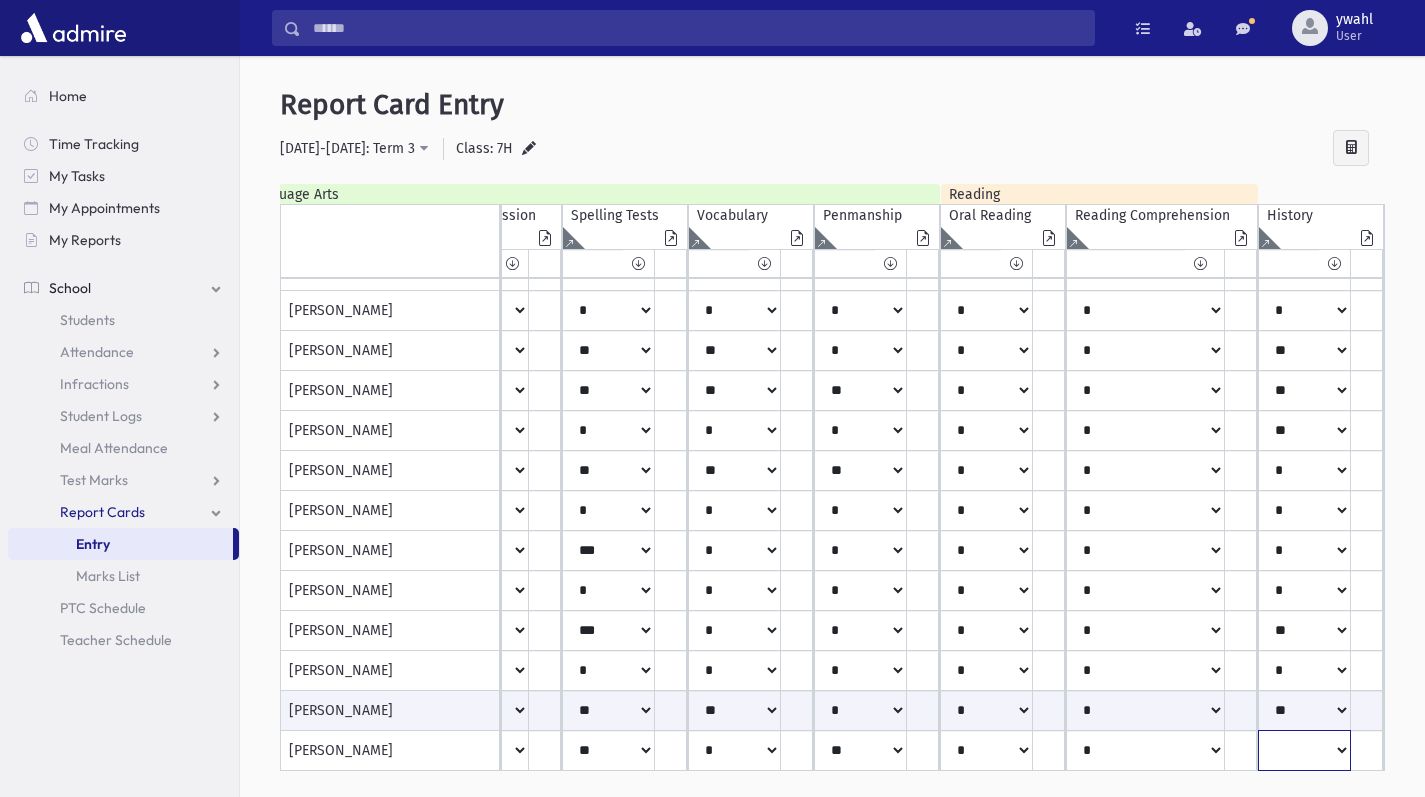 click on "**
*
**
**
*
**
**
*
**
*
***" at bounding box center (-2216, -329) 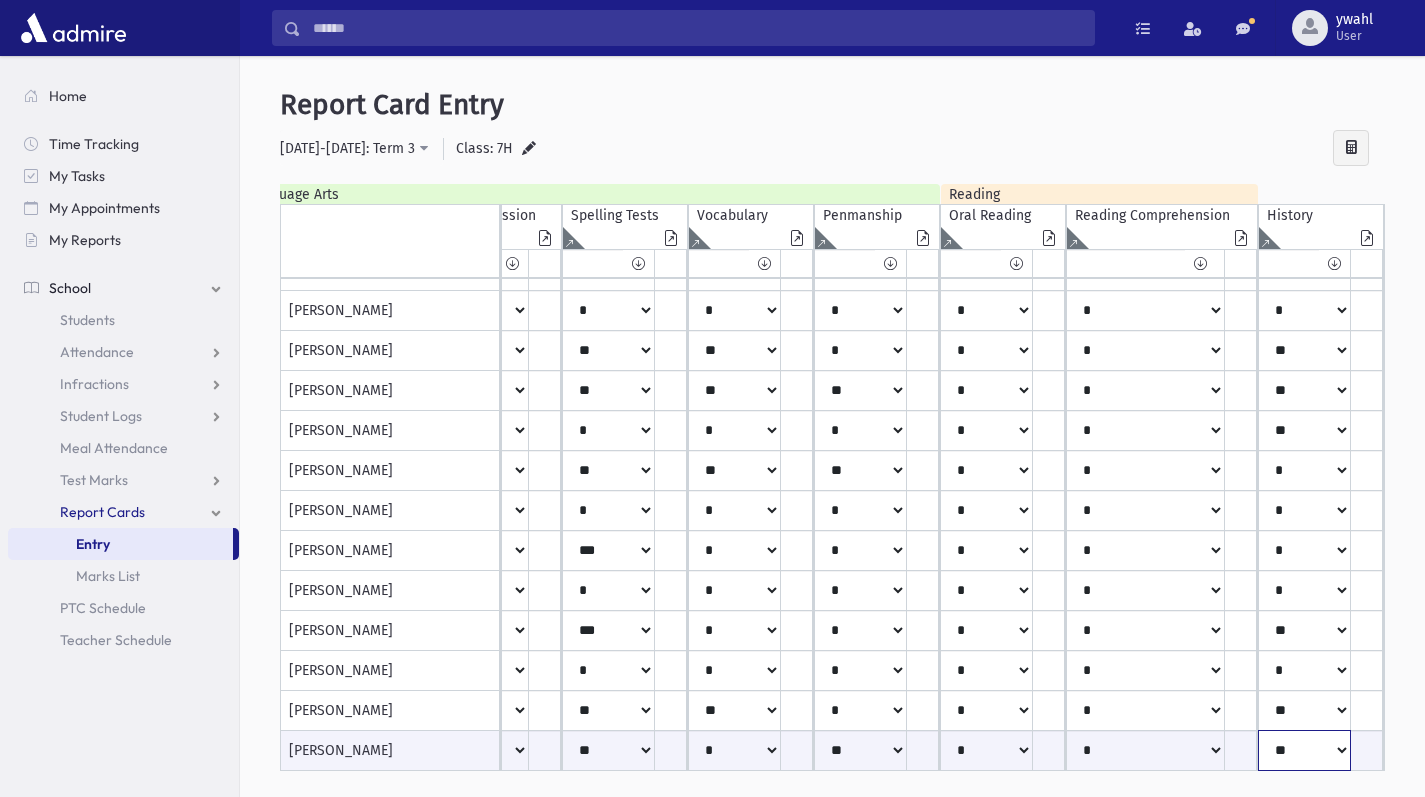 scroll, scrollTop: 0, scrollLeft: 2845, axis: horizontal 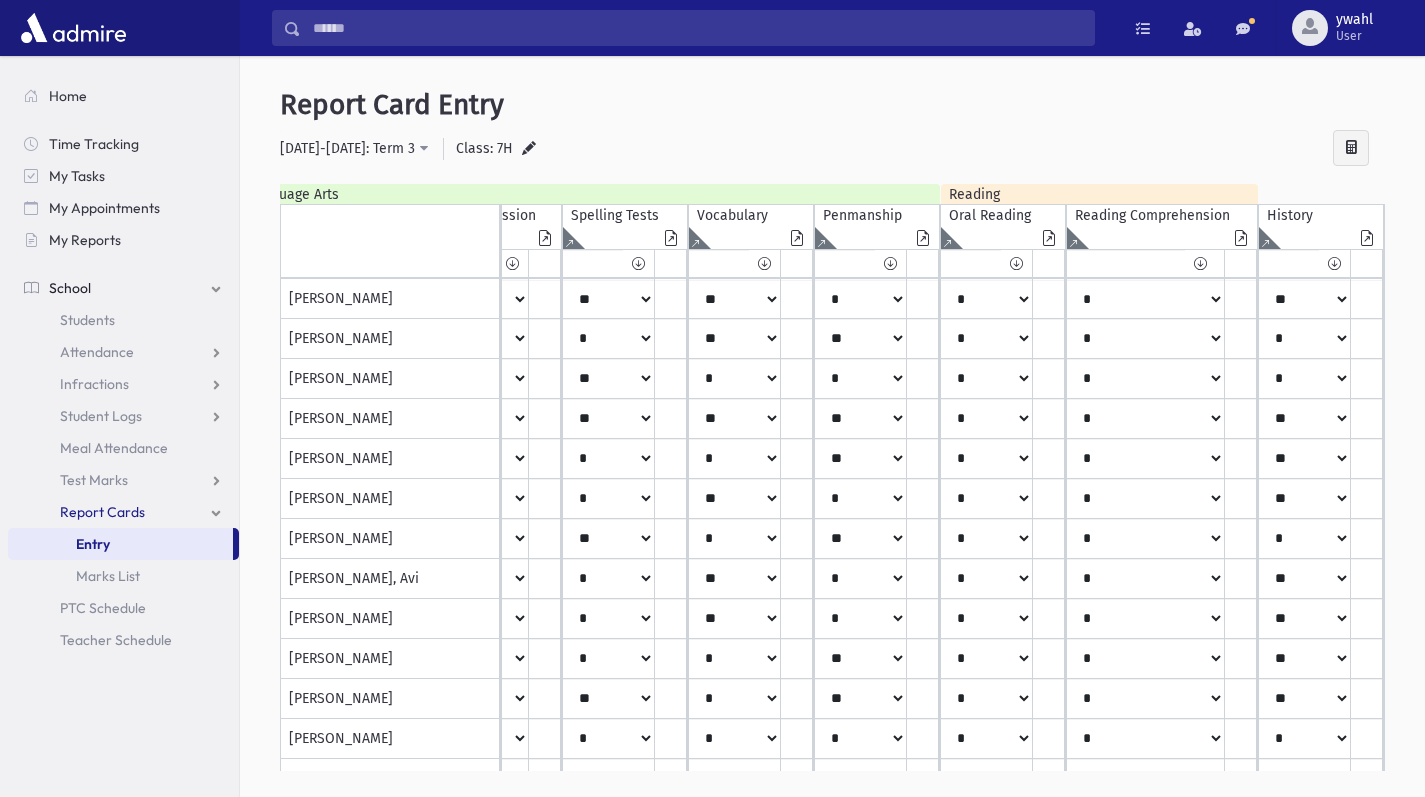 click on "Class: 7H" at bounding box center (484, 148) 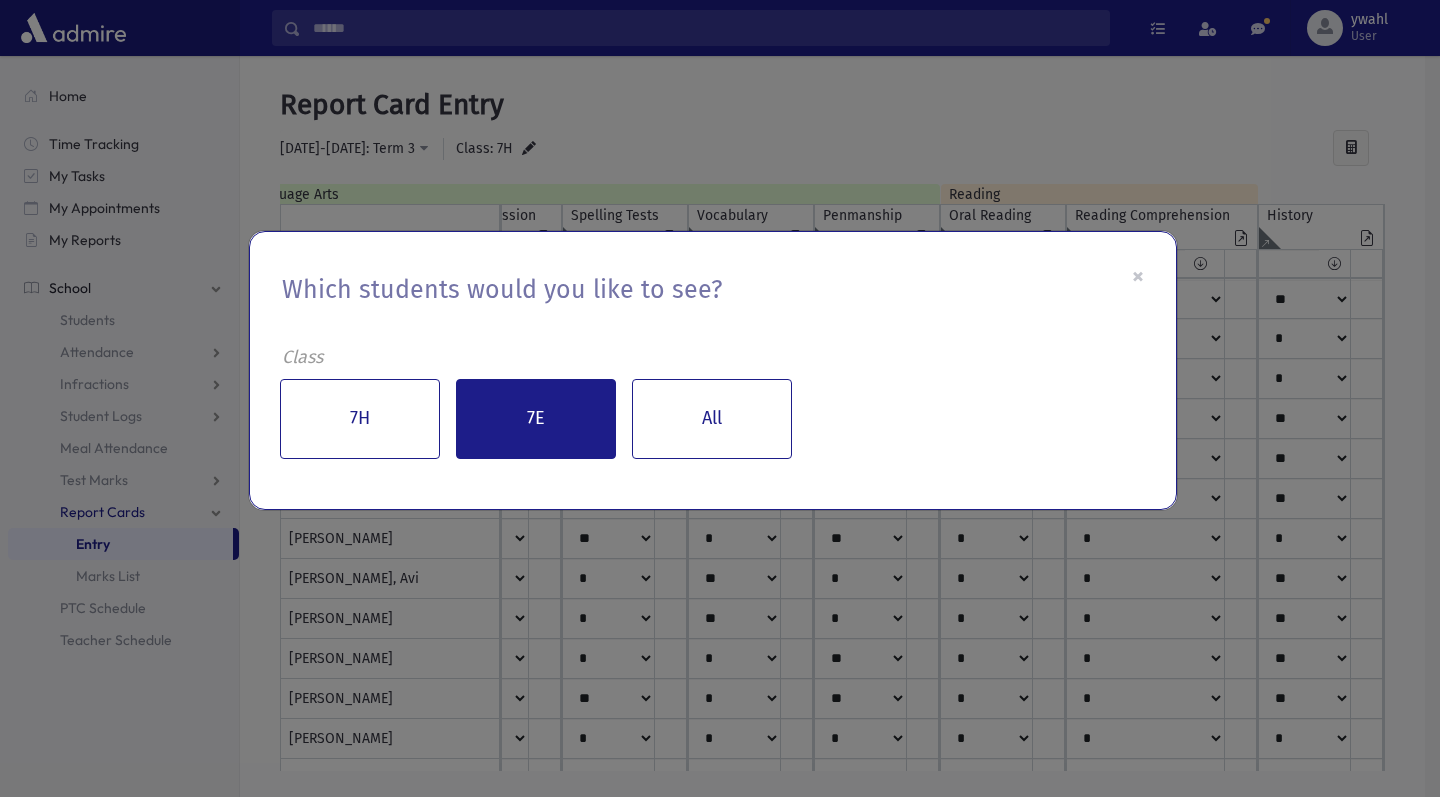 click on "7E" at bounding box center (536, 419) 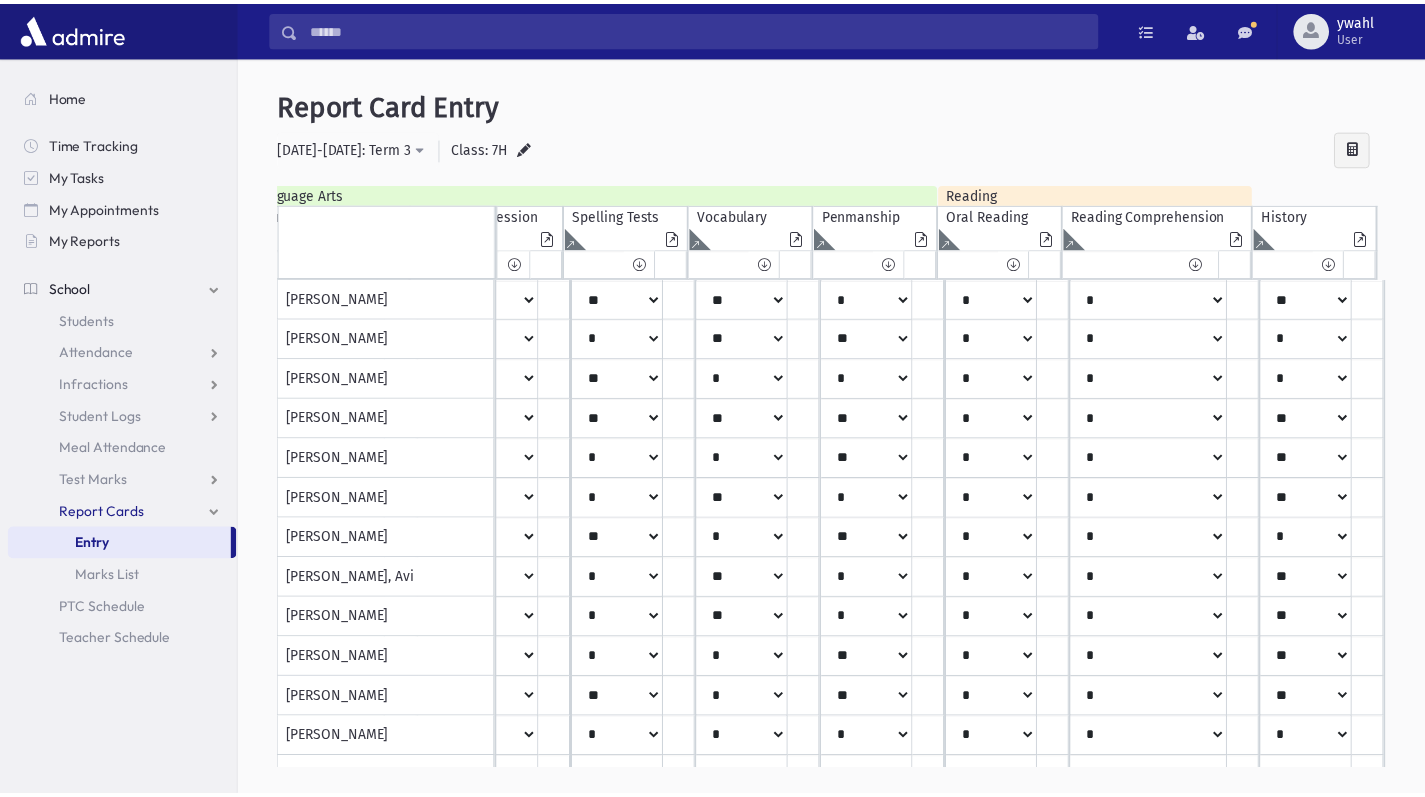 scroll, scrollTop: 0, scrollLeft: 2822, axis: horizontal 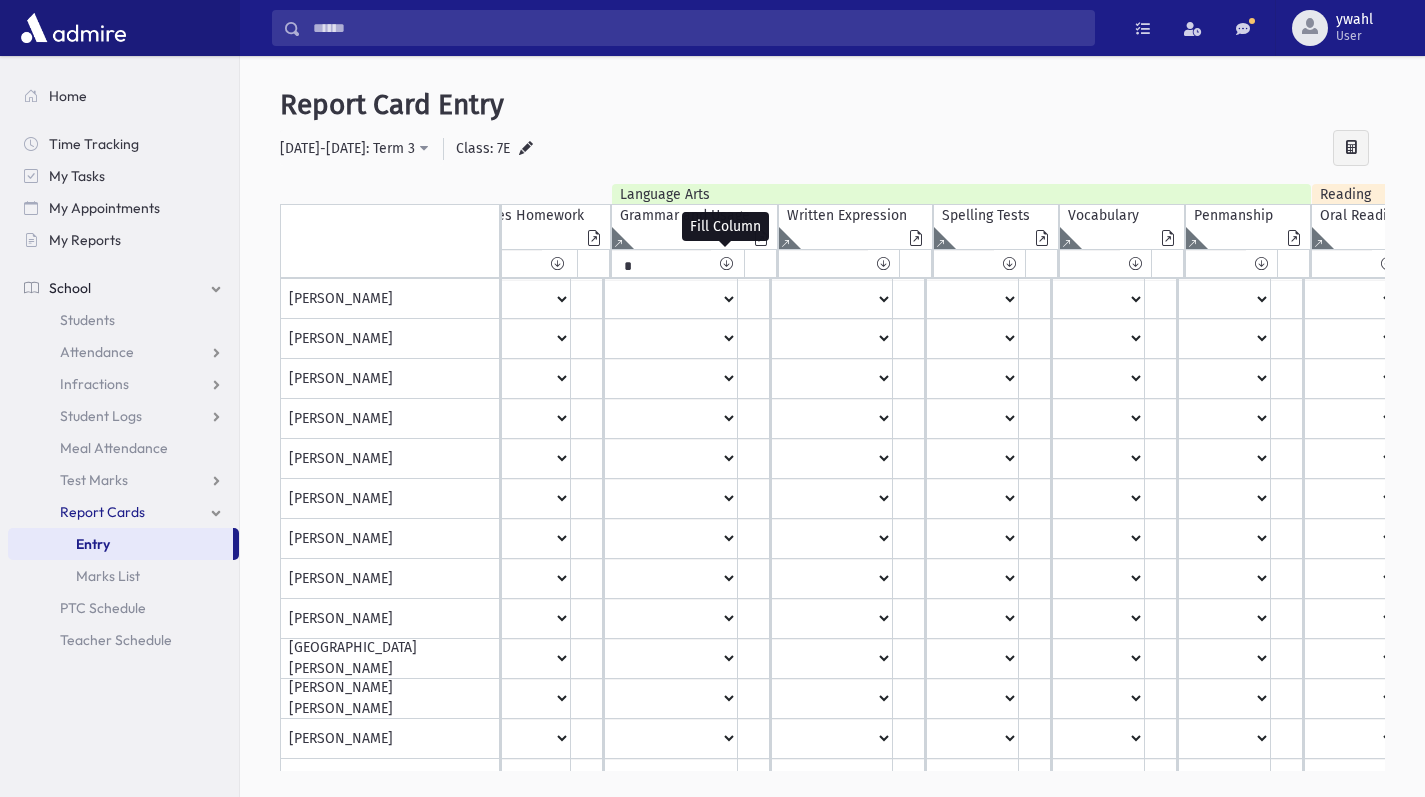 click at bounding box center [726, 263] 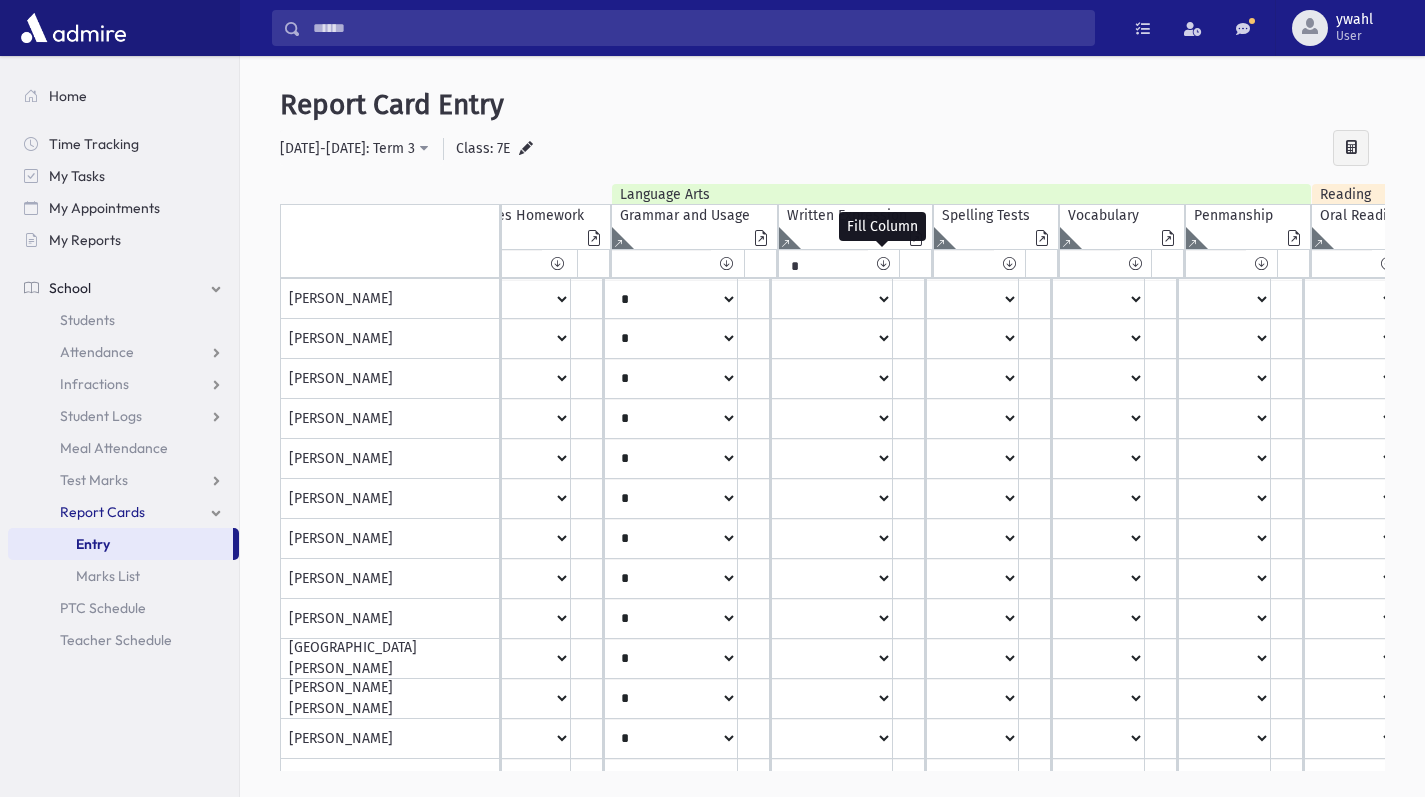 click at bounding box center (883, 263) 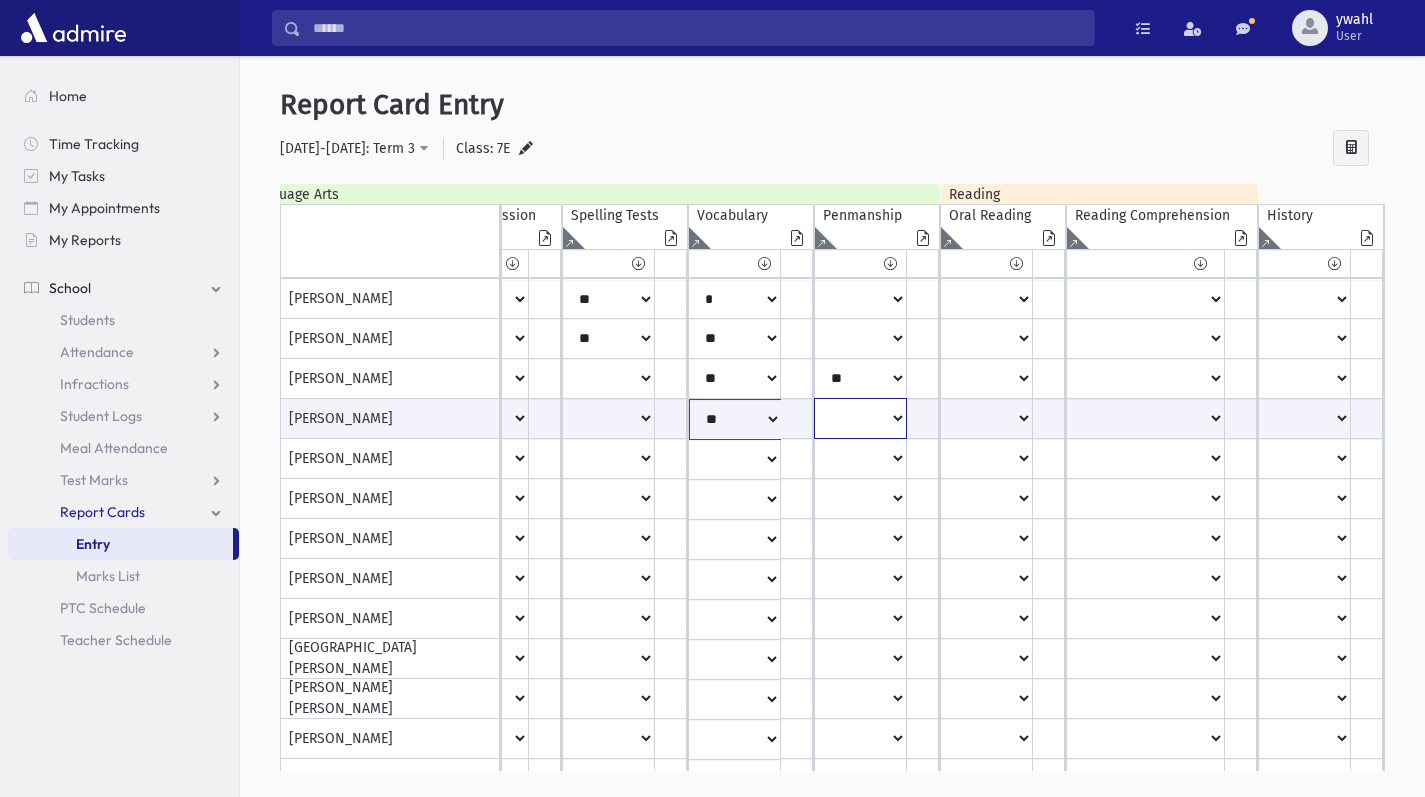 click on "**
*
**
**
*
**
**
*
**
*
***" at bounding box center (-1787, 418) 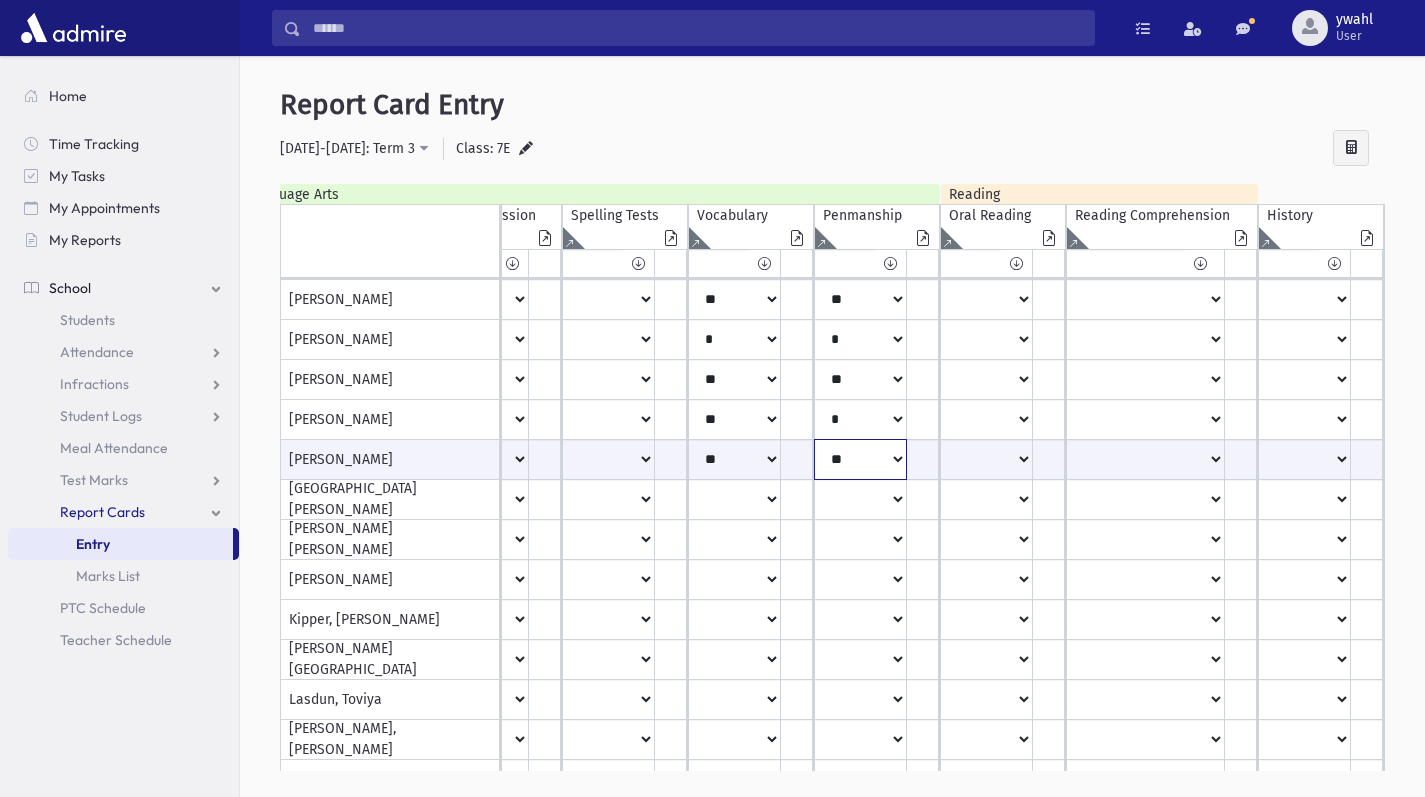 scroll, scrollTop: 163, scrollLeft: 2416, axis: both 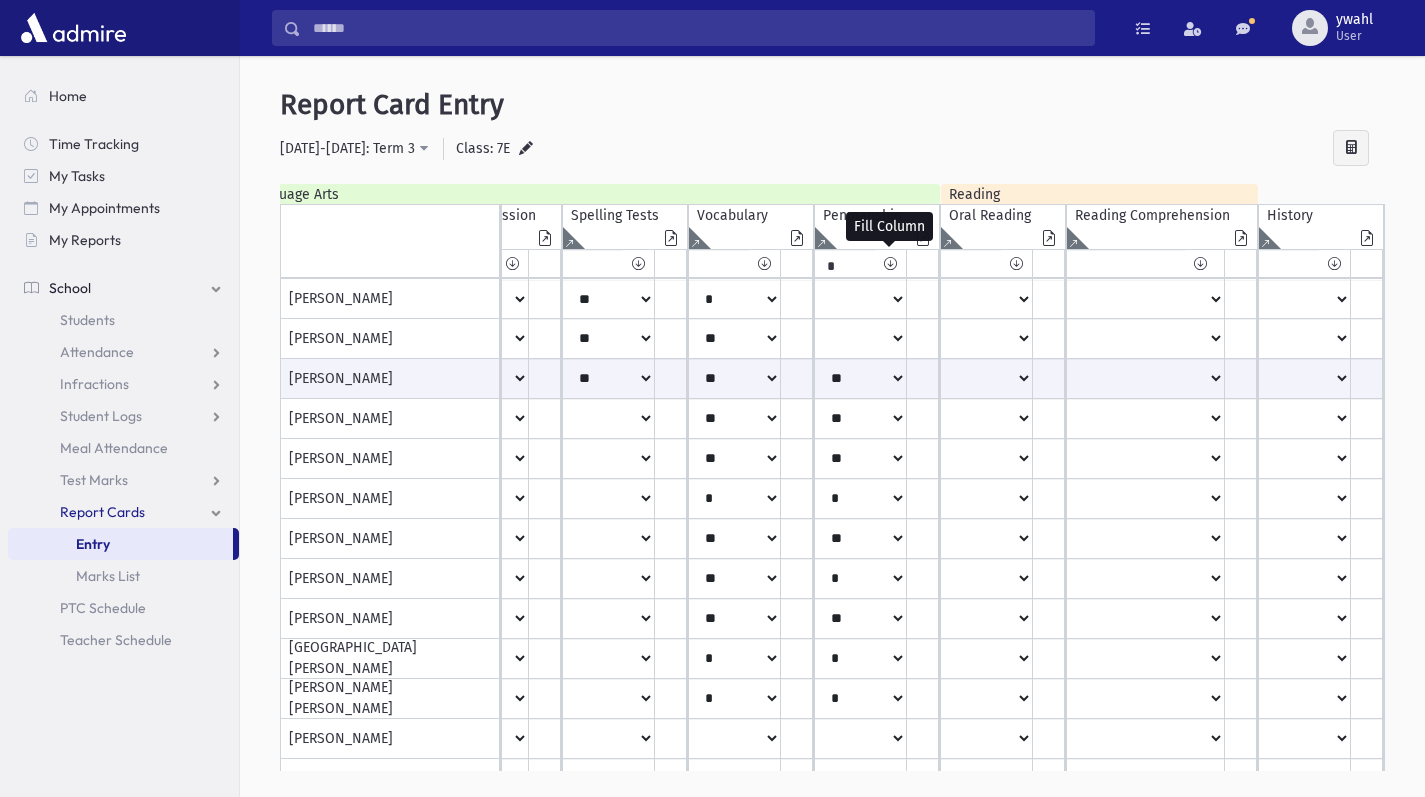 click at bounding box center (890, 263) 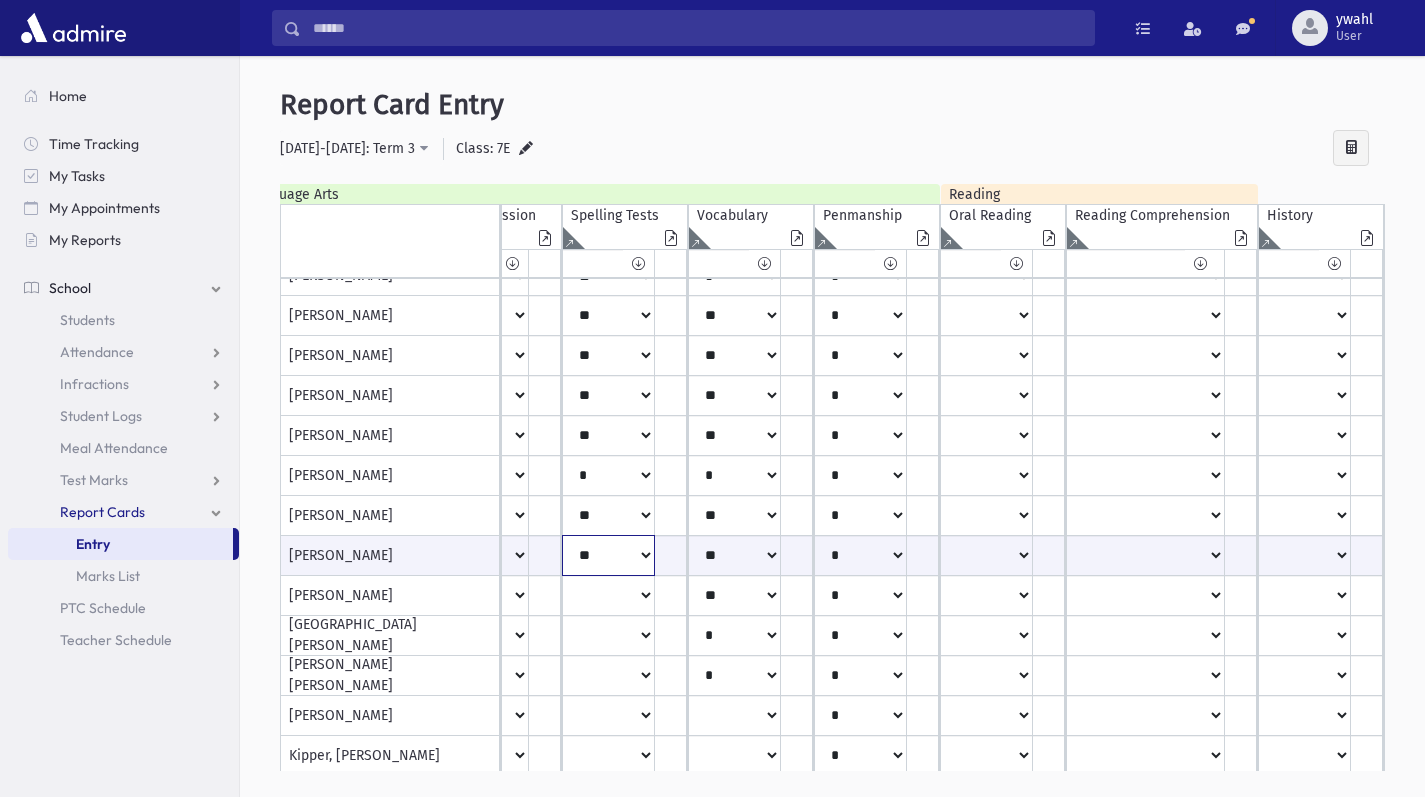 scroll, scrollTop: 60, scrollLeft: 2416, axis: both 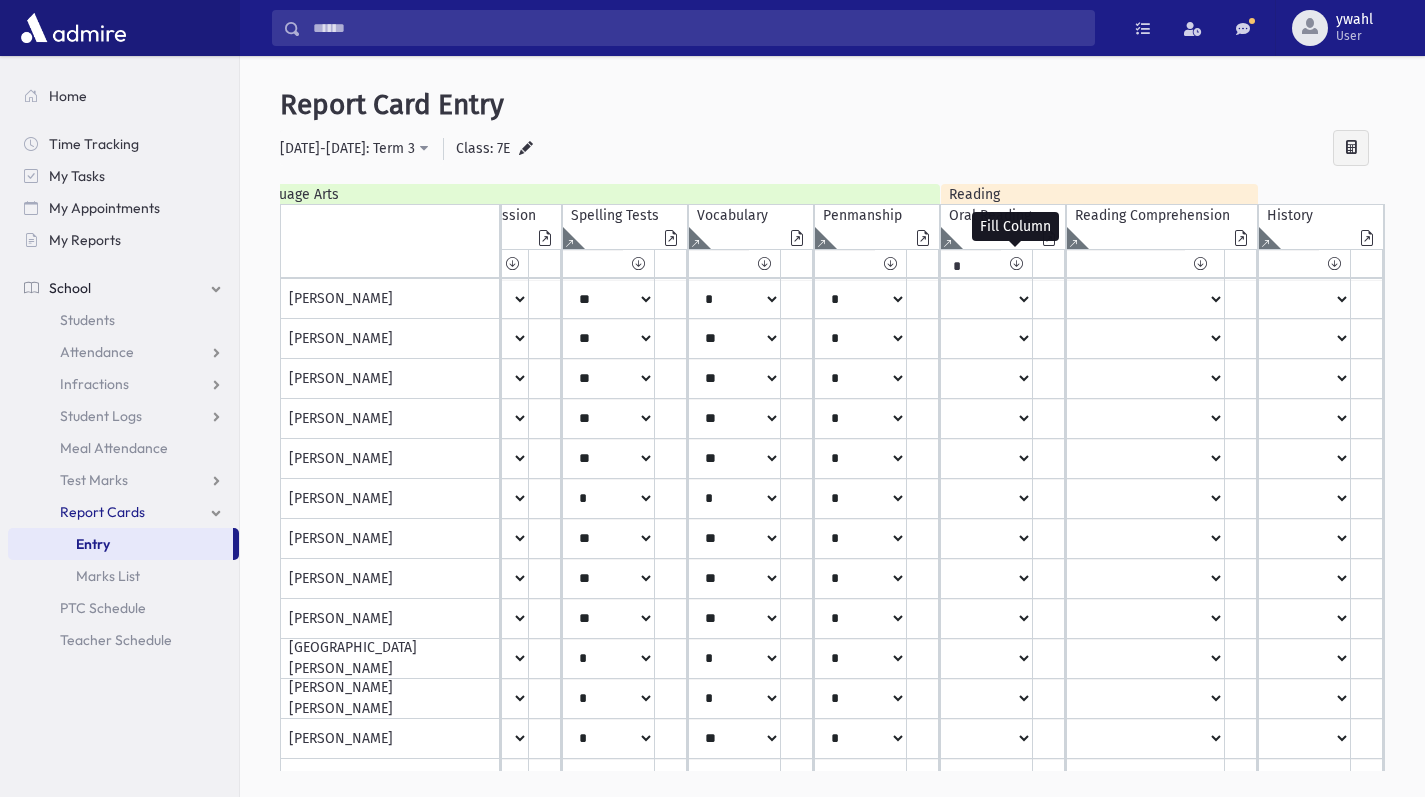click at bounding box center (1016, 263) 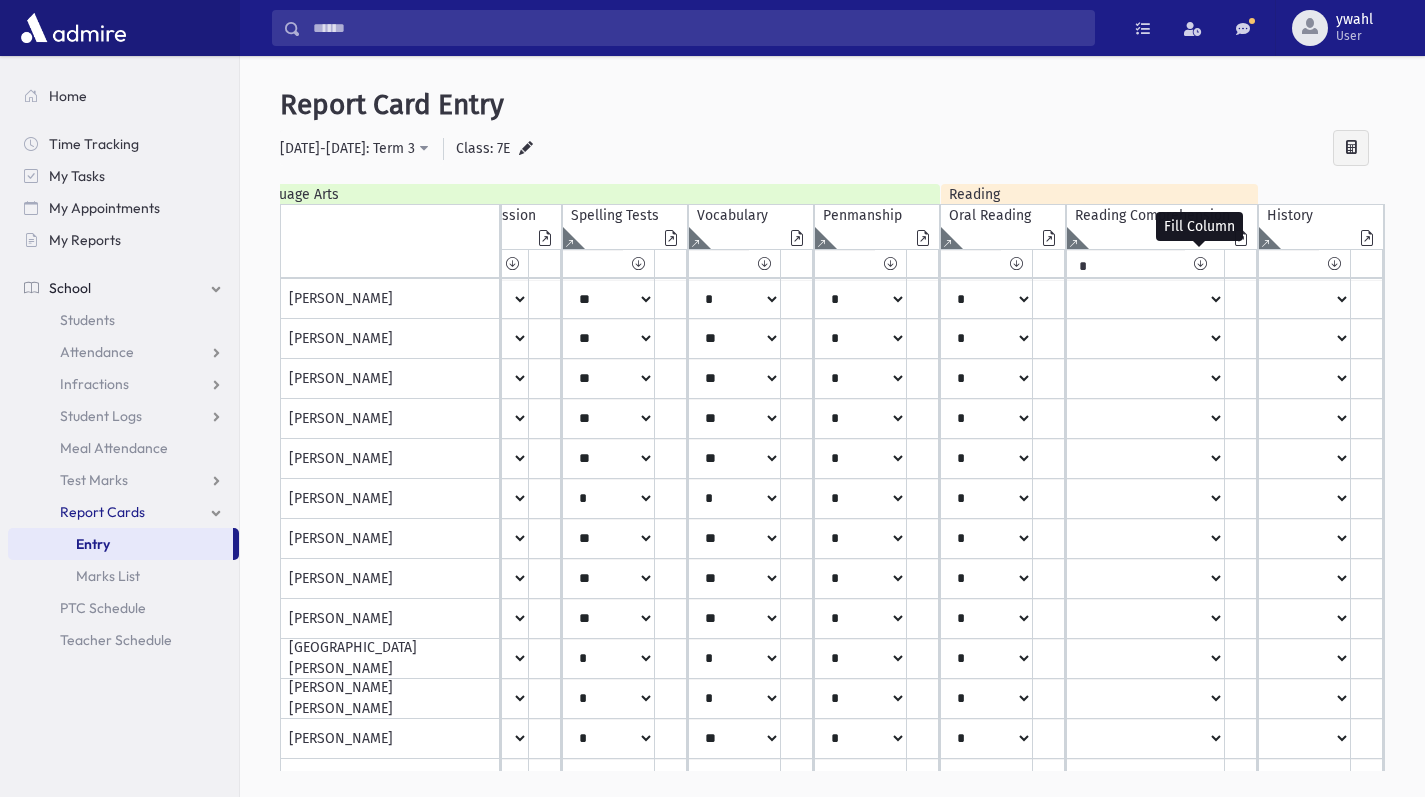 click at bounding box center [1200, 263] 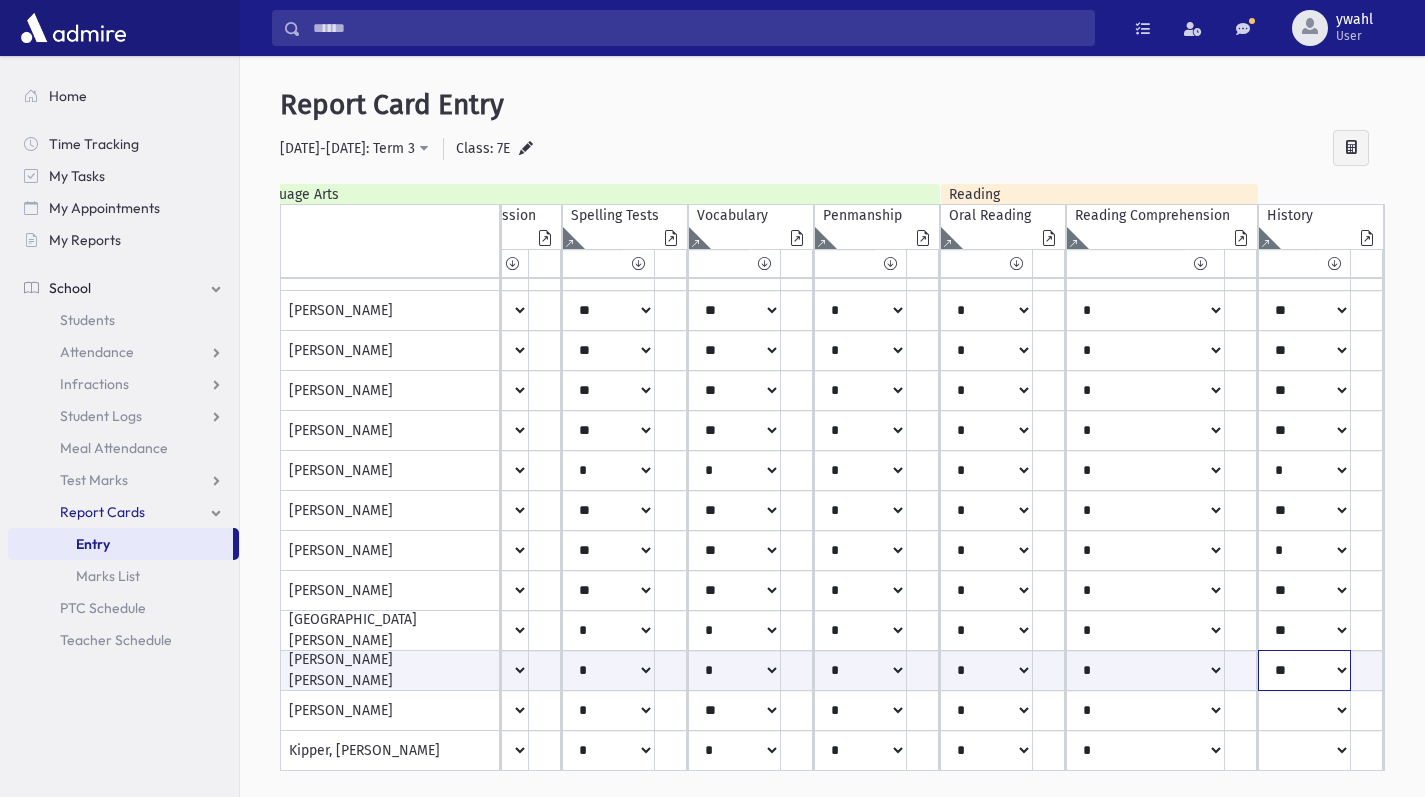 scroll, scrollTop: 70, scrollLeft: 2416, axis: both 